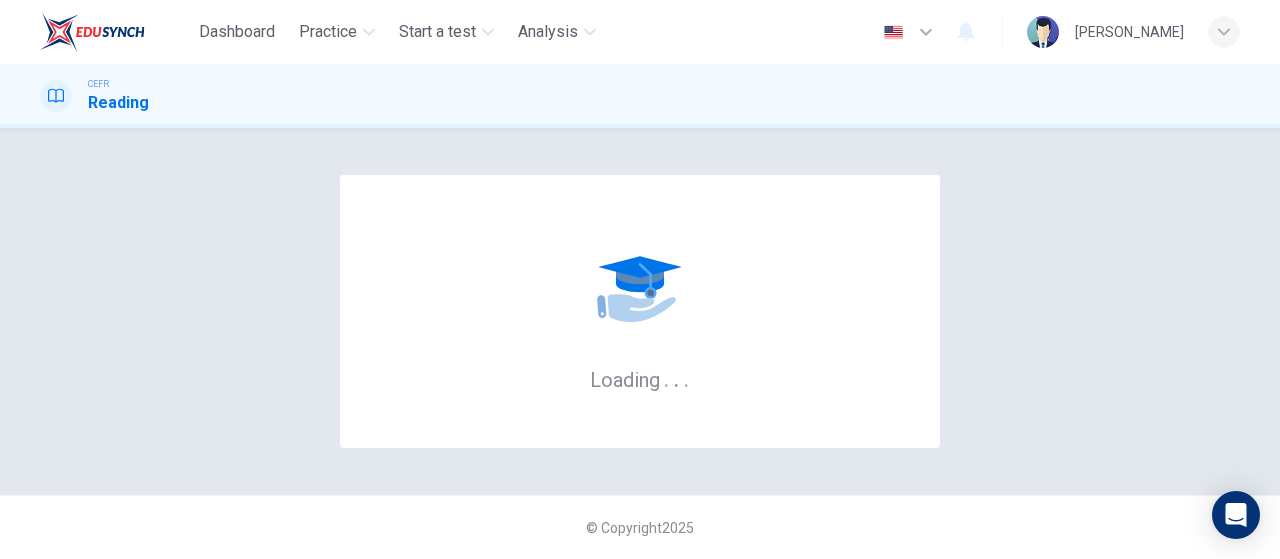 scroll, scrollTop: 0, scrollLeft: 0, axis: both 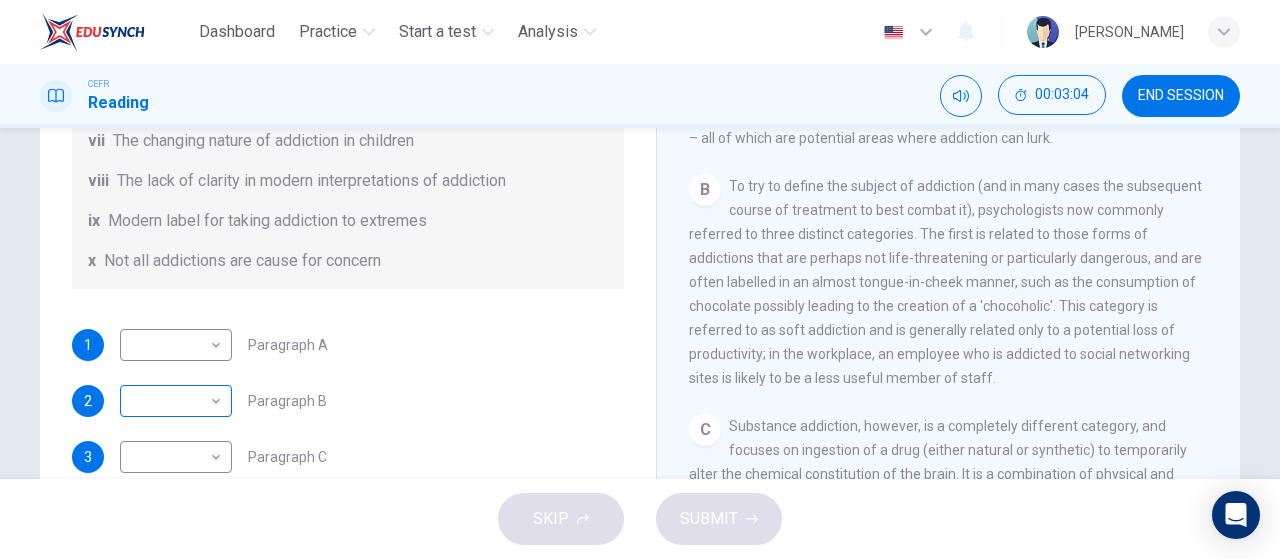 click on "Dashboard Practice Start a test Analysis English en ​ NURIN AISYA BINTI MAT YUSOF CEFR Reading 00:03:04 END SESSION Questions 1 - 6 The Reading Passage has seven paragraphs  A-G .
Choose the correct heading for paragraphs A to F from the list of headings
below.
Write the correct number i-x in the boxes below. List of Headings i A change in methods ii The falling level of addiction iii Biological changes and associated risks iv The long term damage of addiction v Disagreements about definition vi Advice for those involved vii The changing nature of addiction in children viii The lack of clarity in modern interpretations of addiction ix Modern label for taking addiction to extremes x Not all addictions are cause for concern 1 ​ ​ Paragraph A 2 ​ ​ Paragraph B 3 ​ ​ Paragraph C 4 ​ ​ Paragraph D 5 ​ ​ Paragraph E 6 ​ ​ Paragraph F The Nature of Addiction CLICK TO ZOOM Click to Zoom A B C D E F G SKIP SUBMIT EduSynch - Online Language Proficiency Testing
Dashboard Practice 2025" at bounding box center (640, 279) 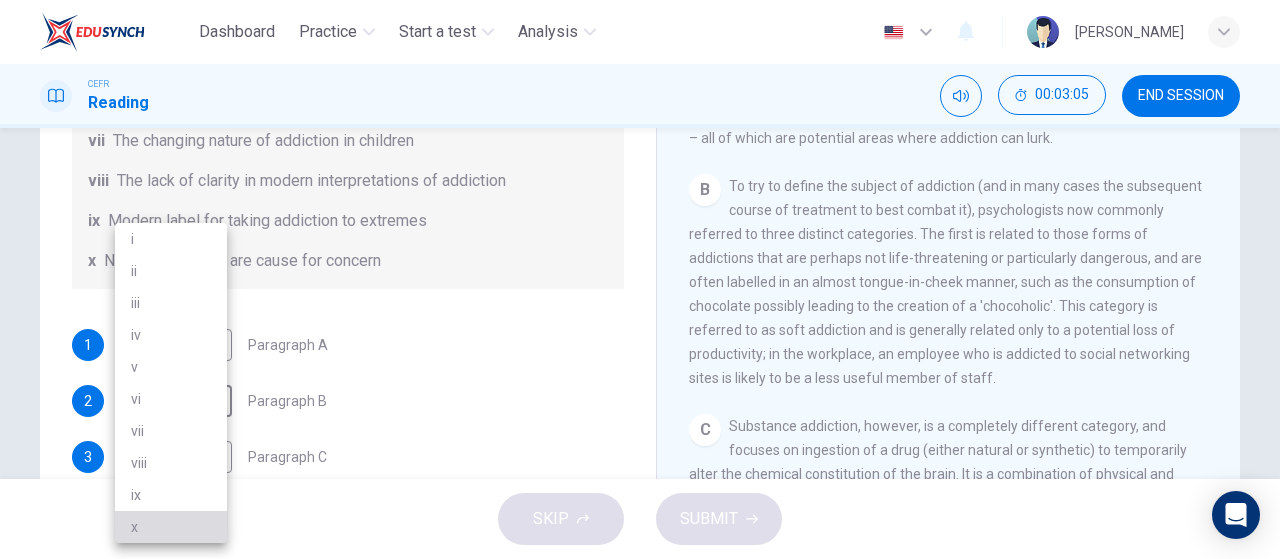 click on "x" at bounding box center (171, 527) 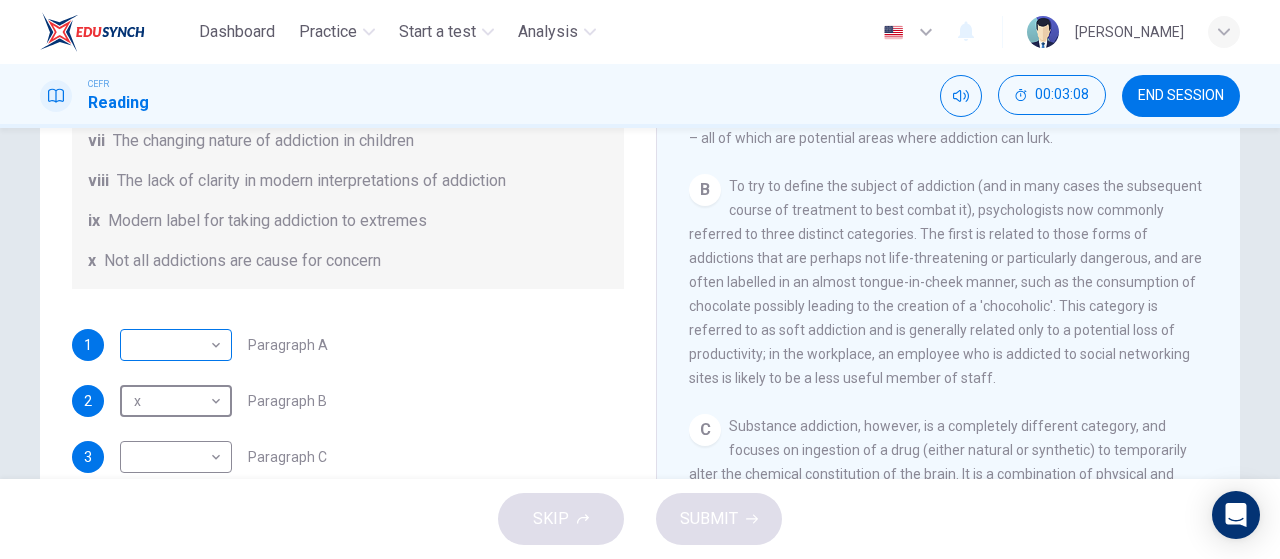 click on "Dashboard Practice Start a test Analysis English en ​ NURIN AISYA BINTI MAT YUSOF CEFR Reading 00:03:08 END SESSION Questions 1 - 6 The Reading Passage has seven paragraphs  A-G .
Choose the correct heading for paragraphs A to F from the list of headings
below.
Write the correct number i-x in the boxes below. List of Headings i A change in methods ii The falling level of addiction iii Biological changes and associated risks iv The long term damage of addiction v Disagreements about definition vi Advice for those involved vii The changing nature of addiction in children viii The lack of clarity in modern interpretations of addiction ix Modern label for taking addiction to extremes x Not all addictions are cause for concern 1 ​ ​ Paragraph A 2 x x ​ Paragraph B 3 ​ ​ Paragraph C 4 ​ ​ Paragraph D 5 ​ ​ Paragraph E 6 ​ ​ Paragraph F The Nature of Addiction CLICK TO ZOOM Click to Zoom A B C D E F G SKIP SUBMIT EduSynch - Online Language Proficiency Testing
Dashboard Practice 2025" at bounding box center [640, 279] 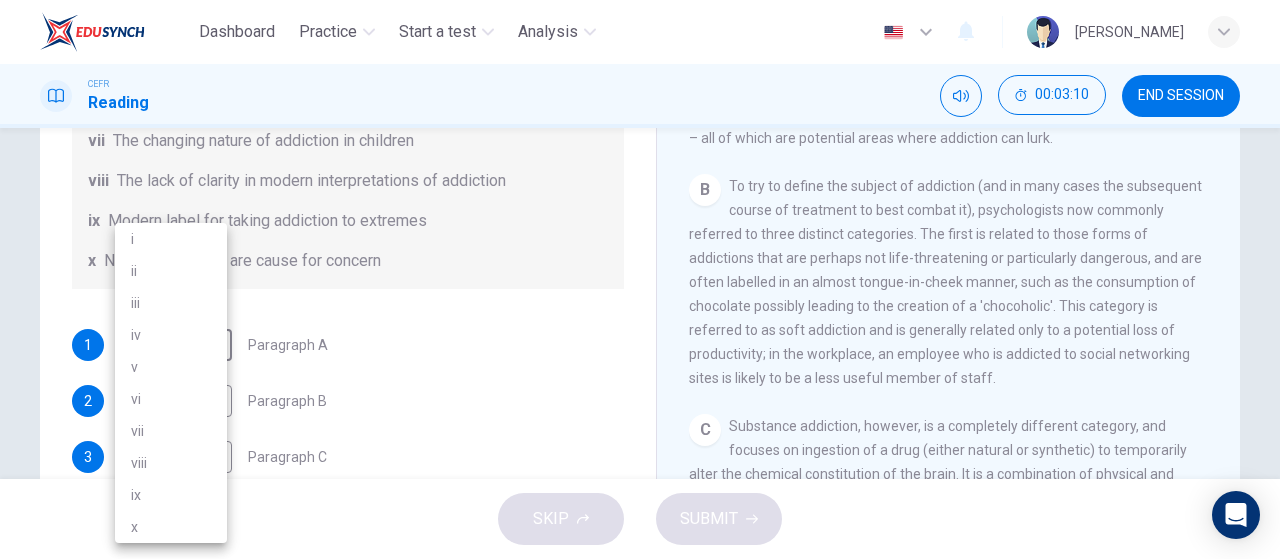 click on "viii" at bounding box center [171, 463] 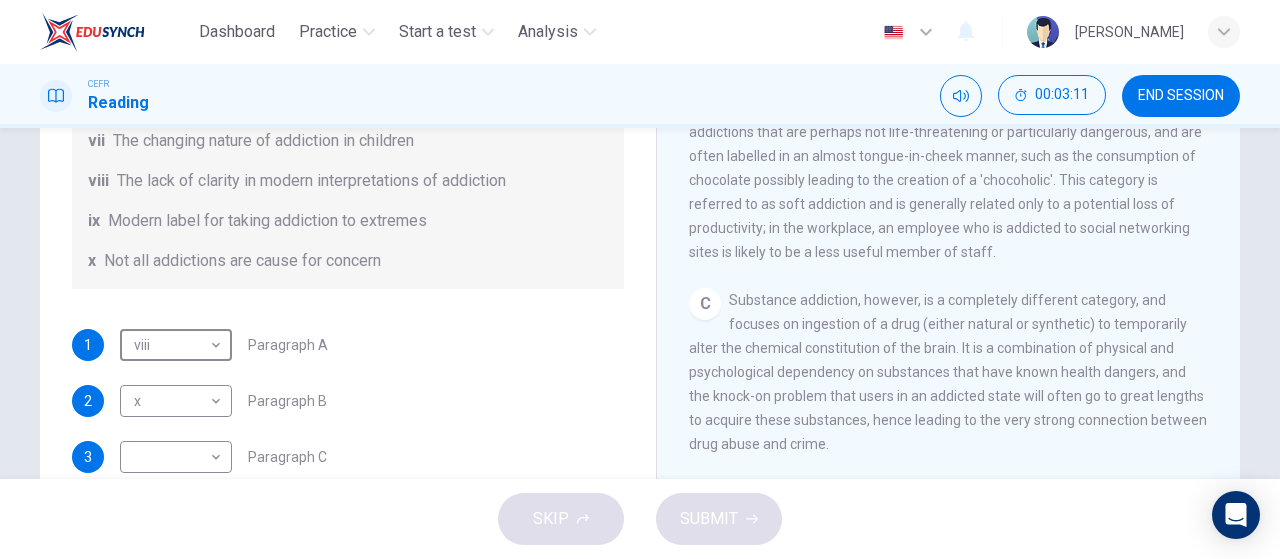 scroll, scrollTop: 750, scrollLeft: 0, axis: vertical 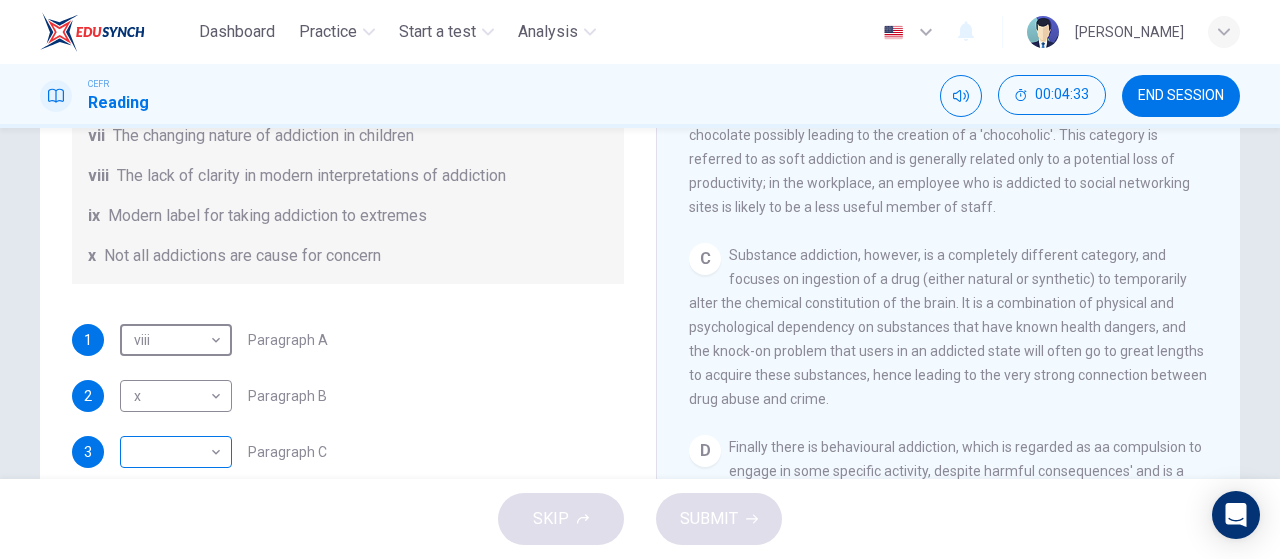 click on "Dashboard Practice Start a test Analysis English en ​ NURIN AISYA BINTI MAT YUSOF CEFR Reading 00:04:33 END SESSION Questions 1 - 6 The Reading Passage has seven paragraphs  A-G .
Choose the correct heading for paragraphs A to F from the list of headings
below.
Write the correct number i-x in the boxes below. List of Headings i A change in methods ii The falling level of addiction iii Biological changes and associated risks iv The long term damage of addiction v Disagreements about definition vi Advice for those involved vii The changing nature of addiction in children viii The lack of clarity in modern interpretations of addiction ix Modern label for taking addiction to extremes x Not all addictions are cause for concern 1 viii viii ​ Paragraph A 2 x x ​ Paragraph B 3 ​ ​ Paragraph C 4 ​ ​ Paragraph D 5 ​ ​ Paragraph E 6 ​ ​ Paragraph F The Nature of Addiction CLICK TO ZOOM Click to Zoom A B C D E F G SKIP SUBMIT EduSynch - Online Language Proficiency Testing
Dashboard 2025" at bounding box center [640, 279] 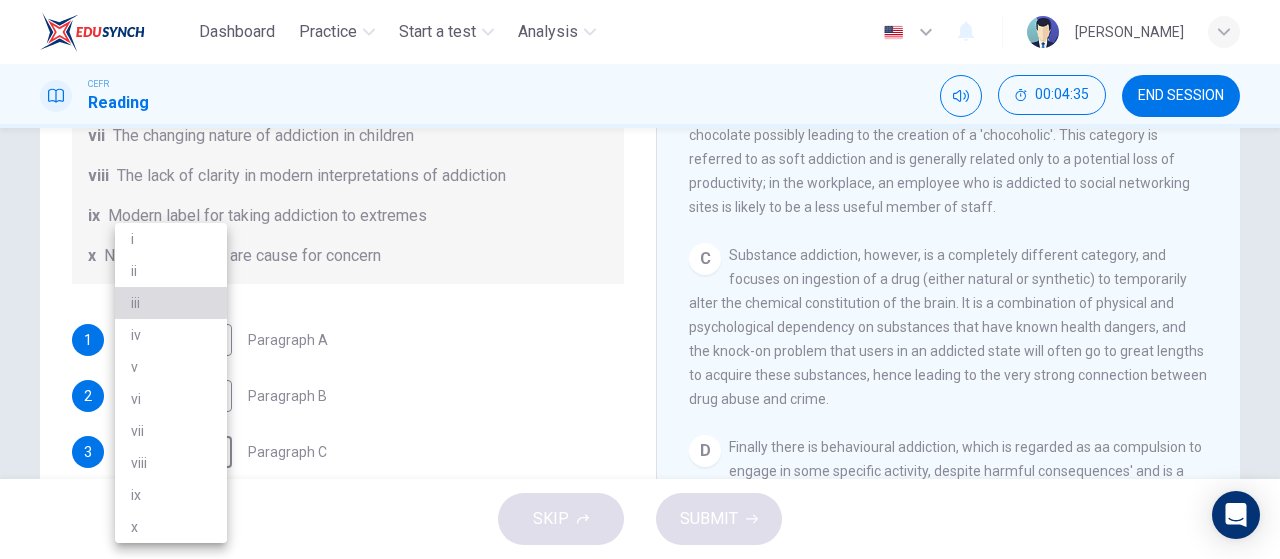click on "iii" at bounding box center (171, 303) 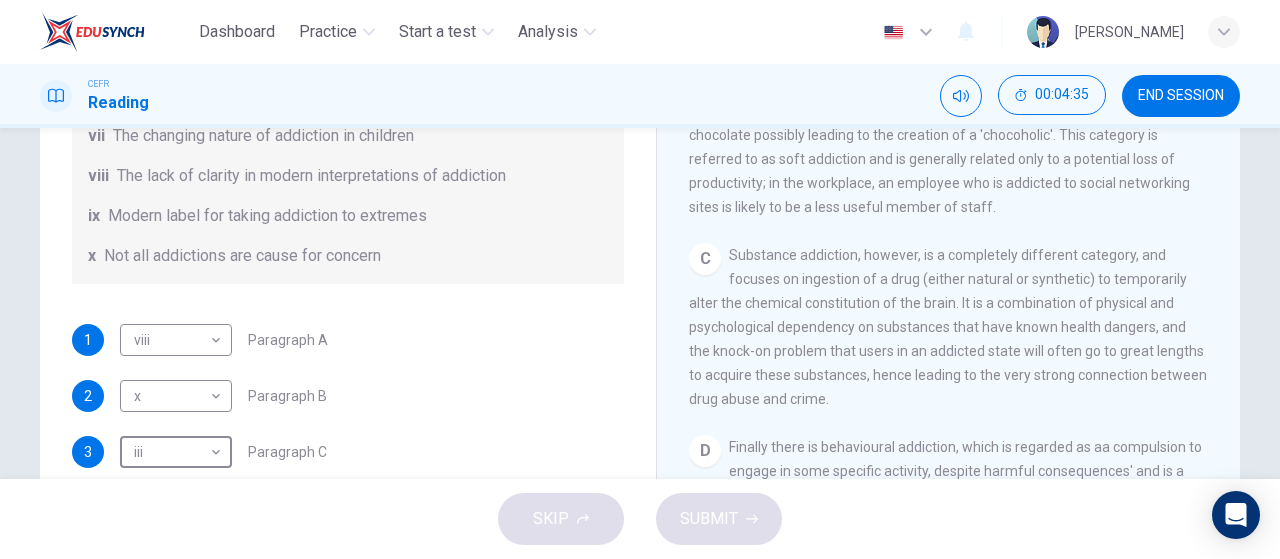 scroll, scrollTop: 355, scrollLeft: 0, axis: vertical 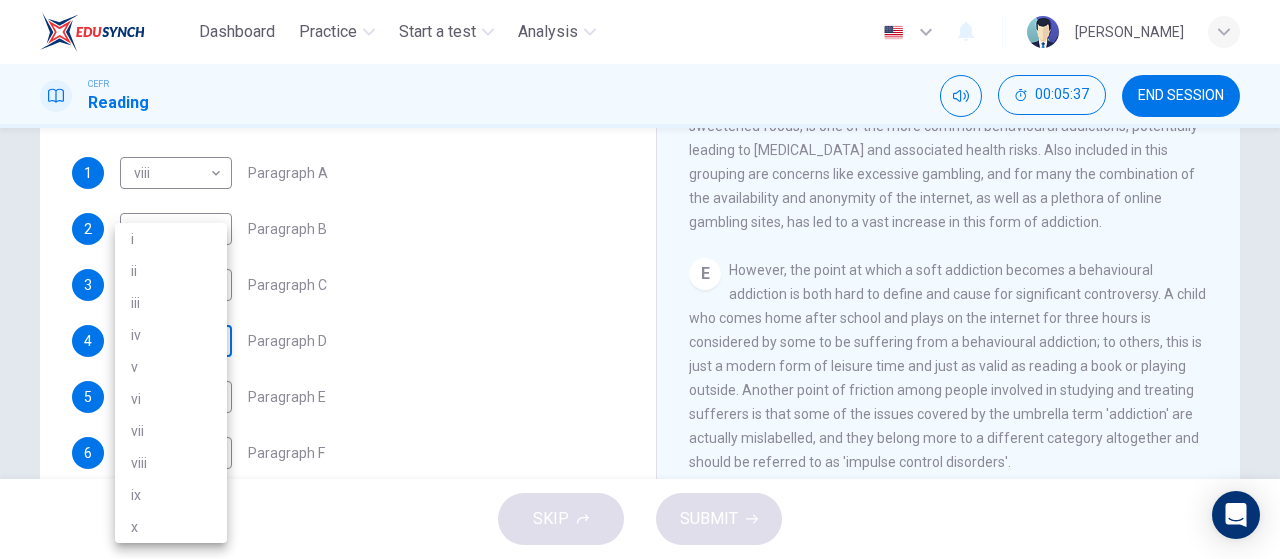 click on "Dashboard Practice Start a test Analysis English en ​ NURIN AISYA BINTI MAT YUSOF CEFR Reading 00:05:37 END SESSION Questions 1 - 6 The Reading Passage has seven paragraphs  A-G .
Choose the correct heading for paragraphs A to F from the list of headings
below.
Write the correct number i-x in the boxes below. List of Headings i A change in methods ii The falling level of addiction iii Biological changes and associated risks iv The long term damage of addiction v Disagreements about definition vi Advice for those involved vii The changing nature of addiction in children viii The lack of clarity in modern interpretations of addiction ix Modern label for taking addiction to extremes x Not all addictions are cause for concern 1 viii viii ​ Paragraph A 2 x x ​ Paragraph B 3 iii iii ​ Paragraph C 4 ​ ​ Paragraph D 5 ​ ​ Paragraph E 6 ​ ​ Paragraph F The Nature of Addiction CLICK TO ZOOM Click to Zoom A B C D E F G SKIP SUBMIT EduSynch - Online Language Proficiency Testing
Dashboard i v" at bounding box center [640, 279] 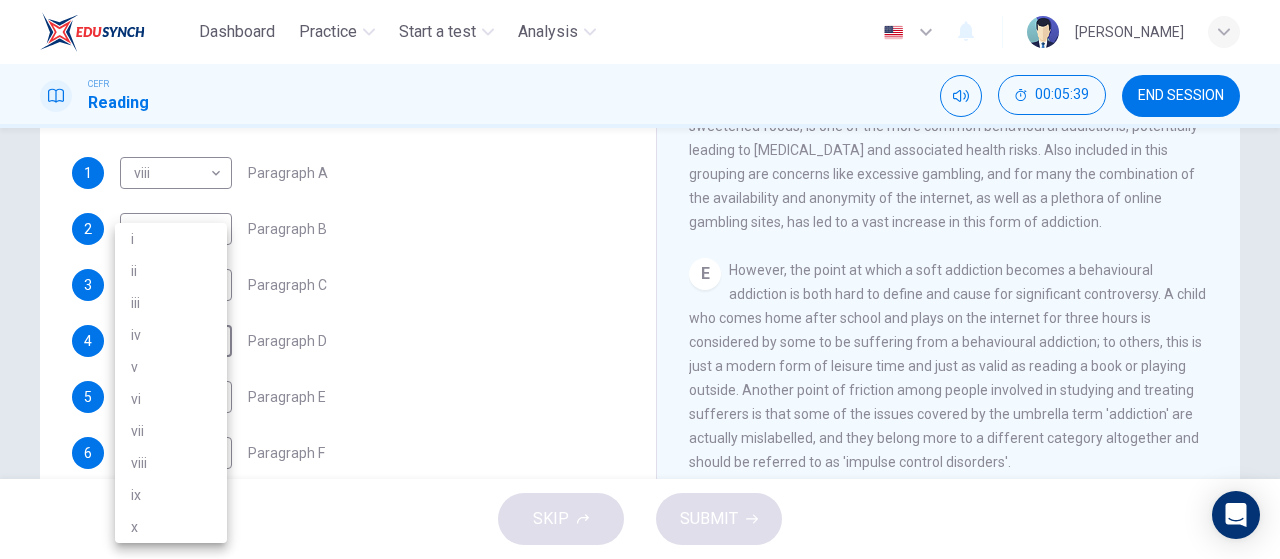 click at bounding box center (640, 279) 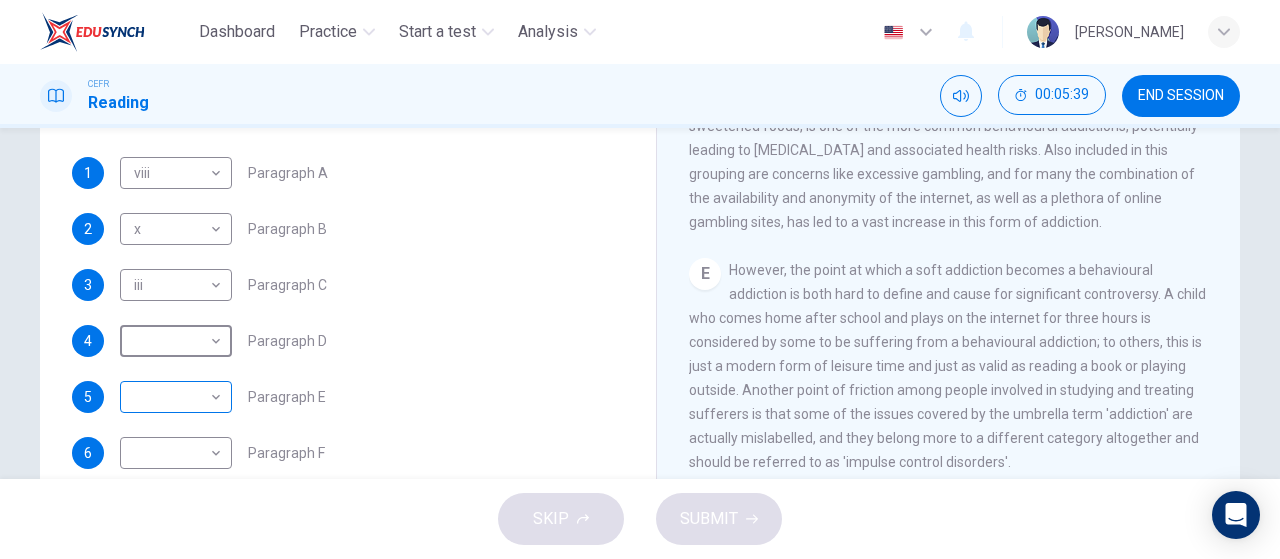 click on "Dashboard Practice Start a test Analysis English en ​ NURIN AISYA BINTI MAT YUSOF CEFR Reading 00:05:39 END SESSION Questions 1 - 6 The Reading Passage has seven paragraphs  A-G .
Choose the correct heading for paragraphs A to F from the list of headings
below.
Write the correct number i-x in the boxes below. List of Headings i A change in methods ii The falling level of addiction iii Biological changes and associated risks iv The long term damage of addiction v Disagreements about definition vi Advice for those involved vii The changing nature of addiction in children viii The lack of clarity in modern interpretations of addiction ix Modern label for taking addiction to extremes x Not all addictions are cause for concern 1 viii viii ​ Paragraph A 2 x x ​ Paragraph B 3 iii iii ​ Paragraph C 4 ​ ​ Paragraph D 5 ​ ​ Paragraph E 6 ​ ​ Paragraph F The Nature of Addiction CLICK TO ZOOM Click to Zoom A B C D E F G SKIP SUBMIT EduSynch - Online Language Proficiency Testing
Dashboard" at bounding box center [640, 279] 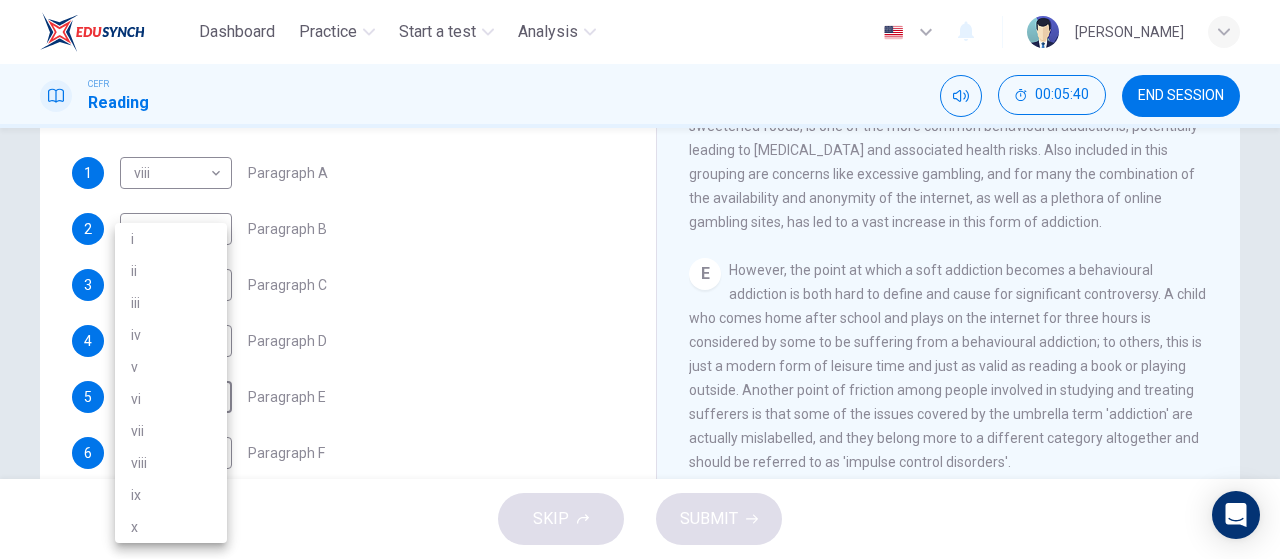 click on "iv" at bounding box center (171, 335) 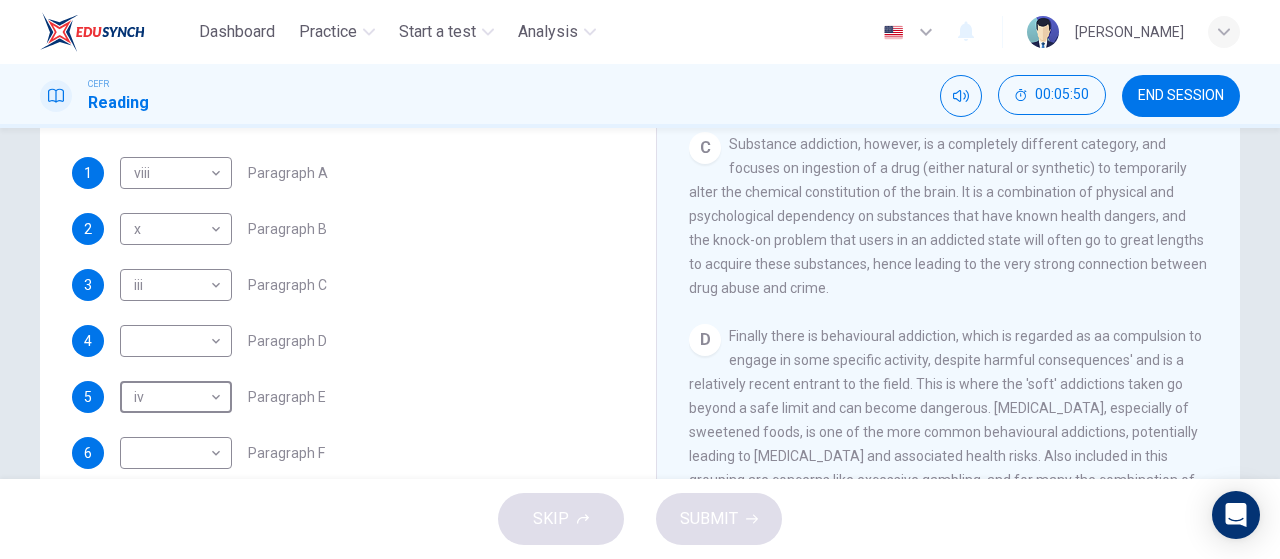 scroll, scrollTop: 666, scrollLeft: 0, axis: vertical 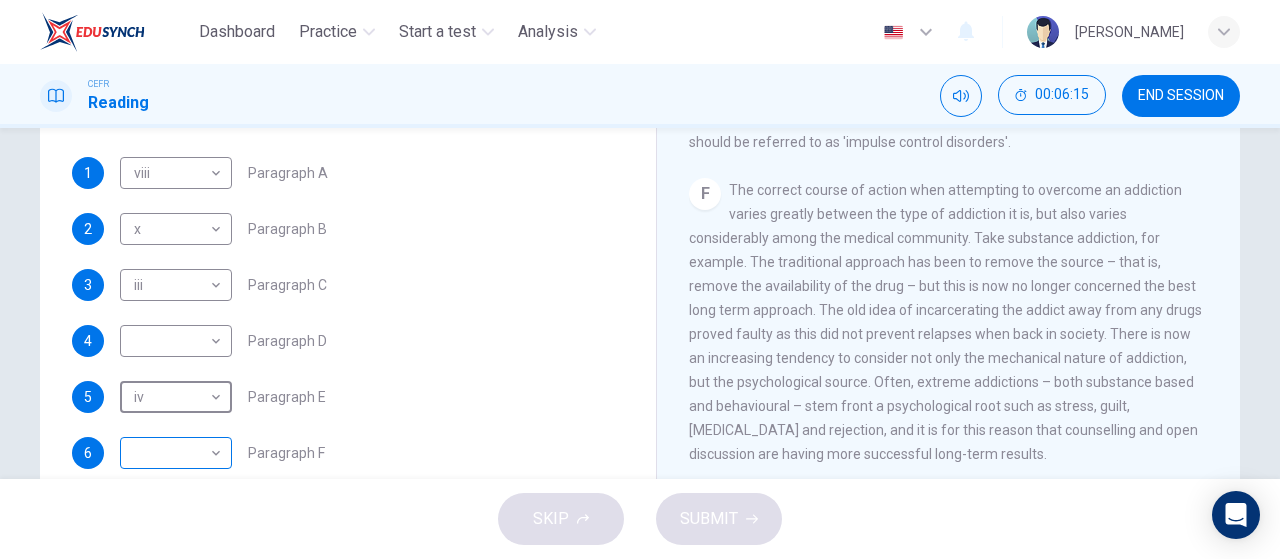 click on "Dashboard Practice Start a test Analysis English en ​ NURIN AISYA BINTI MAT YUSOF CEFR Reading 00:06:15 END SESSION Questions 1 - 6 The Reading Passage has seven paragraphs  A-G .
Choose the correct heading for paragraphs A to F from the list of headings
below.
Write the correct number i-x in the boxes below. List of Headings i A change in methods ii The falling level of addiction iii Biological changes and associated risks iv The long term damage of addiction v Disagreements about definition vi Advice for those involved vii The changing nature of addiction in children viii The lack of clarity in modern interpretations of addiction ix Modern label for taking addiction to extremes x Not all addictions are cause for concern 1 viii viii ​ Paragraph A 2 x x ​ Paragraph B 3 iii iii ​ Paragraph C 4 ​ ​ Paragraph D 5 iv iv ​ Paragraph E 6 ​ ​ Paragraph F The Nature of Addiction CLICK TO ZOOM Click to Zoom A B C D E F G SKIP SUBMIT EduSynch - Online Language Proficiency Testing
Dashboard" at bounding box center (640, 279) 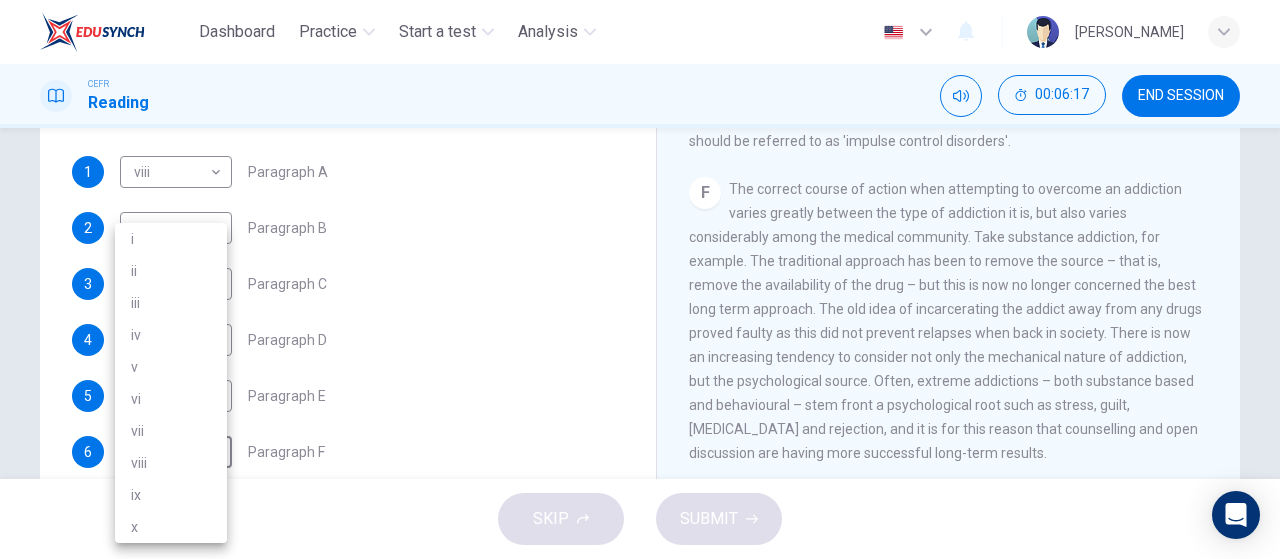 click on "vi" at bounding box center [171, 399] 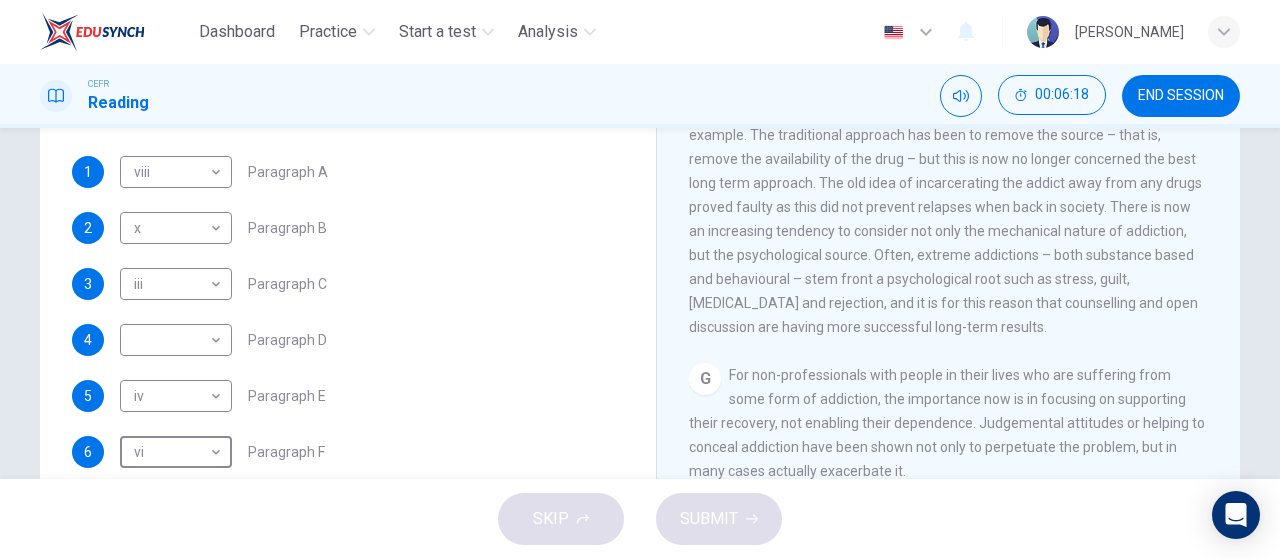 scroll, scrollTop: 1486, scrollLeft: 0, axis: vertical 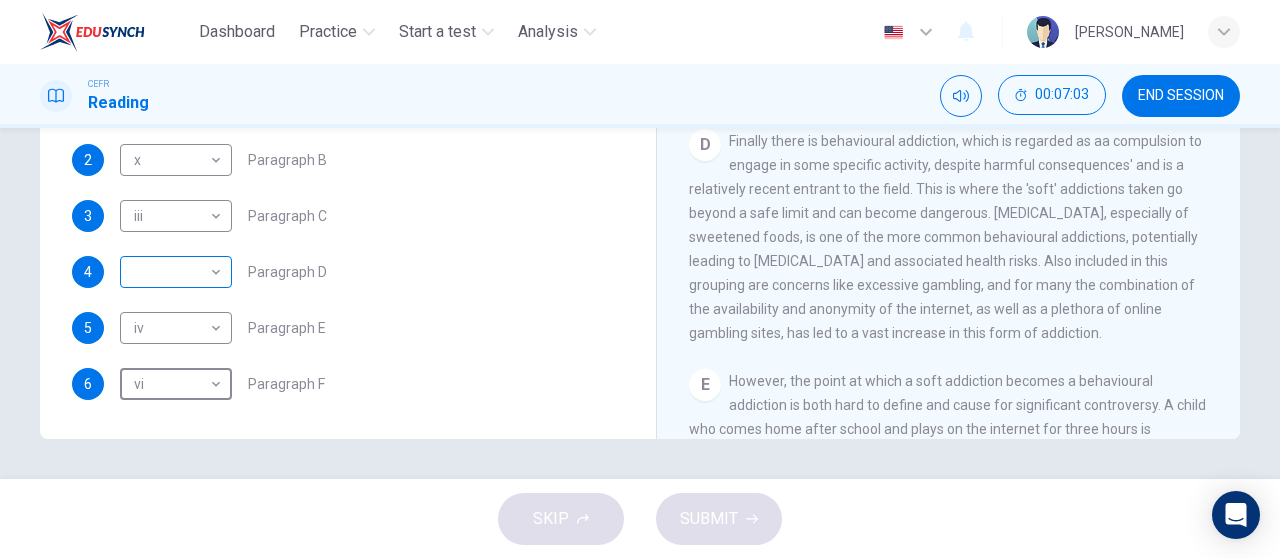 click on "Dashboard Practice Start a test Analysis English en ​ NURIN AISYA BINTI MAT YUSOF CEFR Reading 00:07:03 END SESSION Questions 1 - 6 The Reading Passage has seven paragraphs  A-G .
Choose the correct heading for paragraphs A to F from the list of headings
below.
Write the correct number i-x in the boxes below. List of Headings i A change in methods ii The falling level of addiction iii Biological changes and associated risks iv The long term damage of addiction v Disagreements about definition vi Advice for those involved vii The changing nature of addiction in children viii The lack of clarity in modern interpretations of addiction ix Modern label for taking addiction to extremes x Not all addictions are cause for concern 1 viii viii ​ Paragraph A 2 x x ​ Paragraph B 3 iii iii ​ Paragraph C 4 ​ ​ Paragraph D 5 iv iv ​ Paragraph E 6 vi vi ​ Paragraph F The Nature of Addiction CLICK TO ZOOM Click to Zoom A B C D E F G SKIP SUBMIT EduSynch - Online Language Proficiency Testing
Dashboard" at bounding box center (640, 279) 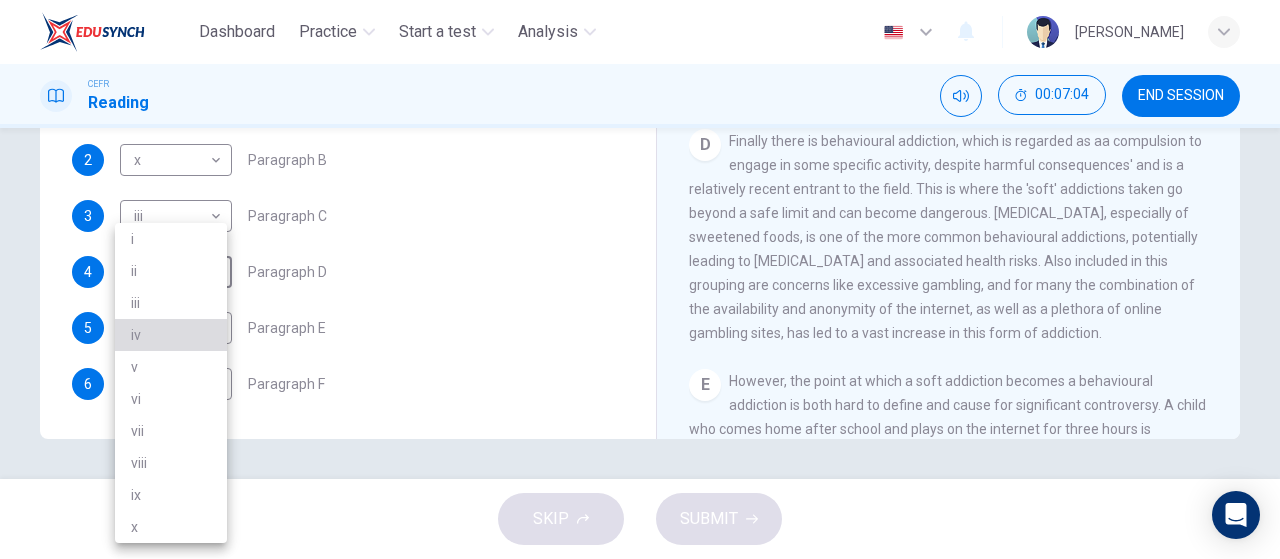 click on "iv" at bounding box center (171, 335) 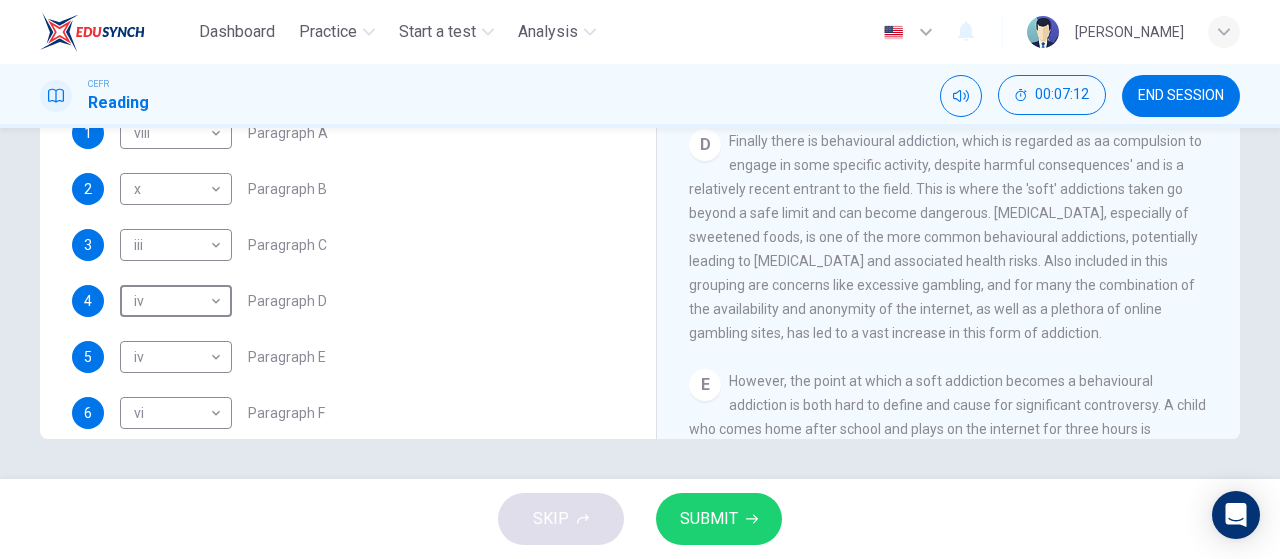 scroll, scrollTop: 432, scrollLeft: 0, axis: vertical 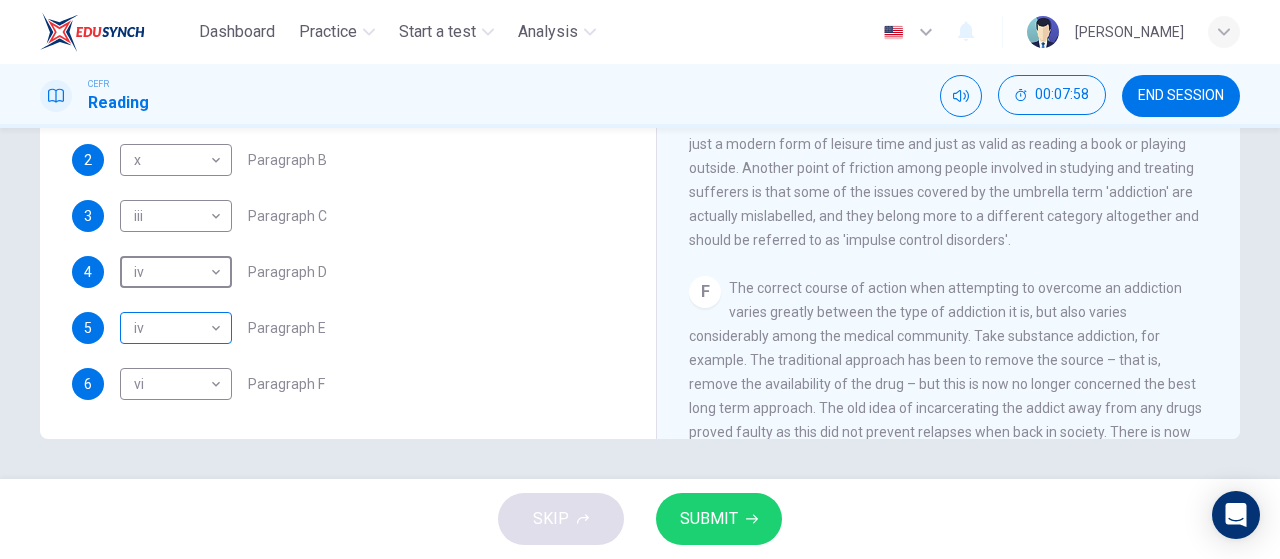 click on "Dashboard Practice Start a test Analysis English en ​ NURIN AISYA BINTI MAT YUSOF CEFR Reading 00:07:58 END SESSION Questions 1 - 6 The Reading Passage has seven paragraphs  A-G .
Choose the correct heading for paragraphs A to F from the list of headings
below.
Write the correct number i-x in the boxes below. List of Headings i A change in methods ii The falling level of addiction iii Biological changes and associated risks iv The long term damage of addiction v Disagreements about definition vi Advice for those involved vii The changing nature of addiction in children viii The lack of clarity in modern interpretations of addiction ix Modern label for taking addiction to extremes x Not all addictions are cause for concern 1 viii viii ​ Paragraph A 2 x x ​ Paragraph B 3 iii iii ​ Paragraph C 4 iv iv ​ Paragraph D 5 iv iv ​ Paragraph E 6 vi vi ​ Paragraph F The Nature of Addiction CLICK TO ZOOM Click to Zoom A B C D E F G SKIP SUBMIT EduSynch - Online Language Proficiency Testing
2025" at bounding box center [640, 279] 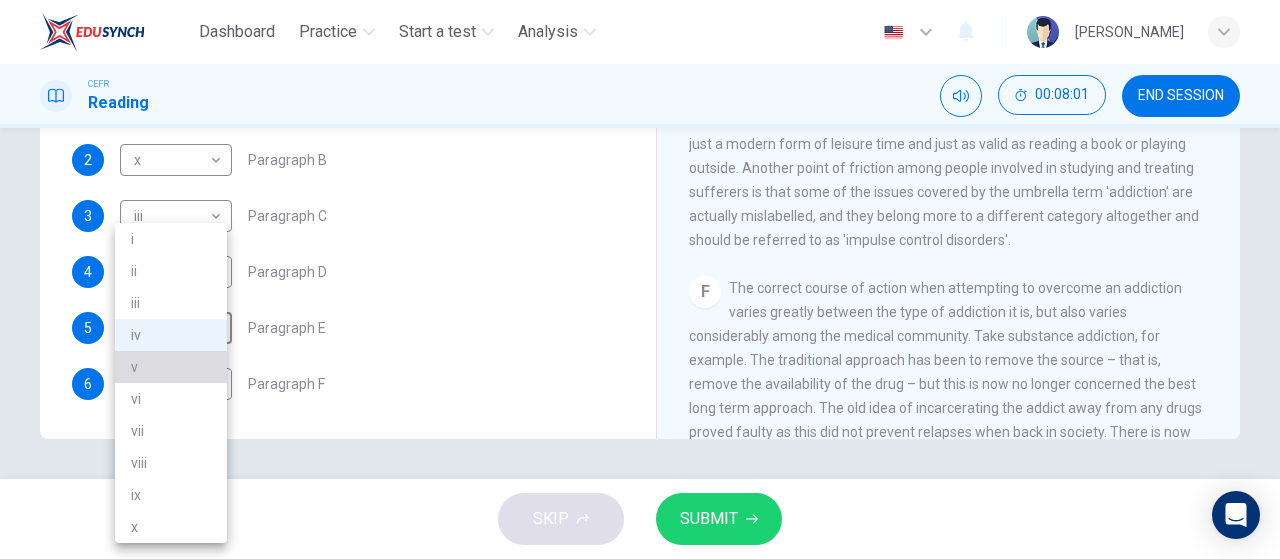 click on "v" at bounding box center [171, 367] 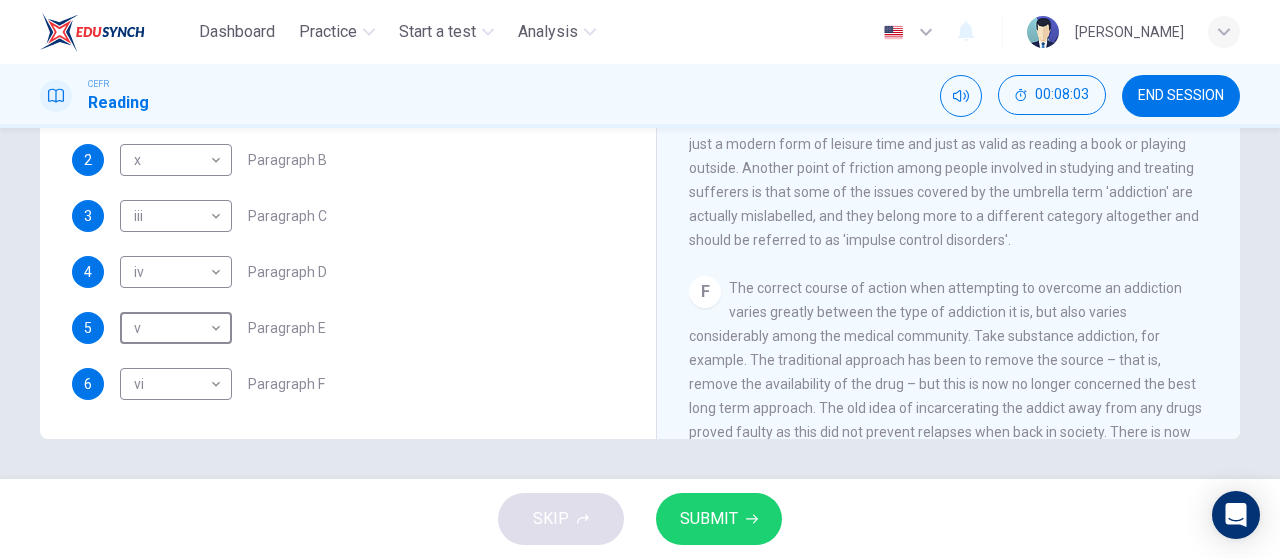 click 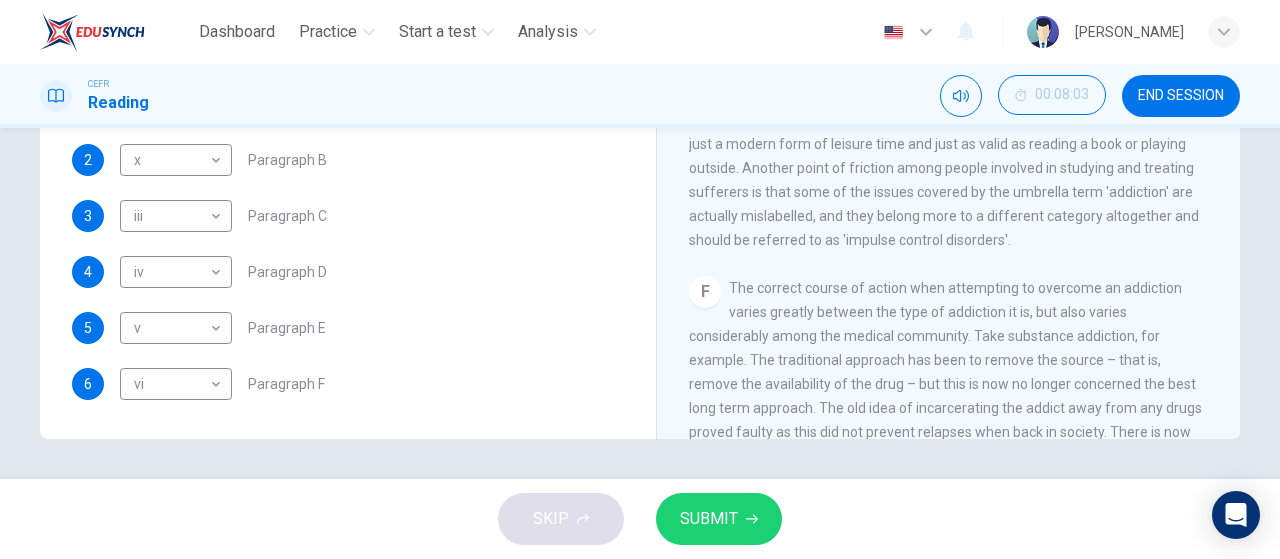 click on "SUBMIT" at bounding box center (709, 519) 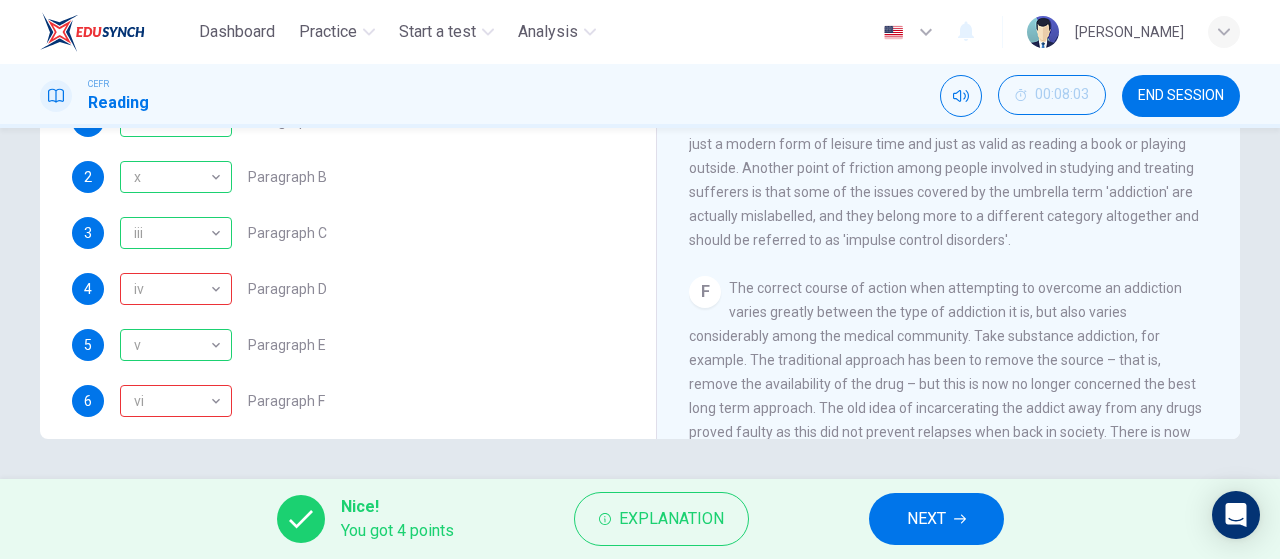 scroll, scrollTop: 432, scrollLeft: 0, axis: vertical 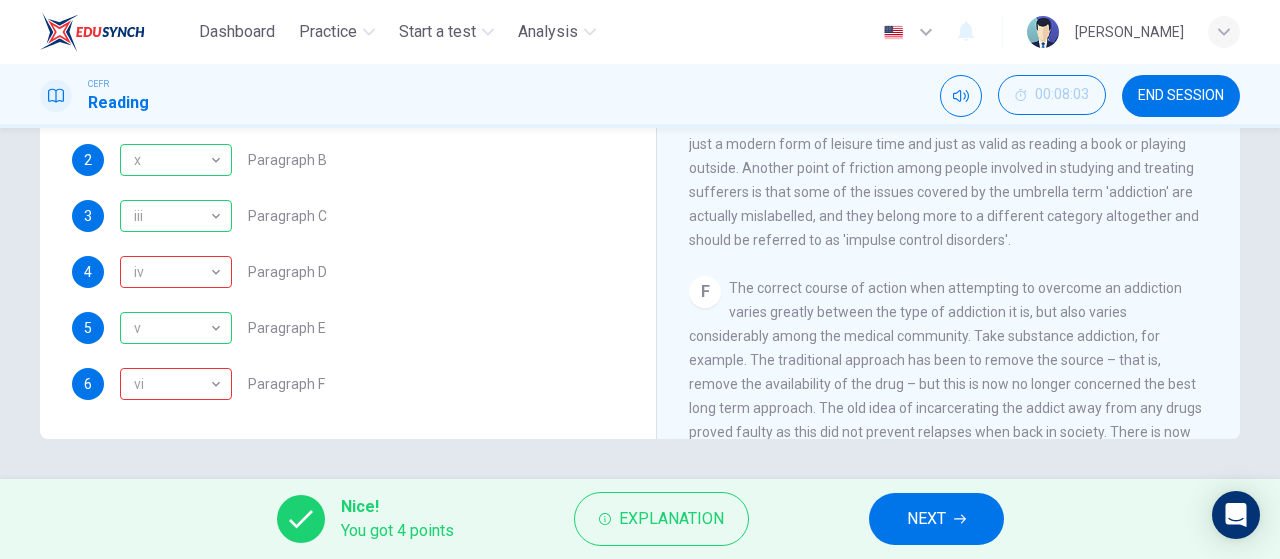 click on "NEXT" at bounding box center (926, 519) 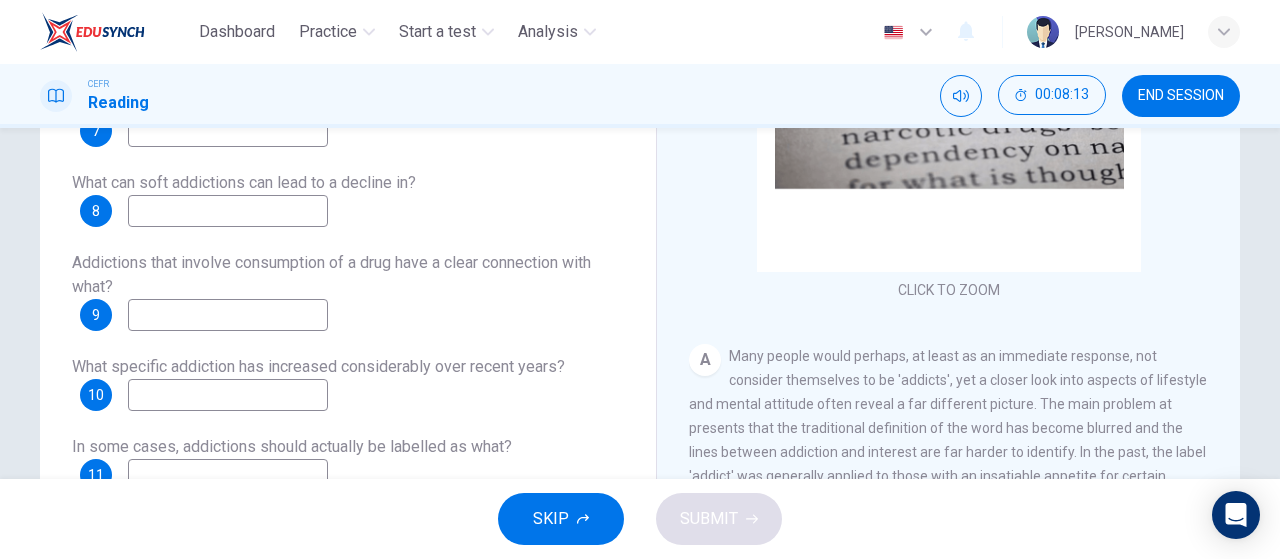 scroll, scrollTop: 166, scrollLeft: 0, axis: vertical 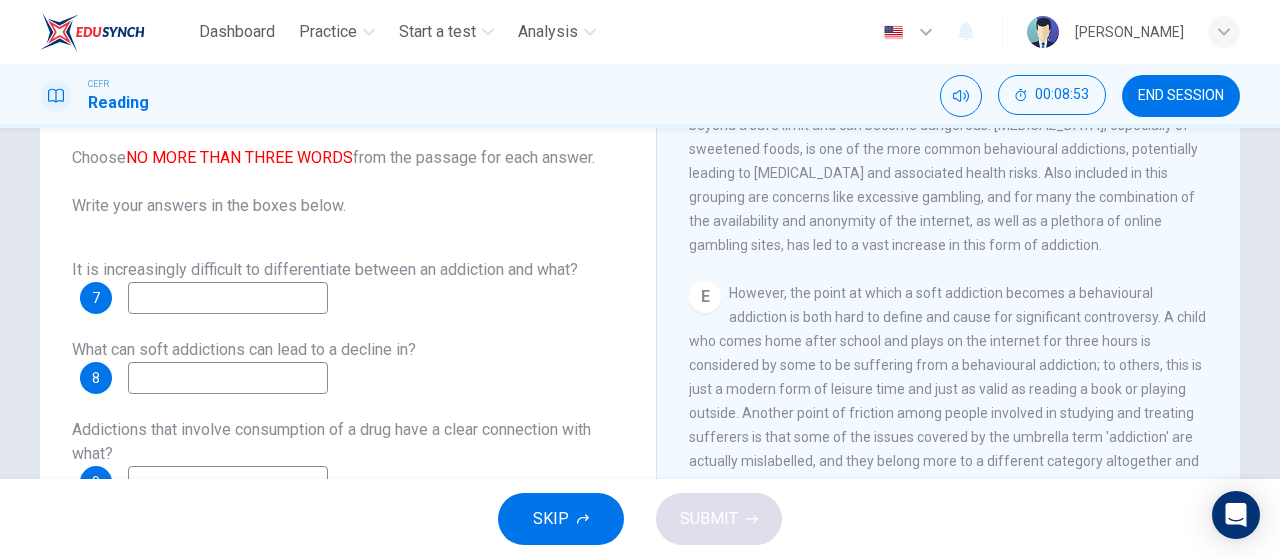 click at bounding box center (228, 298) 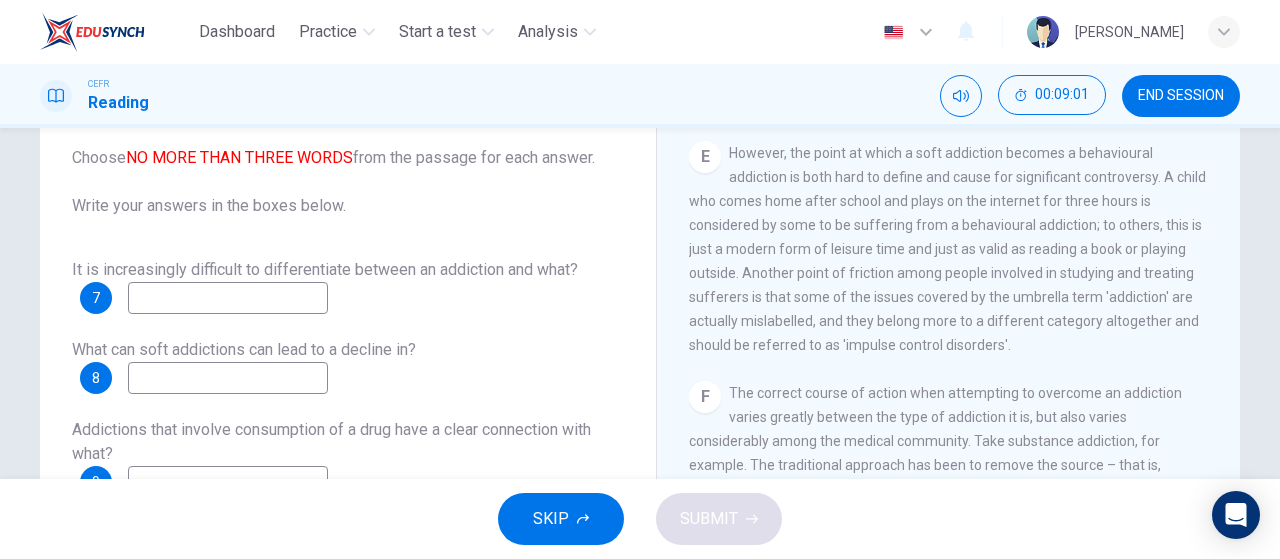scroll, scrollTop: 1333, scrollLeft: 0, axis: vertical 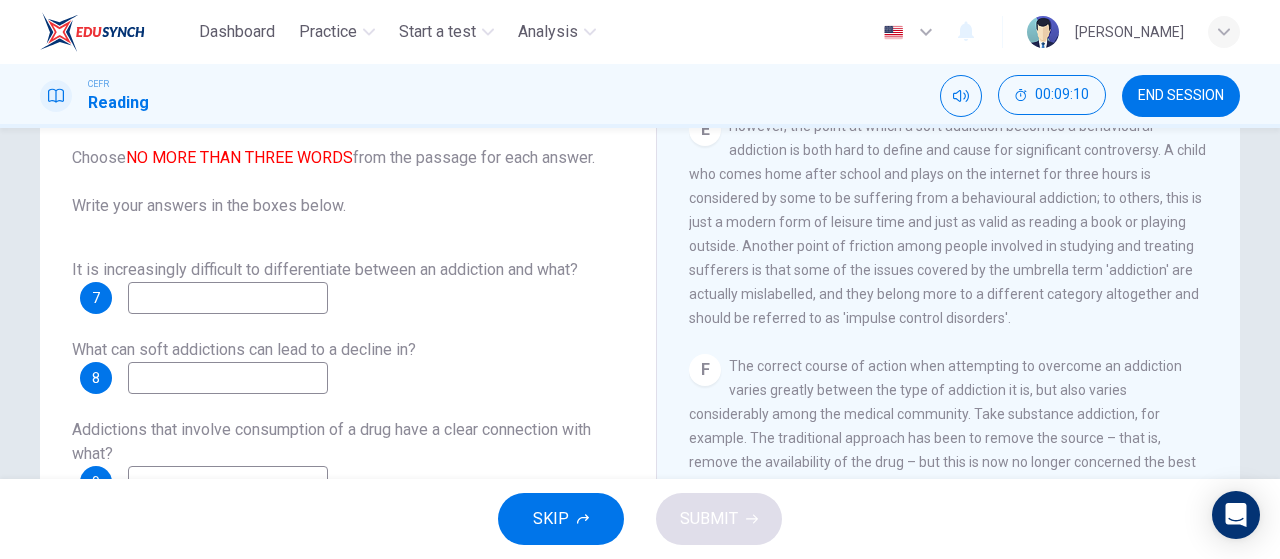 click at bounding box center [228, 298] 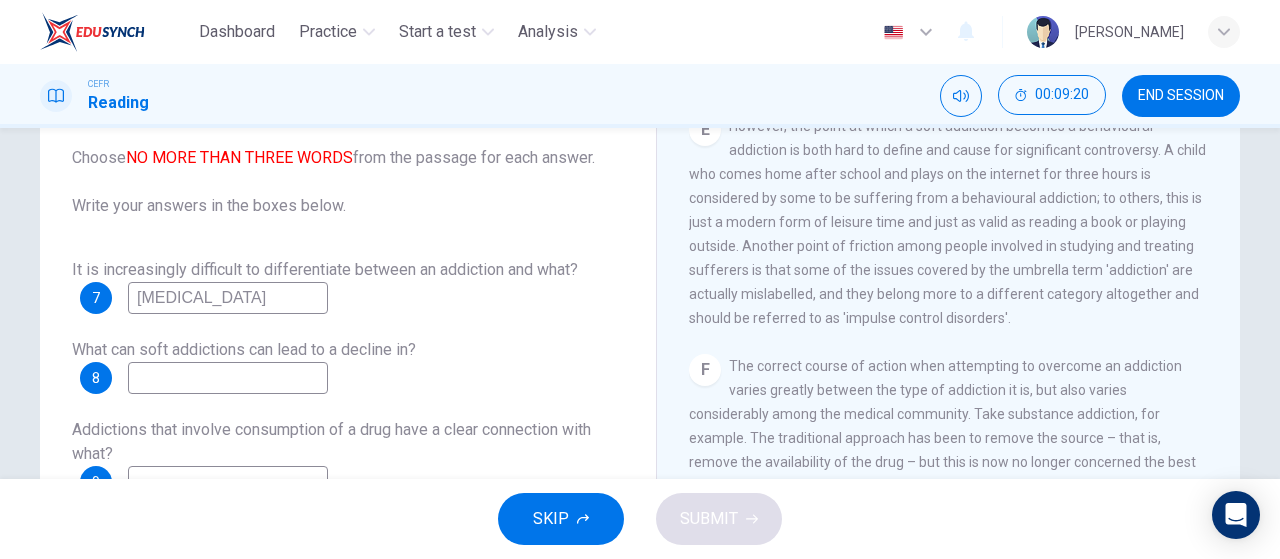 type on "impulse control disorders" 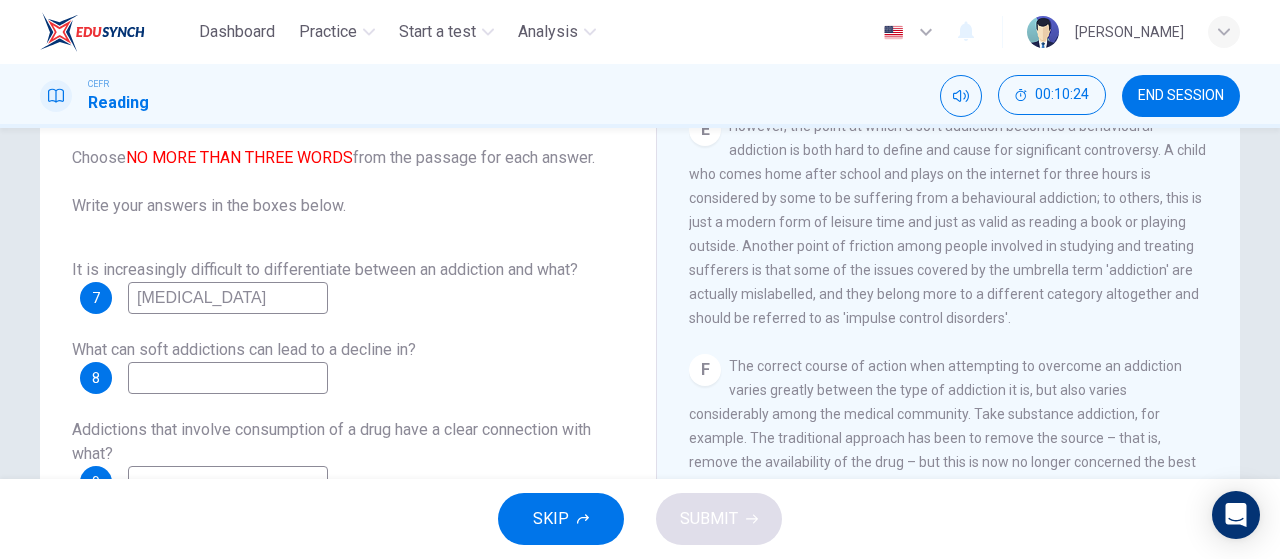 scroll, scrollTop: 1486, scrollLeft: 0, axis: vertical 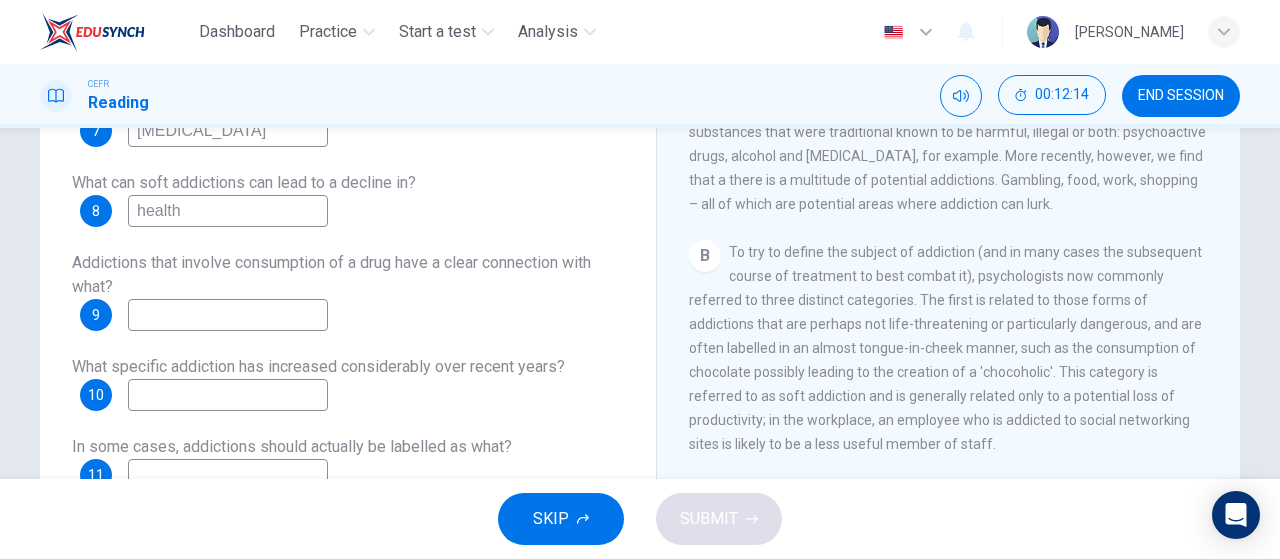 drag, startPoint x: 220, startPoint y: 219, endPoint x: 16, endPoint y: 230, distance: 204.29636 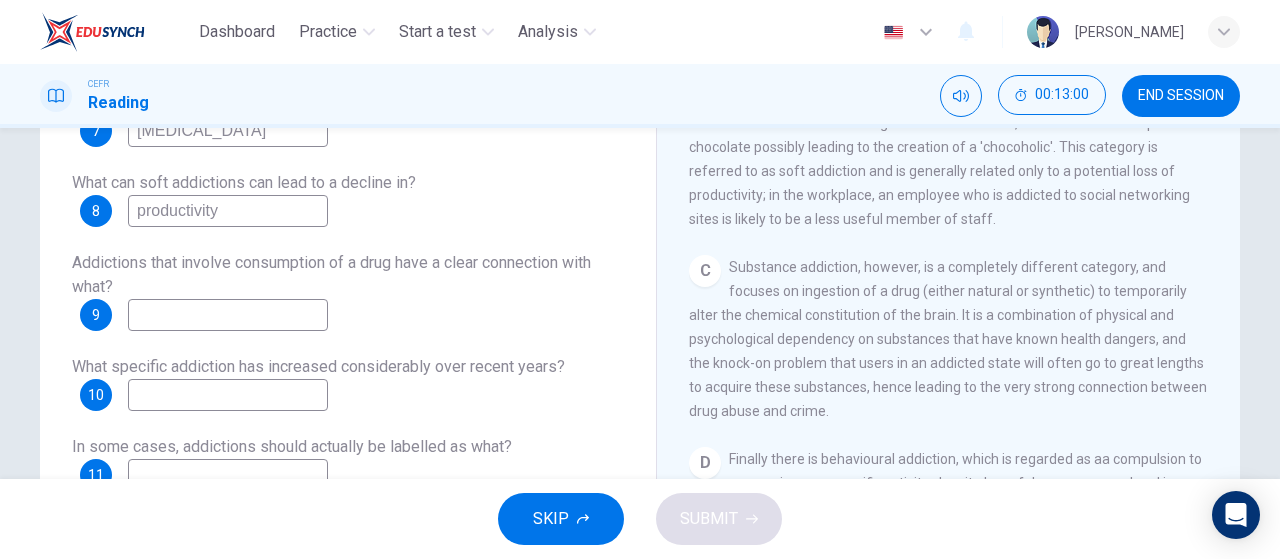 scroll, scrollTop: 594, scrollLeft: 0, axis: vertical 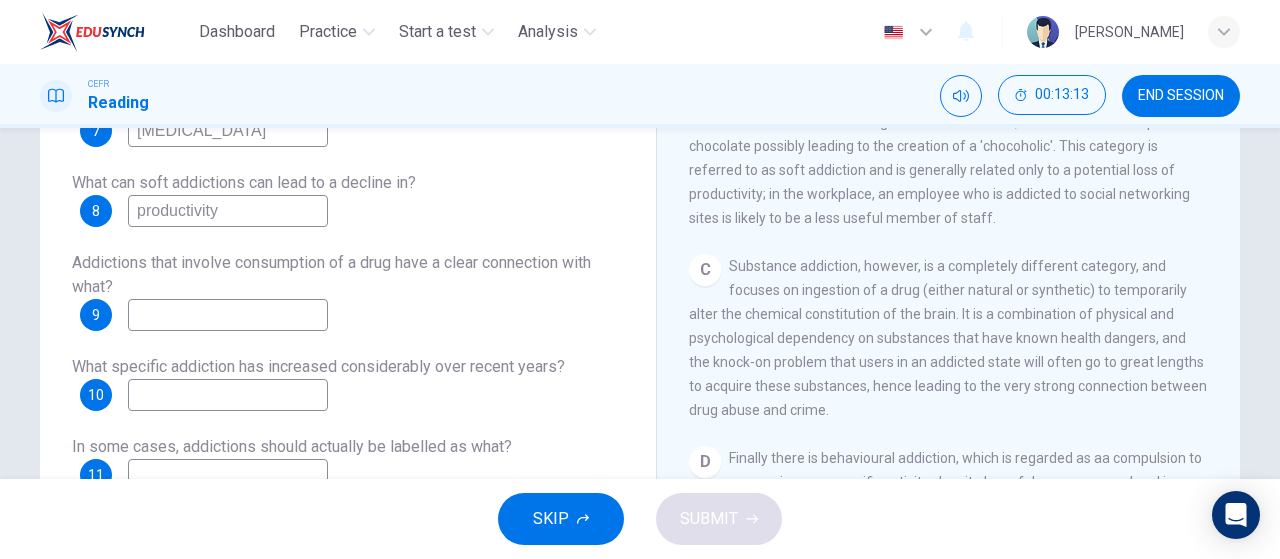 type on "productivity" 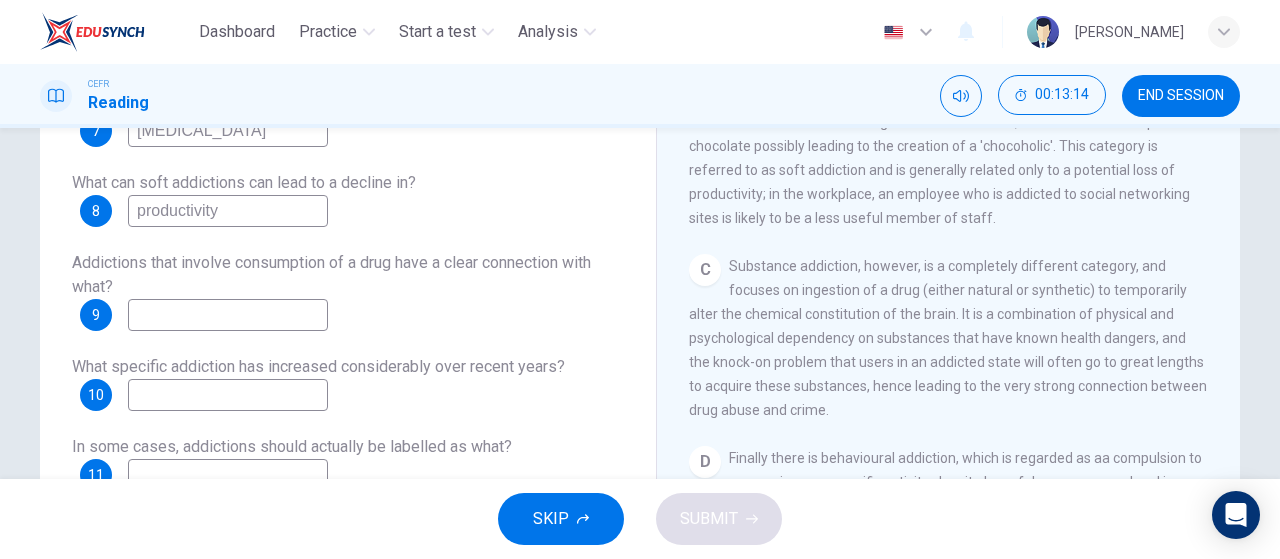 click at bounding box center (228, 315) 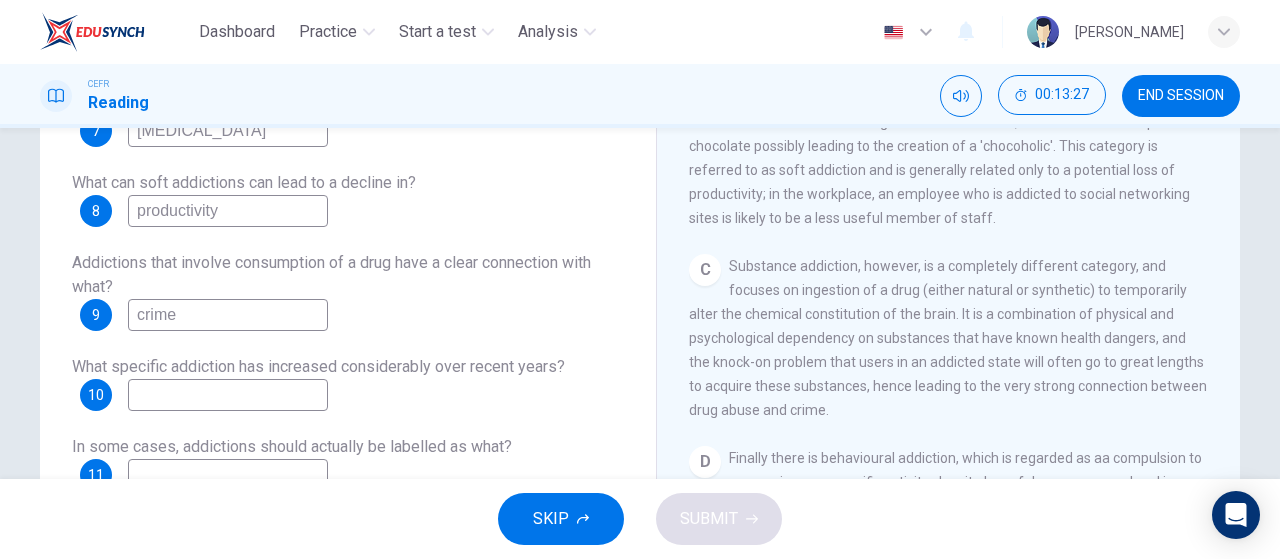 scroll, scrollTop: 317, scrollLeft: 0, axis: vertical 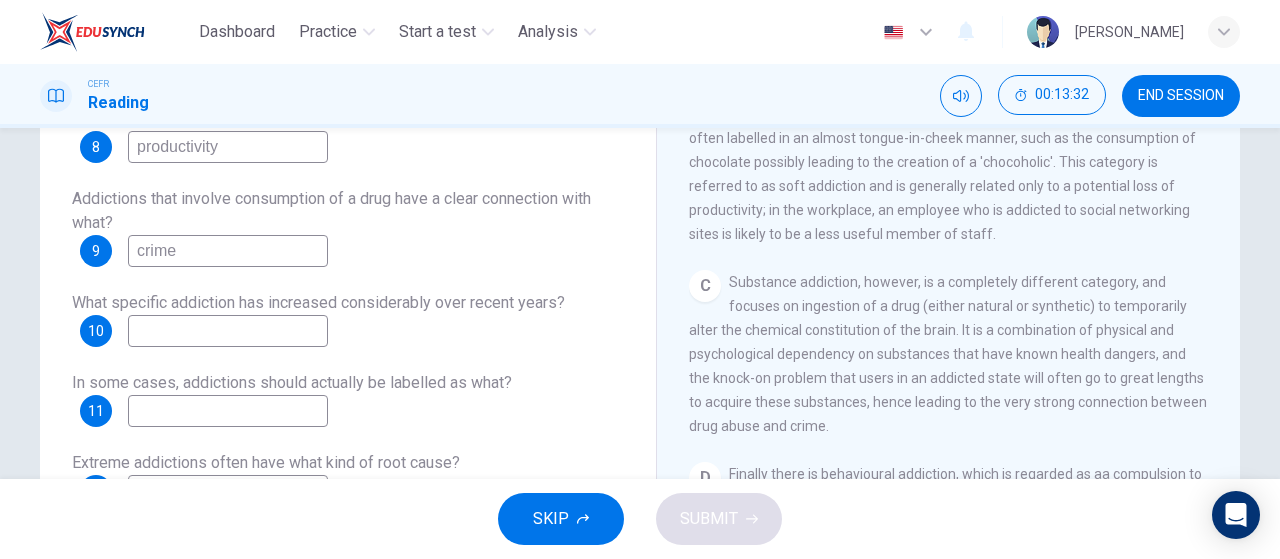drag, startPoint x: 177, startPoint y: 251, endPoint x: 94, endPoint y: 252, distance: 83.00603 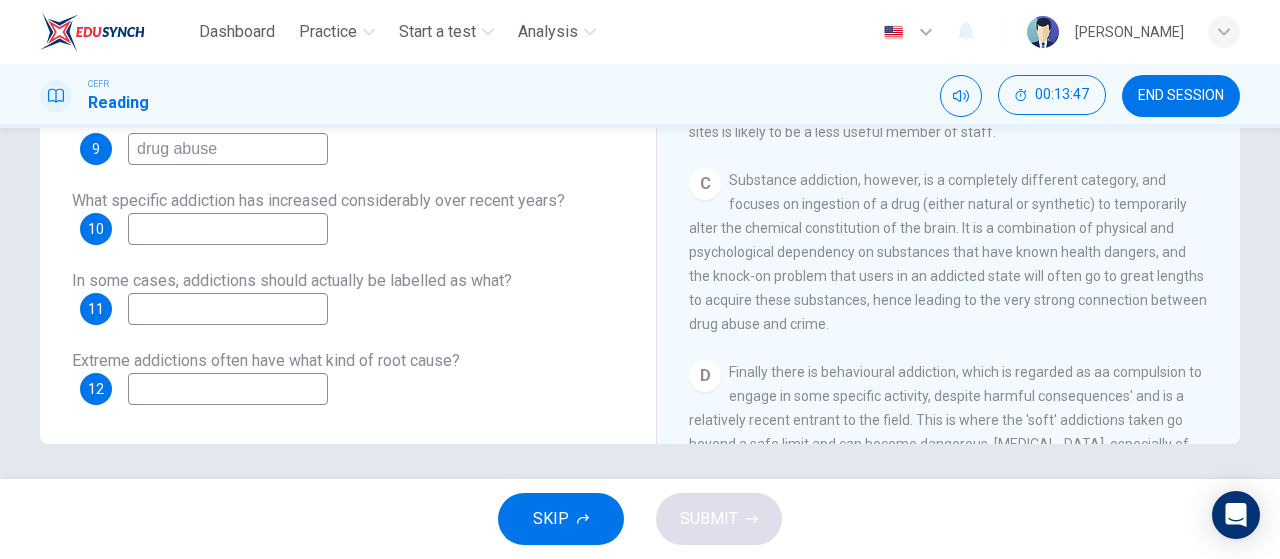scroll, scrollTop: 424, scrollLeft: 0, axis: vertical 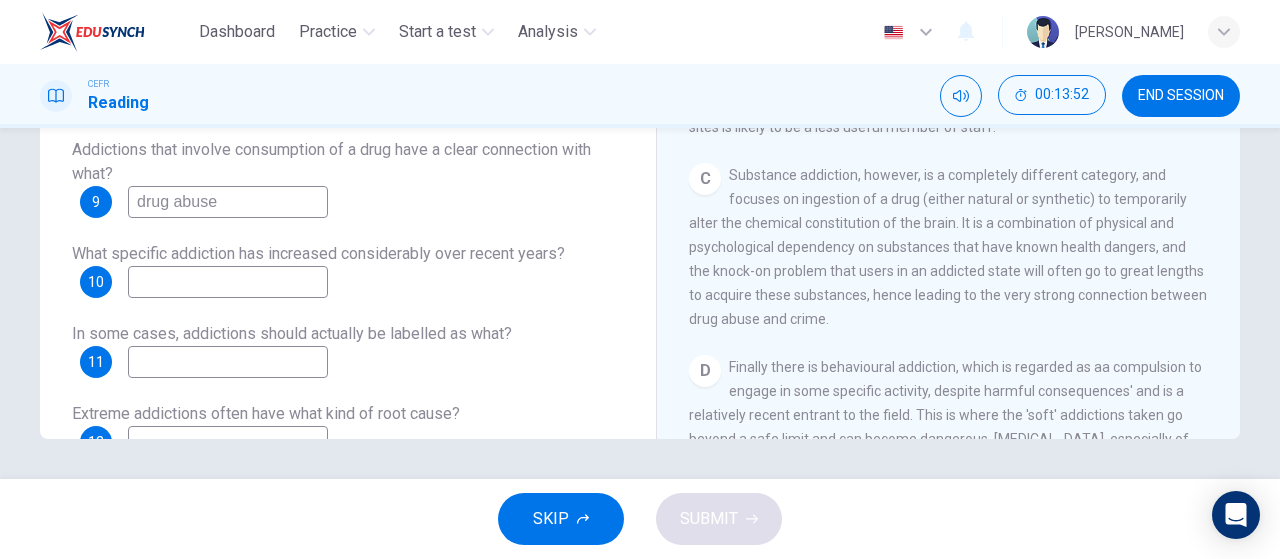 drag, startPoint x: 216, startPoint y: 205, endPoint x: 39, endPoint y: 217, distance: 177.40631 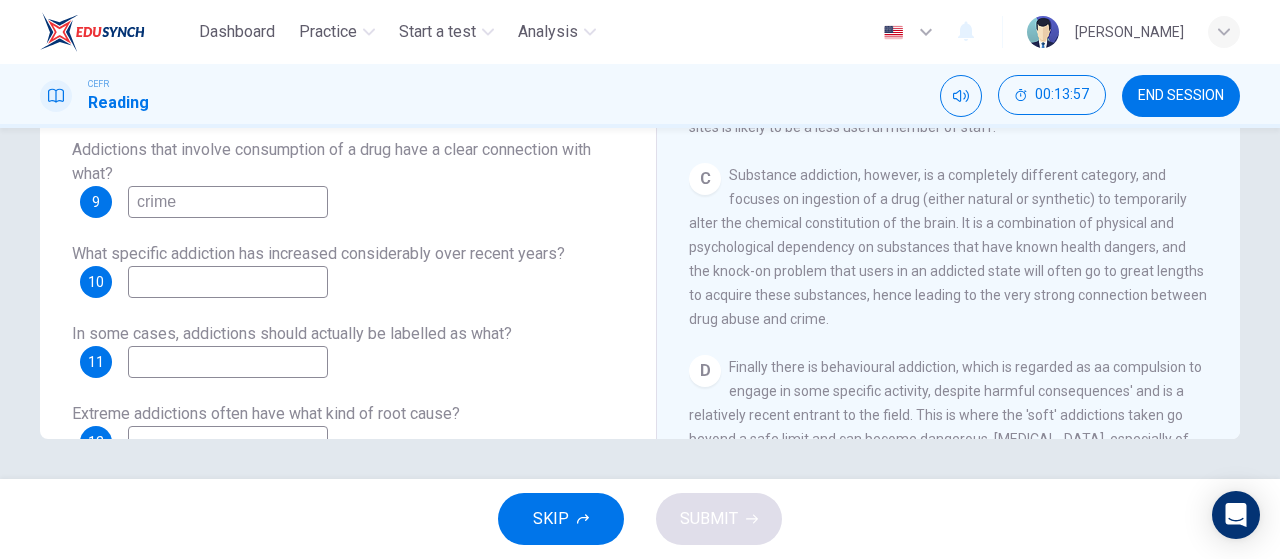 drag, startPoint x: 210, startPoint y: 213, endPoint x: 65, endPoint y: 214, distance: 145.00345 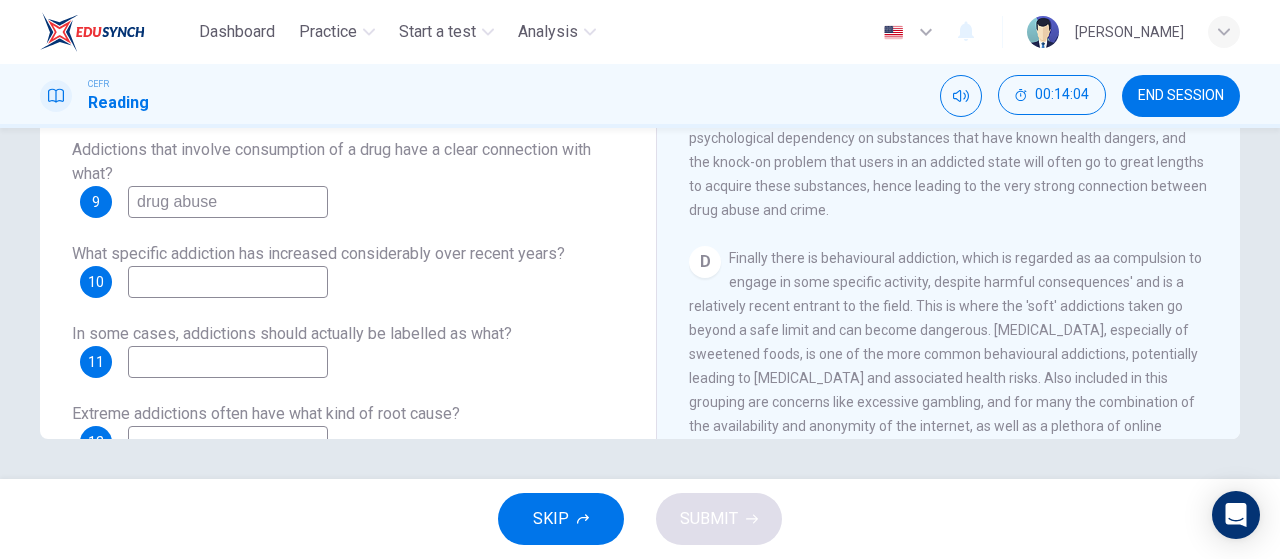 scroll, scrollTop: 752, scrollLeft: 0, axis: vertical 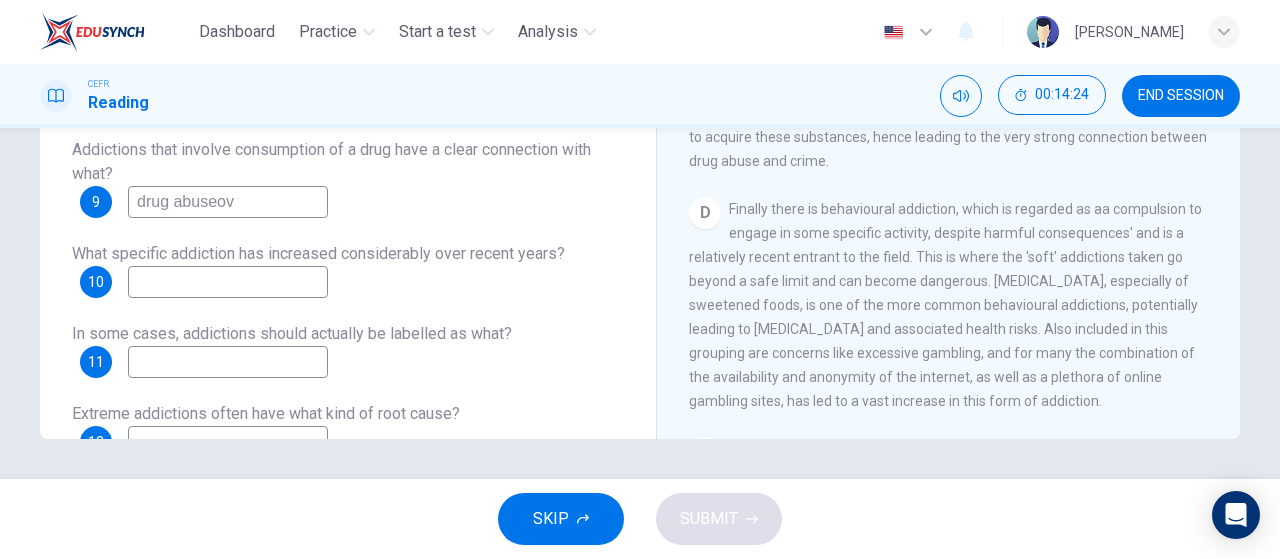 click at bounding box center [228, 282] 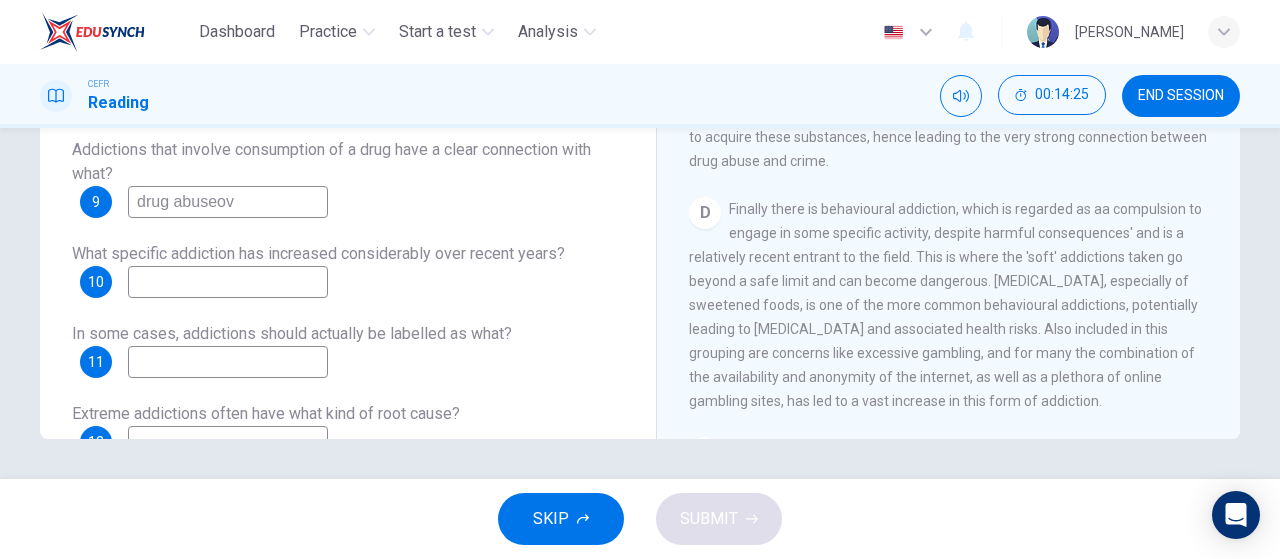 click on "drug abuseov" at bounding box center [228, 202] 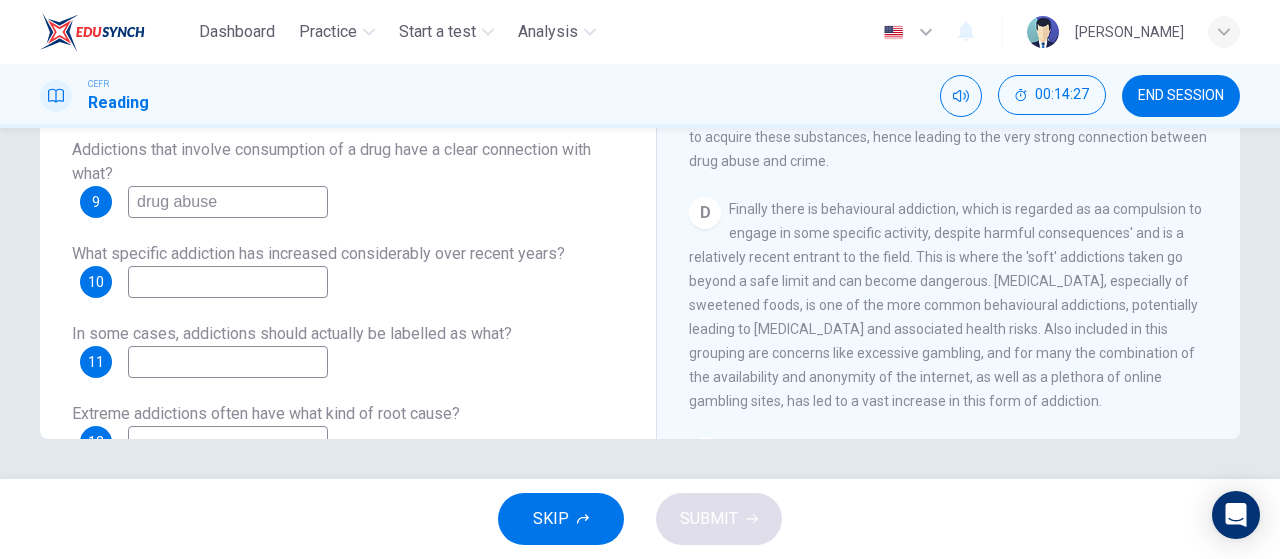 type on "drug abuse" 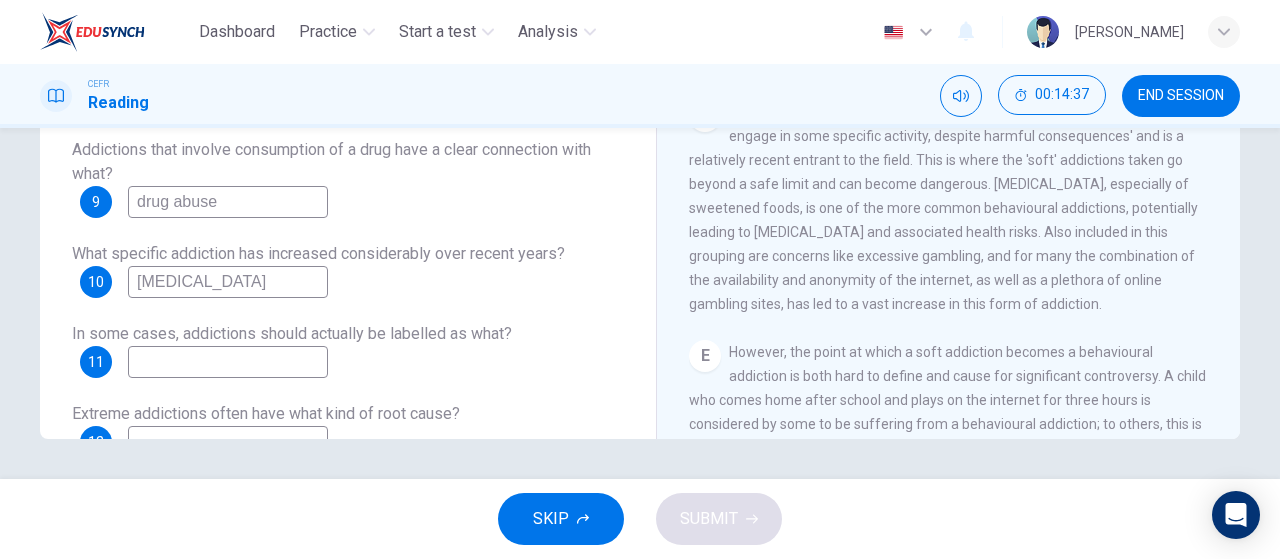 scroll, scrollTop: 856, scrollLeft: 0, axis: vertical 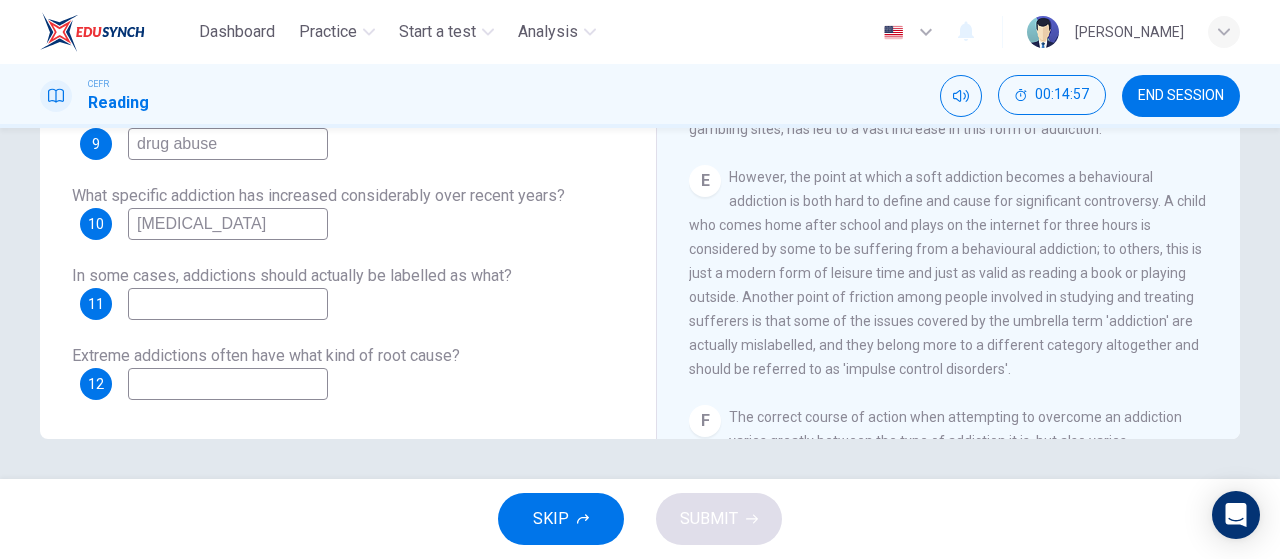 type on "overeating" 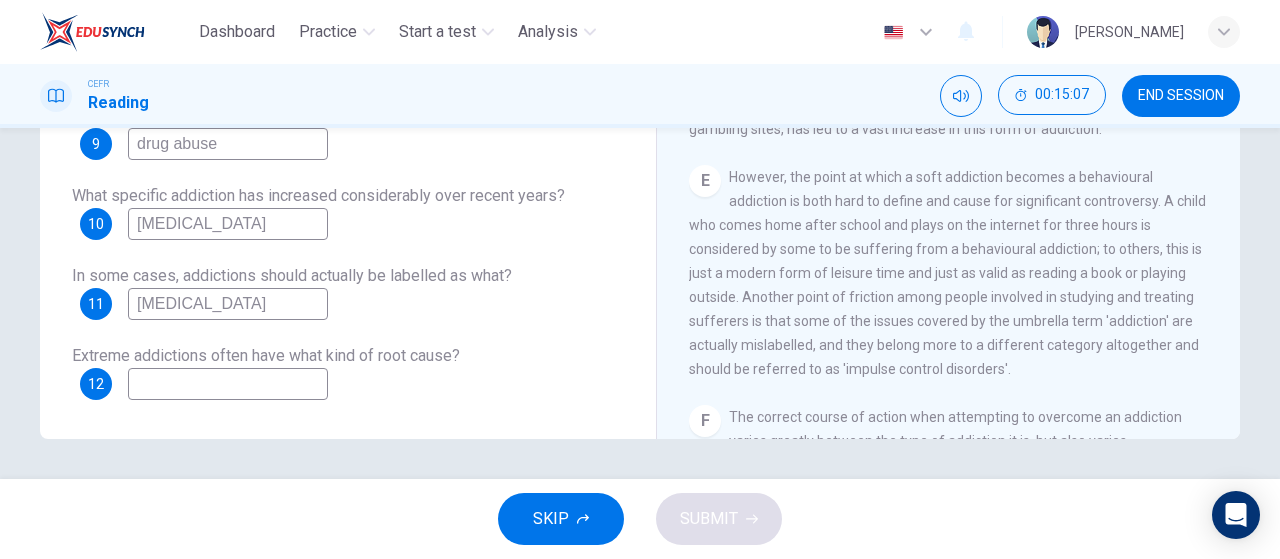 scroll, scrollTop: 0, scrollLeft: 0, axis: both 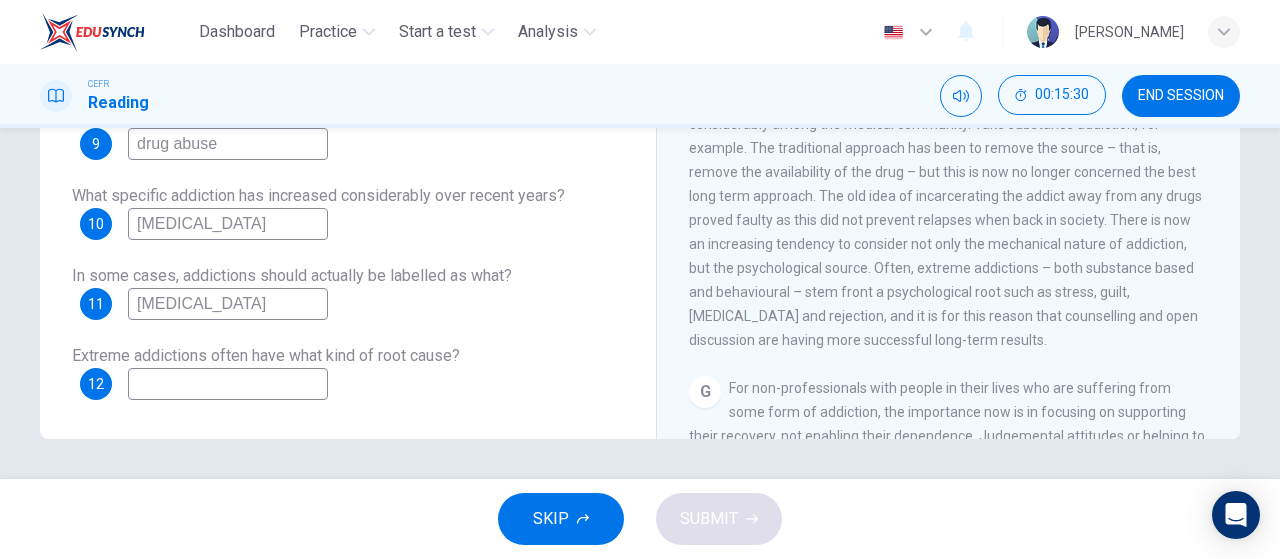 type on "impulse control disorders" 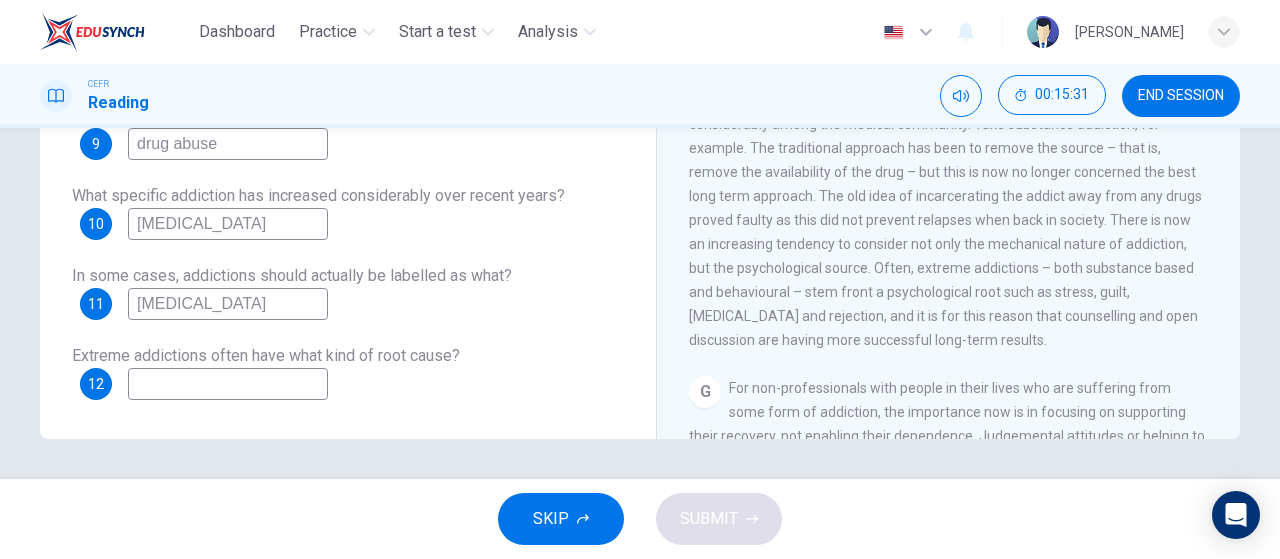 click at bounding box center [228, 384] 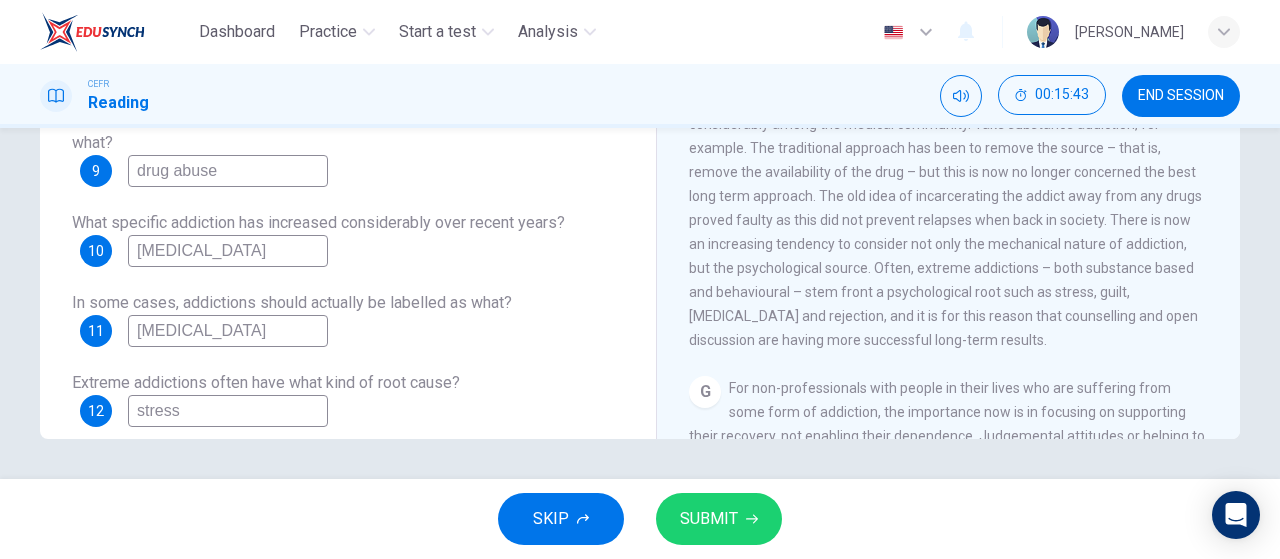 scroll, scrollTop: 0, scrollLeft: 0, axis: both 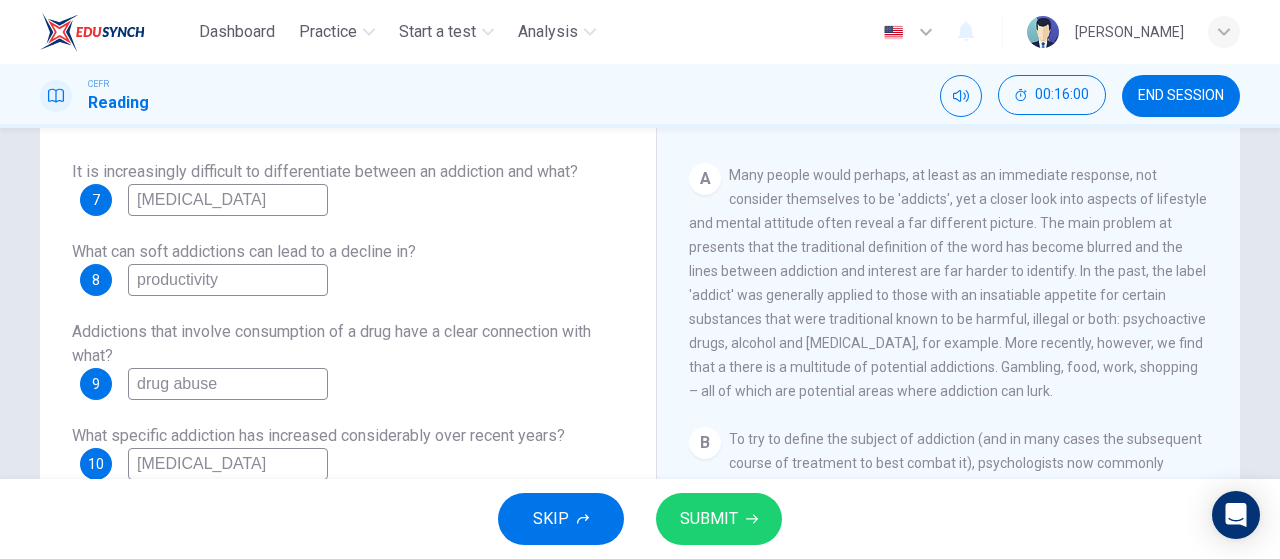 type on "stress" 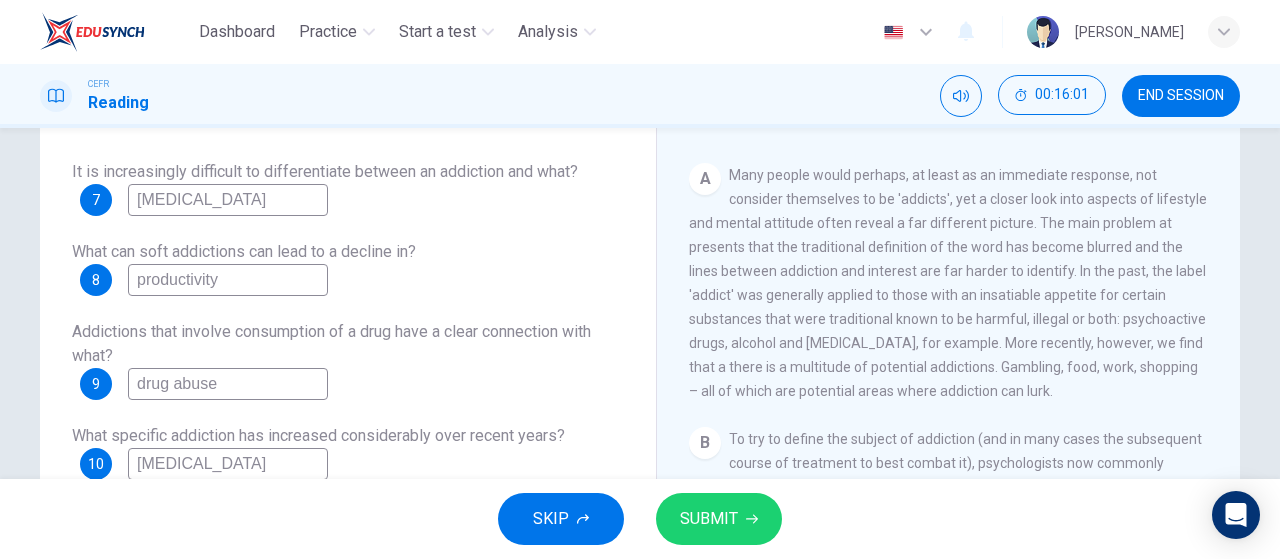 drag, startPoint x: 969, startPoint y: 298, endPoint x: 1100, endPoint y: 293, distance: 131.09538 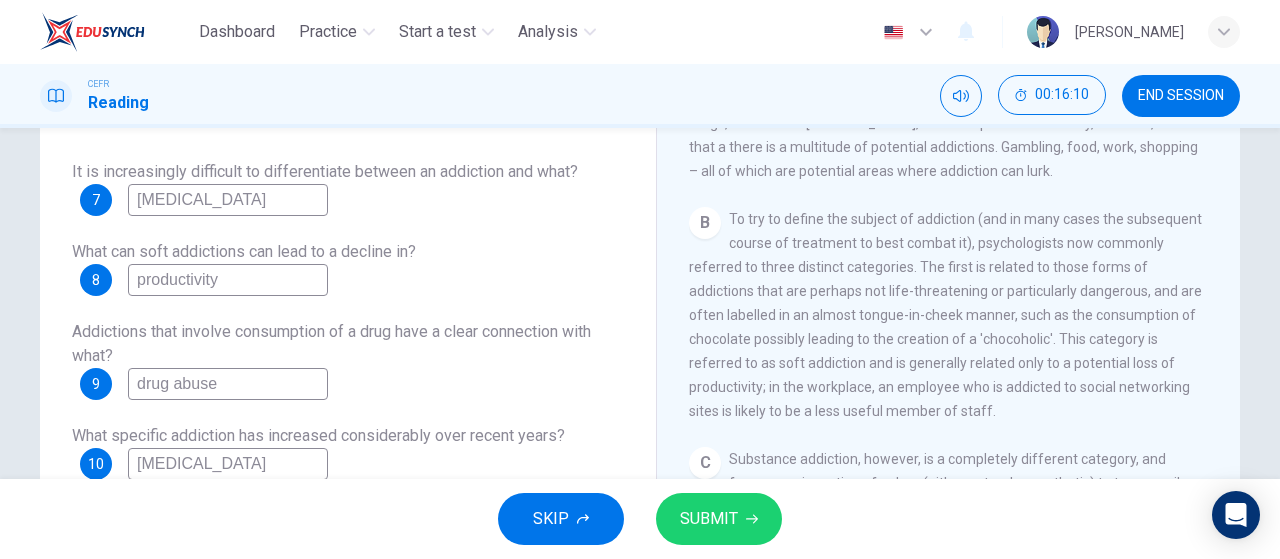 scroll, scrollTop: 472, scrollLeft: 0, axis: vertical 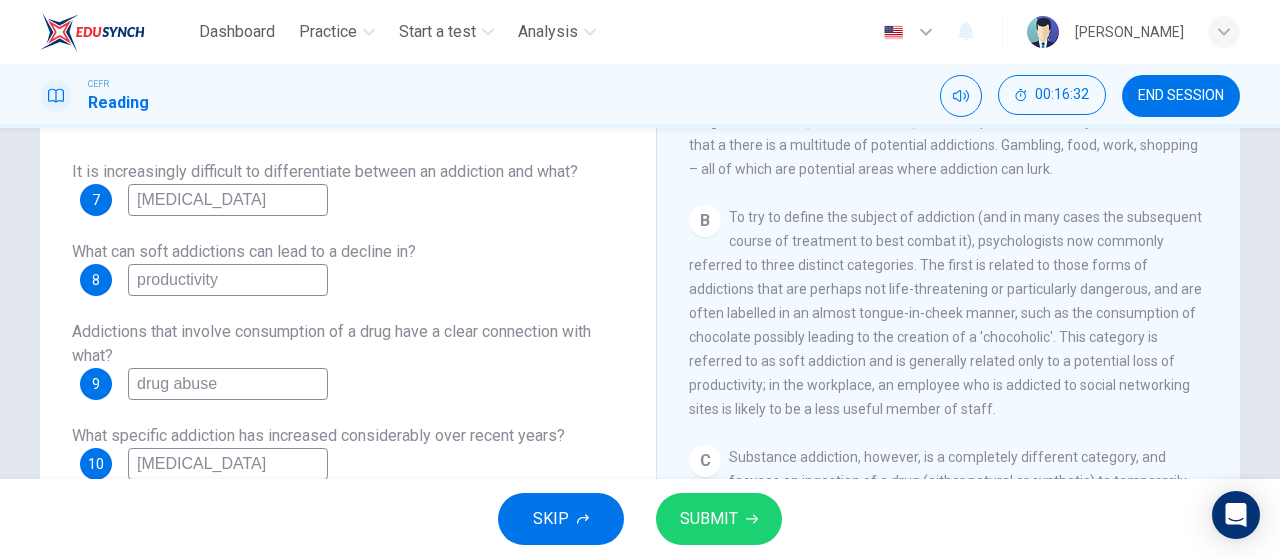 drag, startPoint x: 308, startPoint y: 196, endPoint x: 0, endPoint y: 213, distance: 308.4688 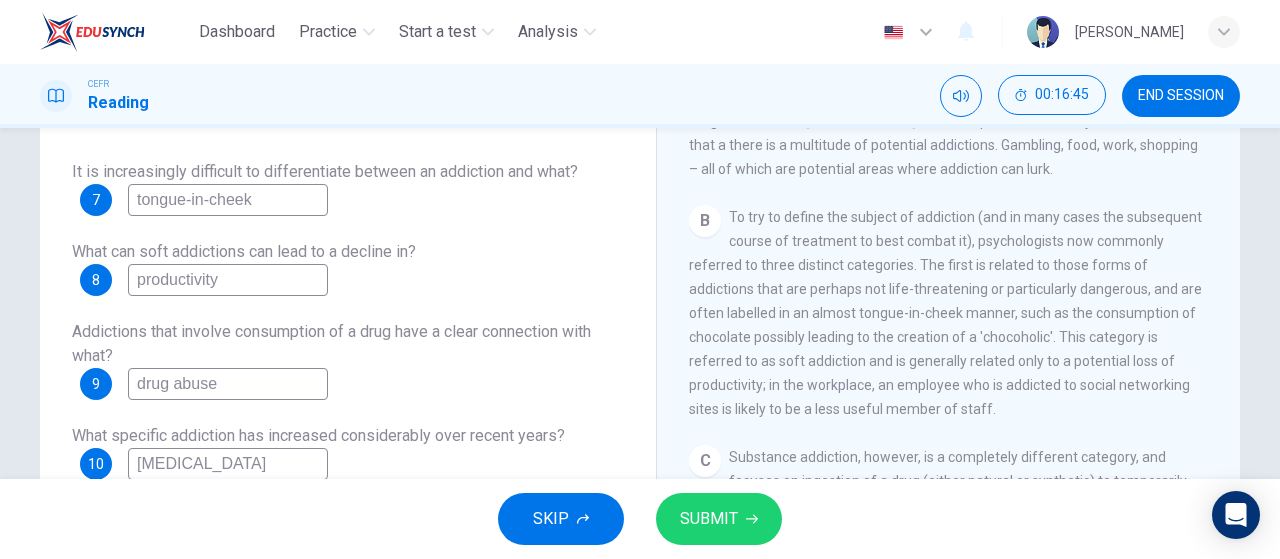 type on "tongue-in-cheek" 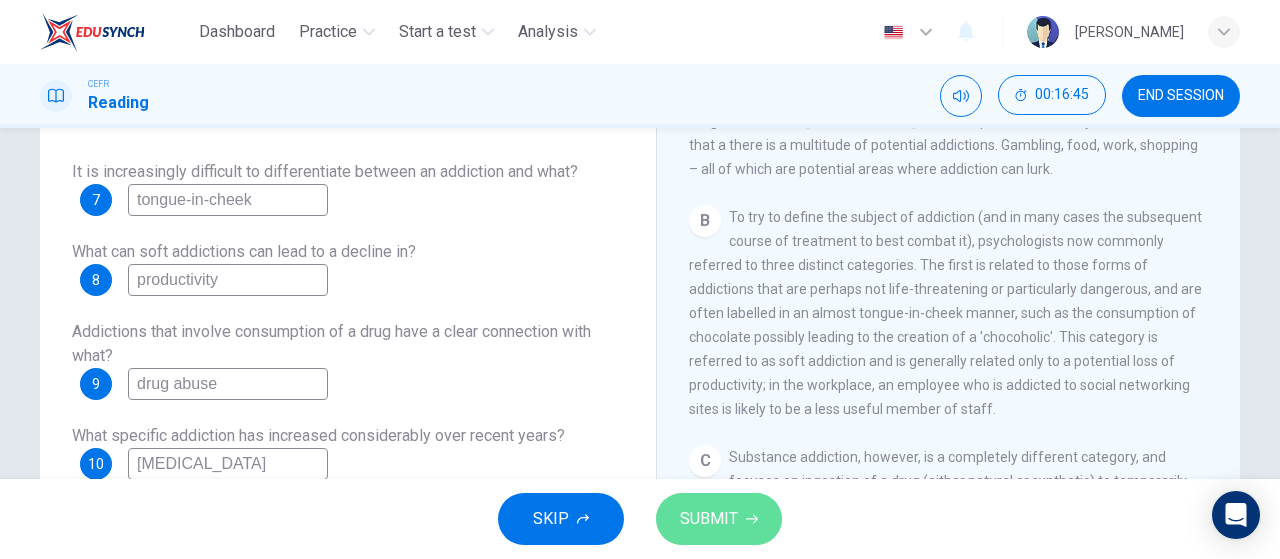 click on "SUBMIT" at bounding box center (719, 519) 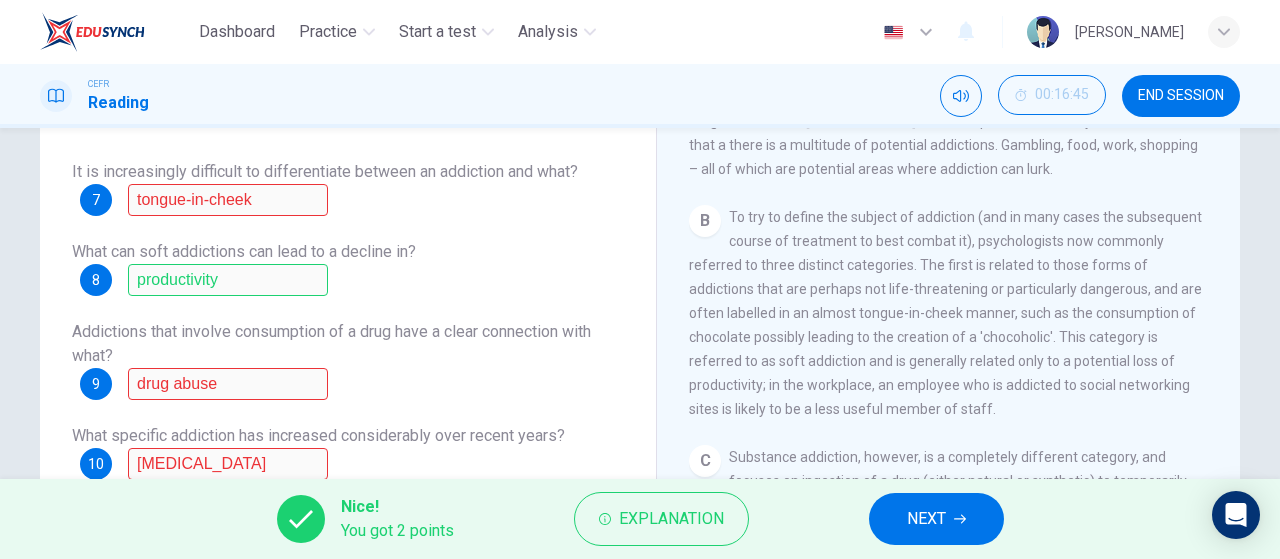 scroll, scrollTop: 80, scrollLeft: 0, axis: vertical 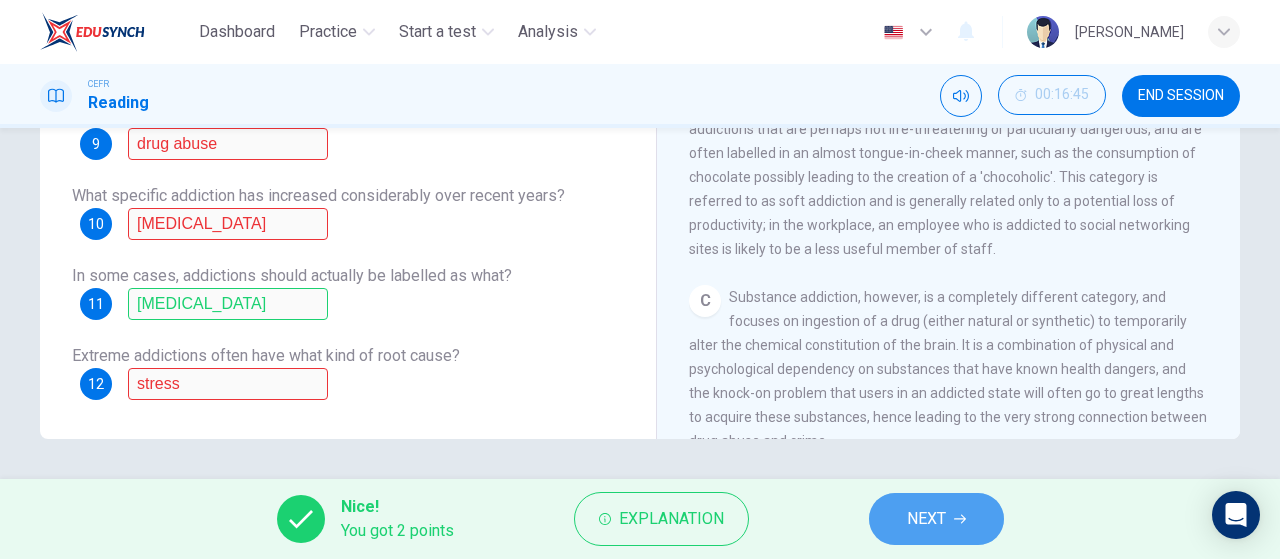 click on "NEXT" at bounding box center [936, 519] 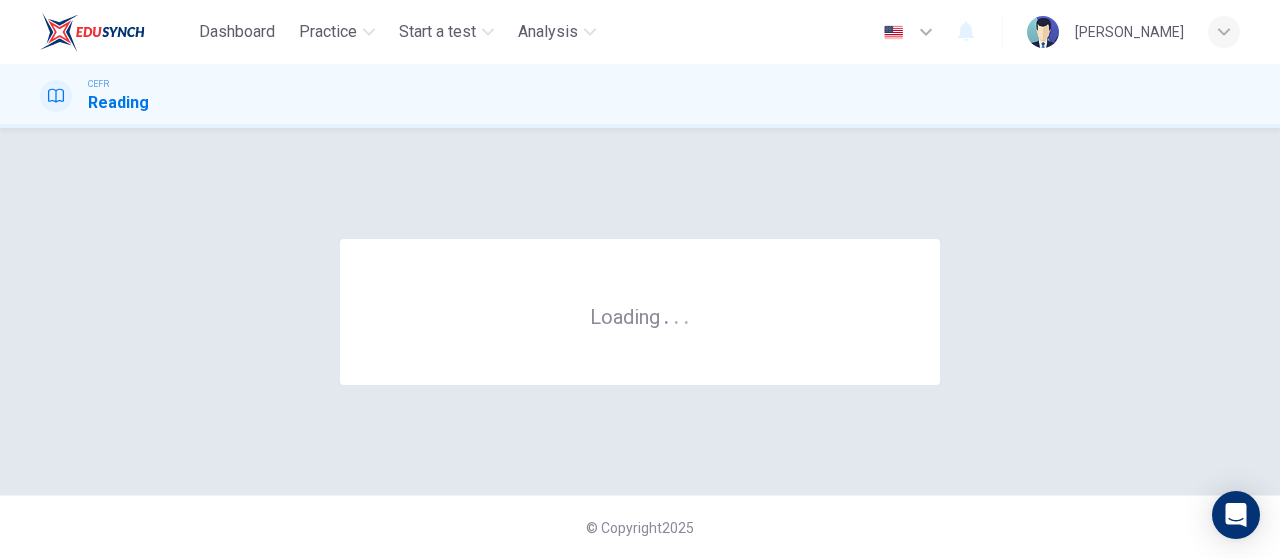 scroll, scrollTop: 0, scrollLeft: 0, axis: both 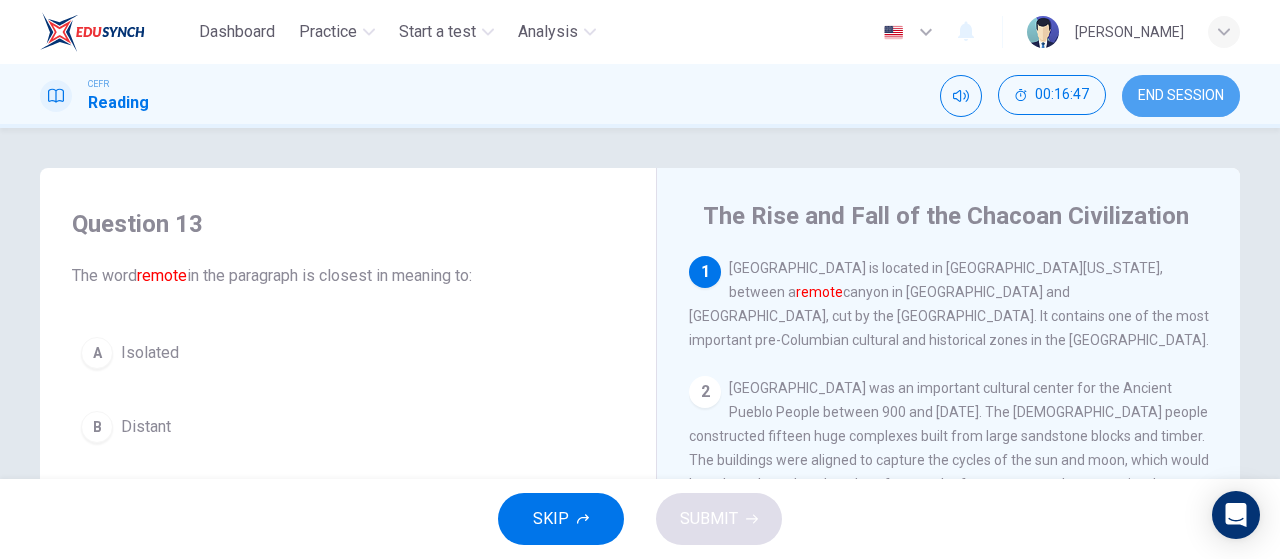 click on "END SESSION" at bounding box center [1181, 96] 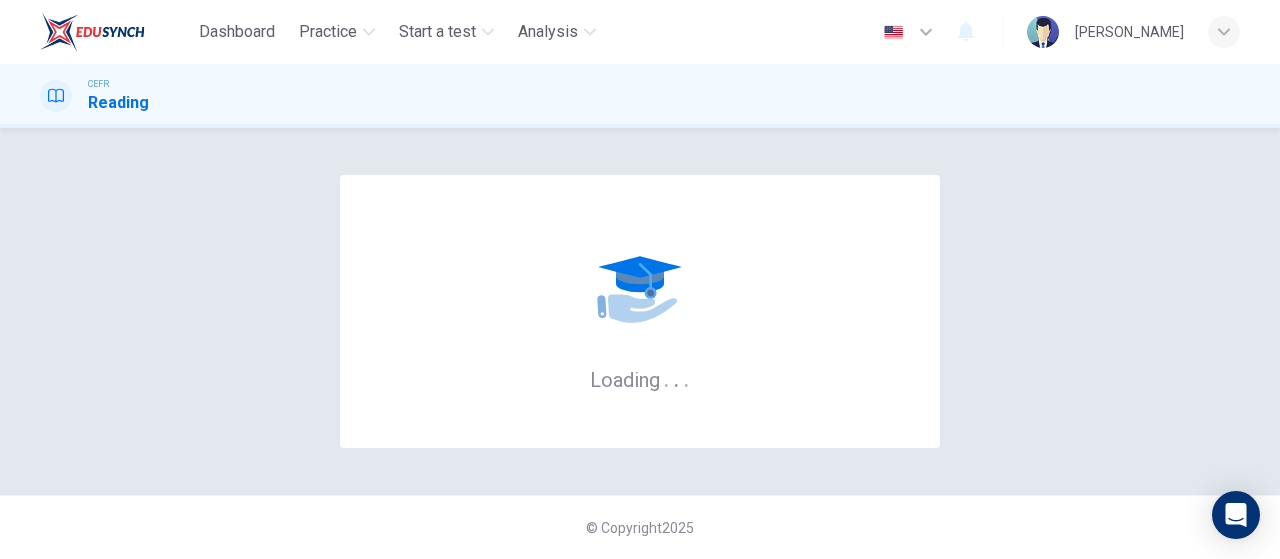 scroll, scrollTop: 0, scrollLeft: 0, axis: both 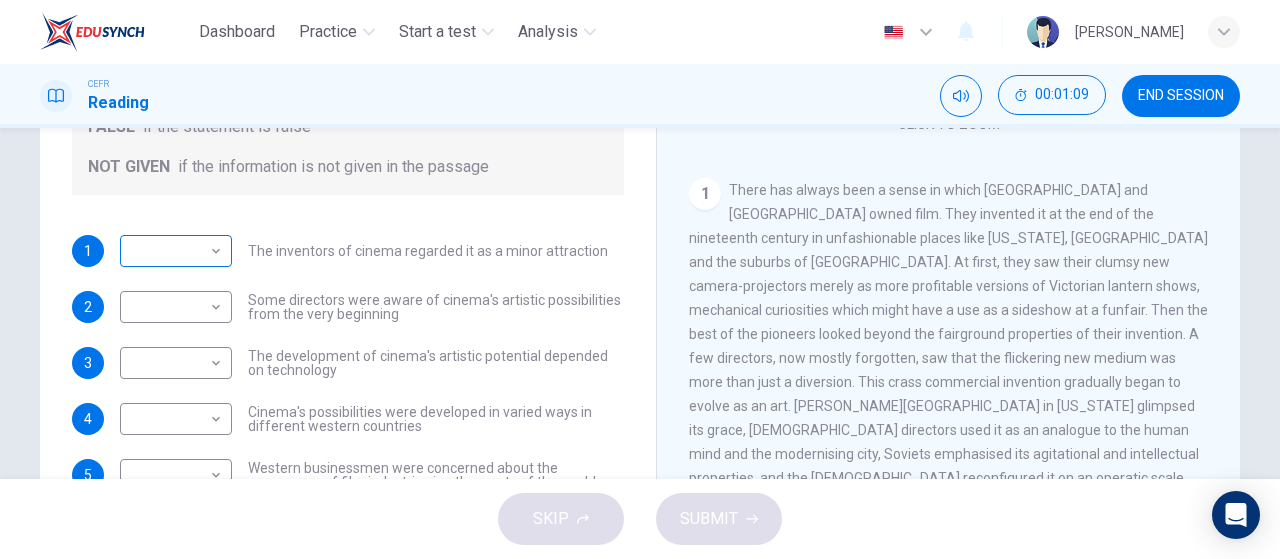 click on "Dashboard Practice Start a test Analysis English en ​ NURIN AISYA BINTI MAT YUSOF CEFR Reading 00:01:09 END SESSION Questions 1 - 5 Do the following statements agree with the information given in the Reading Passage?
In the boxes below write TRUE if the statement is true FALSE if the statement is false NOT GIVEN if the information is not given in the passage 1 ​ ​ The inventors of cinema regarded it as a minor attraction 2 ​ ​ Some directors were aware of cinema's artistic possibilities from the very beginning 3 ​ ​ The development of cinema's artistic potential depended on technology 4 ​ ​ Cinema's possibilities were developed in varied ways in different western countries 5 ​ ​ Western businessmen were concerned about the emergence of film industries in other parts of the world The History of Film CLICK TO ZOOM Click to Zoom 1 2 3 4 5 6 7 8 SKIP SUBMIT EduSynch - Online Language Proficiency Testing
Dashboard Practice Start a test Analysis Notifications © Copyright  2025" at bounding box center [640, 279] 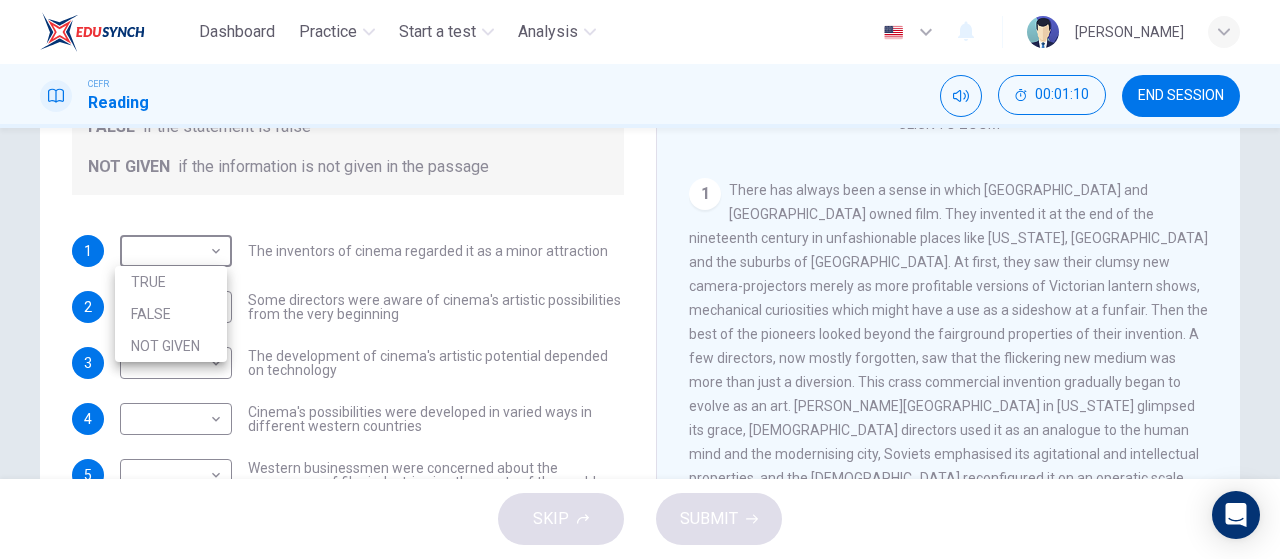 click on "TRUE" at bounding box center [171, 282] 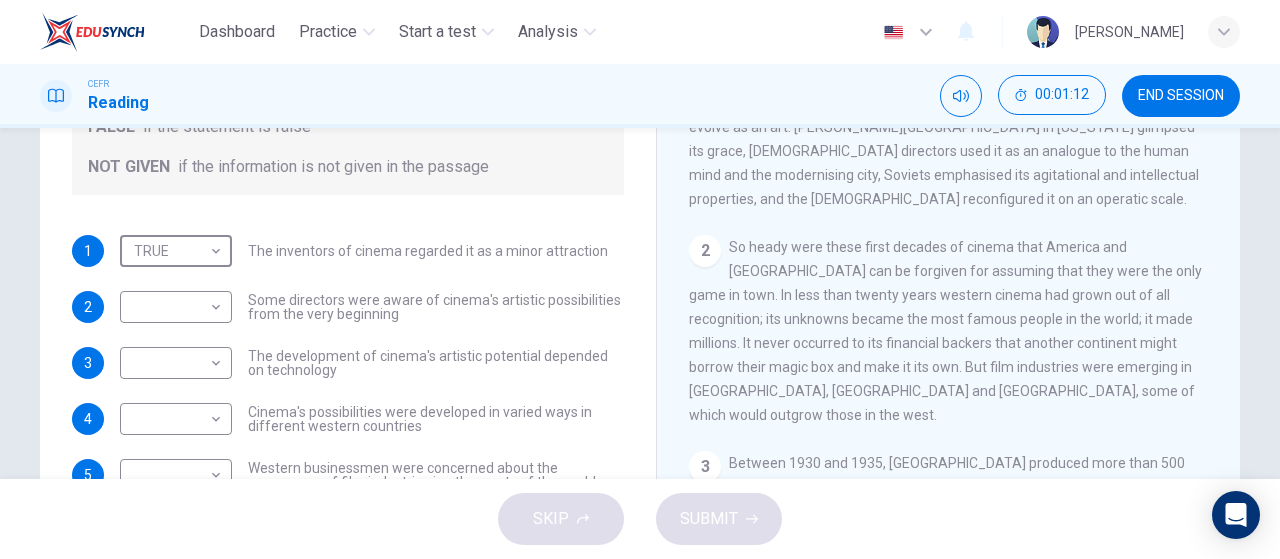 scroll, scrollTop: 500, scrollLeft: 0, axis: vertical 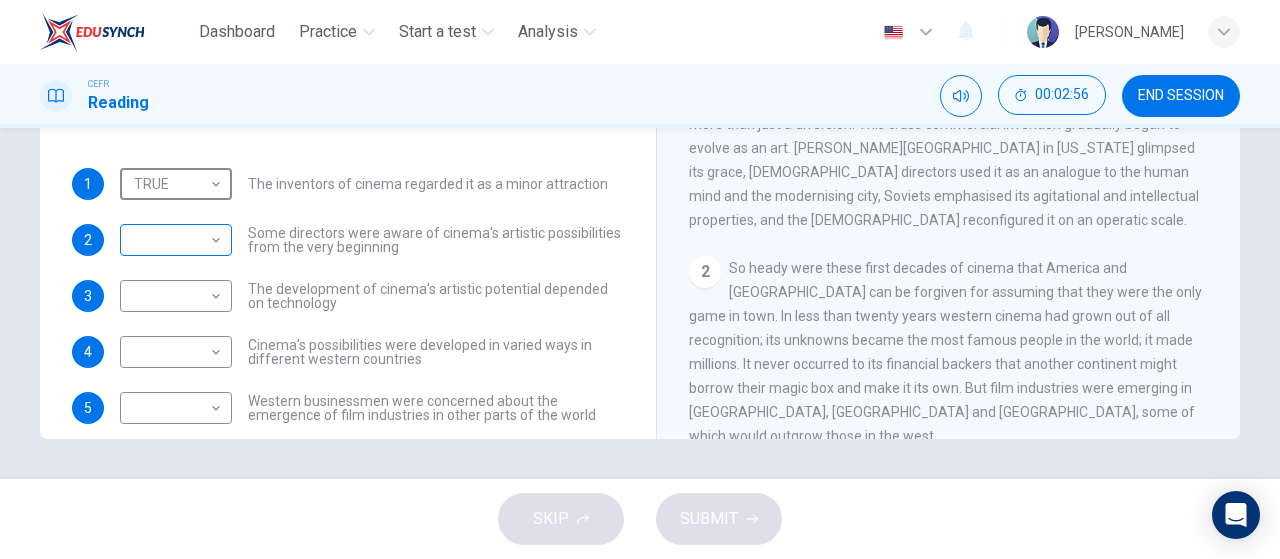 click on "Dashboard Practice Start a test Analysis English en ​ NURIN AISYA BINTI MAT YUSOF CEFR Reading 00:02:56 END SESSION Questions 1 - 5 Do the following statements agree with the information given in the Reading Passage?
In the boxes below write TRUE if the statement is true FALSE if the statement is false NOT GIVEN if the information is not given in the passage 1 TRUE TRUE ​ The inventors of cinema regarded it as a minor attraction 2 ​ ​ Some directors were aware of cinema's artistic possibilities from the very beginning 3 ​ ​ The development of cinema's artistic potential depended on technology 4 ​ ​ Cinema's possibilities were developed in varied ways in different western countries 5 ​ ​ Western businessmen were concerned about the emergence of film industries in other parts of the world The History of Film CLICK TO ZOOM Click to Zoom 1 2 3 4 5 6 7 8 SKIP SUBMIT EduSynch - Online Language Proficiency Testing
Dashboard Practice Start a test Analysis Notifications © Copyright  2025" at bounding box center [640, 279] 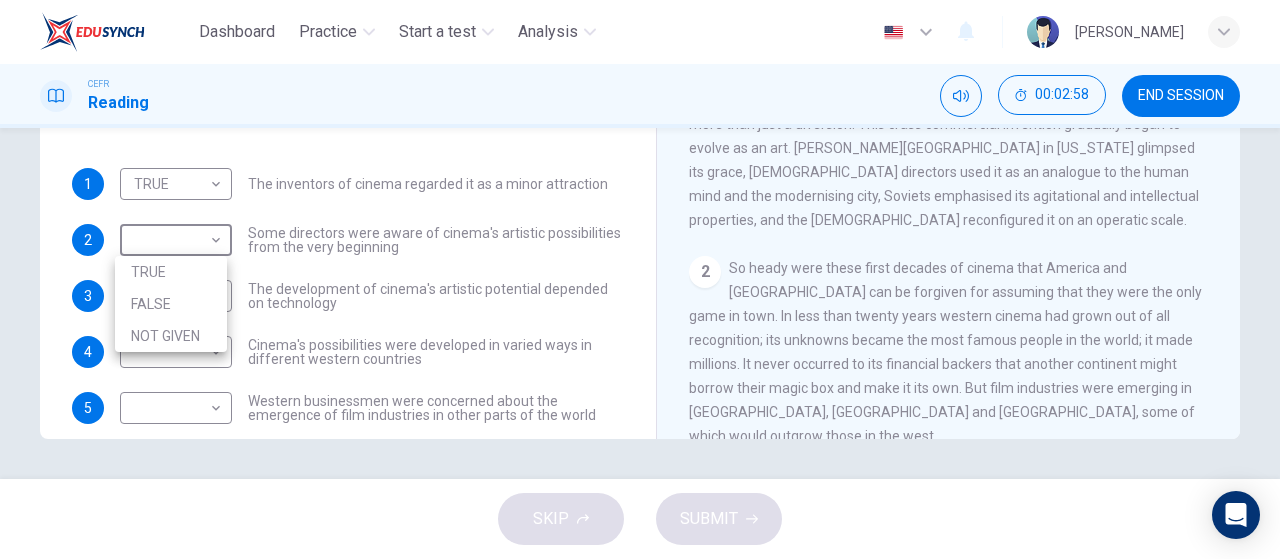 click on "FALSE" at bounding box center [171, 304] 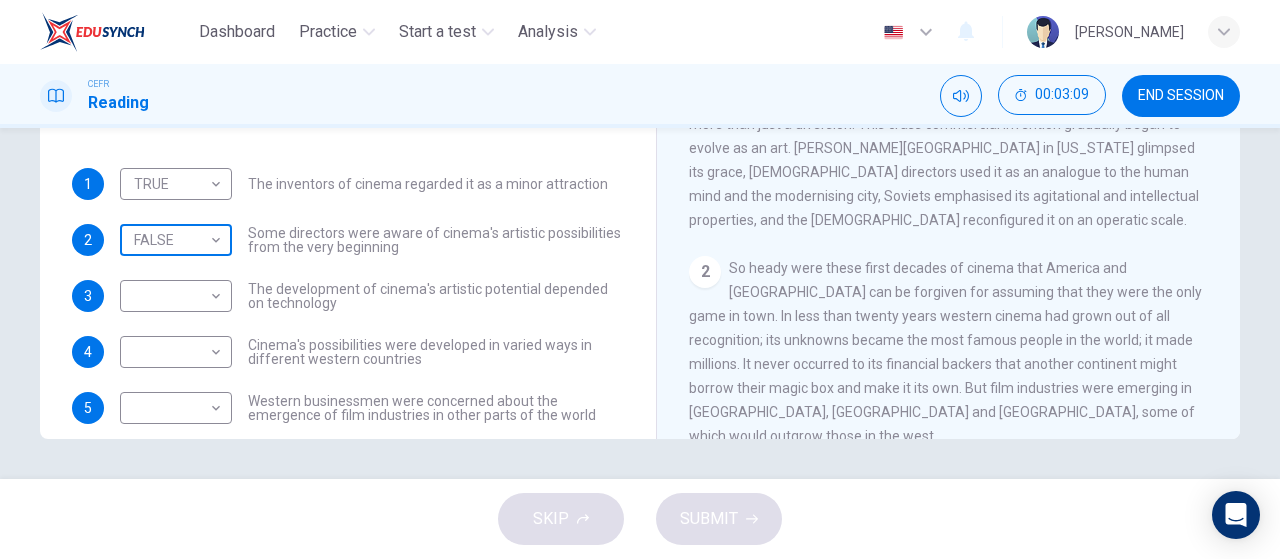 click on "Dashboard Practice Start a test Analysis English en ​ NURIN AISYA BINTI MAT YUSOF CEFR Reading 00:03:09 END SESSION Questions 1 - 5 Do the following statements agree with the information given in the Reading Passage?
In the boxes below write TRUE if the statement is true FALSE if the statement is false NOT GIVEN if the information is not given in the passage 1 TRUE TRUE ​ The inventors of cinema regarded it as a minor attraction 2 FALSE FALSE ​ Some directors were aware of cinema's artistic possibilities from the very beginning 3 ​ ​ The development of cinema's artistic potential depended on technology 4 ​ ​ Cinema's possibilities were developed in varied ways in different western countries 5 ​ ​ Western businessmen were concerned about the emergence of film industries in other parts of the world The History of Film CLICK TO ZOOM Click to Zoom 1 2 3 4 5 6 7 8 SKIP SUBMIT EduSynch - Online Language Proficiency Testing
Dashboard Practice Start a test Analysis Notifications 2025" at bounding box center (640, 279) 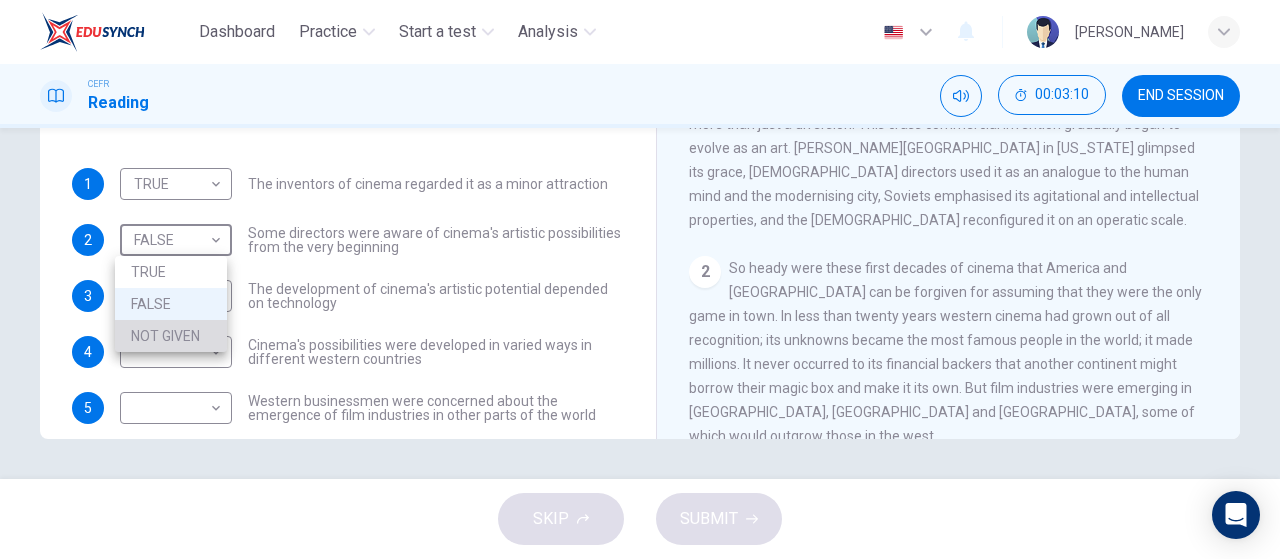 click on "NOT GIVEN" at bounding box center (171, 336) 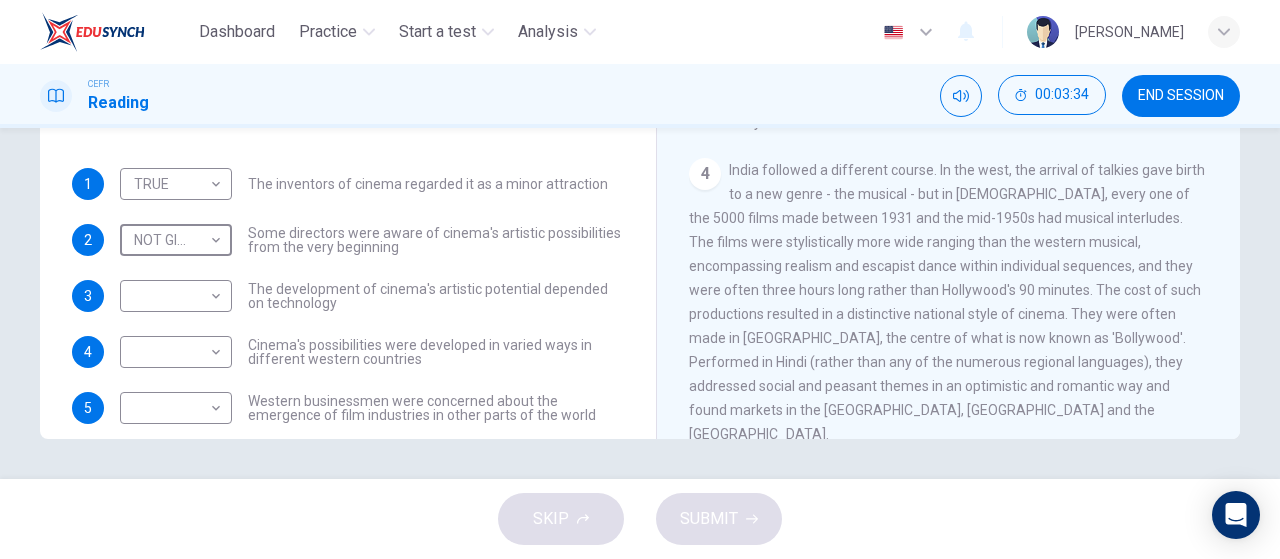 scroll, scrollTop: 833, scrollLeft: 0, axis: vertical 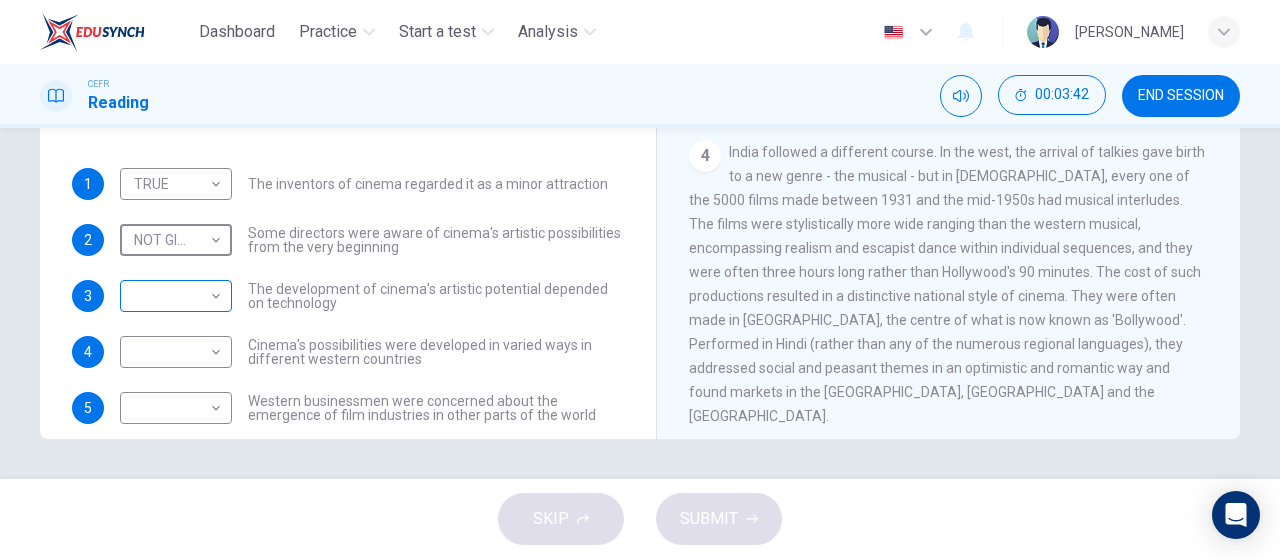 click on "Dashboard Practice Start a test Analysis English en ​ NURIN AISYA BINTI MAT YUSOF CEFR Reading 00:03:42 END SESSION Questions 1 - 5 Do the following statements agree with the information given in the Reading Passage?
In the boxes below write TRUE if the statement is true FALSE if the statement is false NOT GIVEN if the information is not given in the passage 1 TRUE TRUE ​ The inventors of cinema regarded it as a minor attraction 2 NOT GIVEN NOT GIVEN ​ Some directors were aware of cinema's artistic possibilities from the very beginning 3 ​ ​ The development of cinema's artistic potential depended on technology 4 ​ ​ Cinema's possibilities were developed in varied ways in different western countries 5 ​ ​ Western businessmen were concerned about the emergence of film industries in other parts of the world The History of Film CLICK TO ZOOM Click to Zoom 1 2 3 4 5 6 7 8 SKIP SUBMIT EduSynch - Online Language Proficiency Testing
Dashboard Practice Start a test Analysis Notifications" at bounding box center (640, 279) 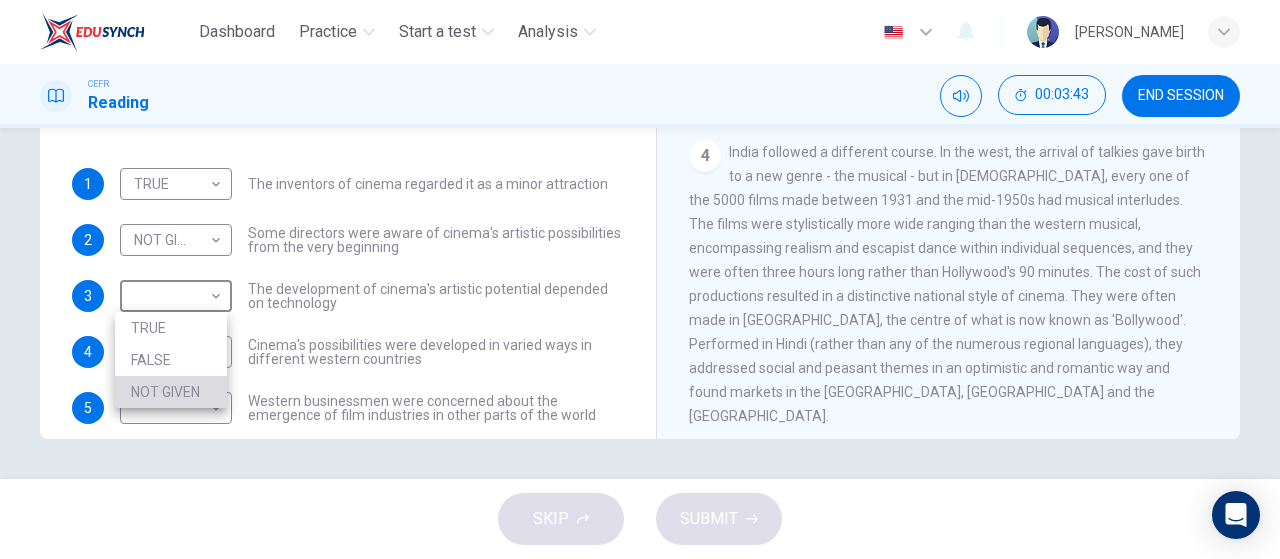 click on "NOT GIVEN" at bounding box center (171, 392) 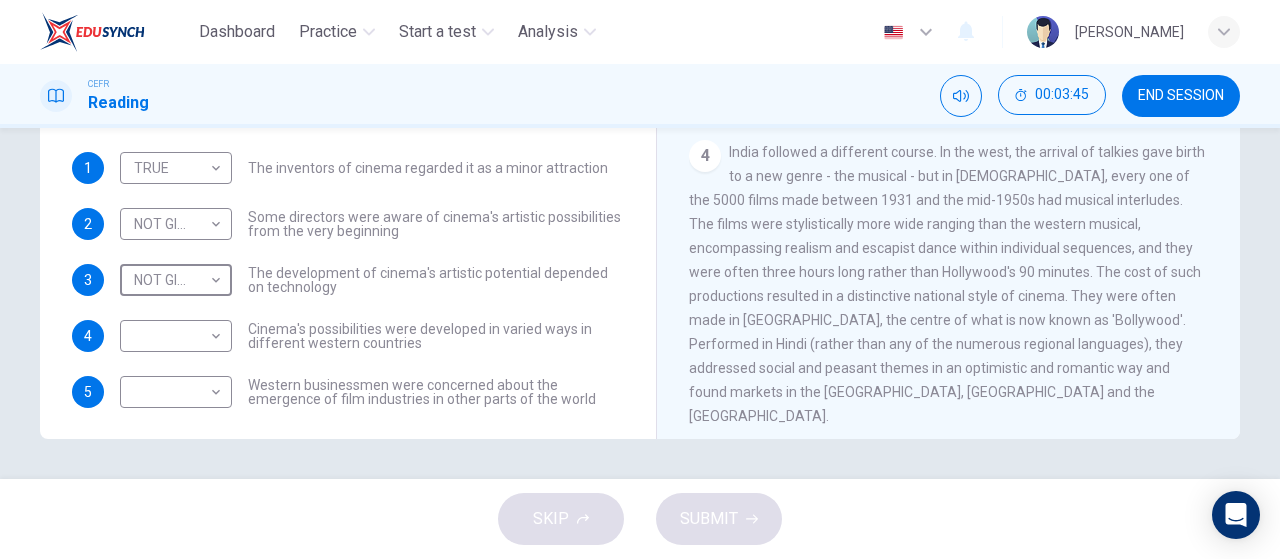 scroll, scrollTop: 24, scrollLeft: 0, axis: vertical 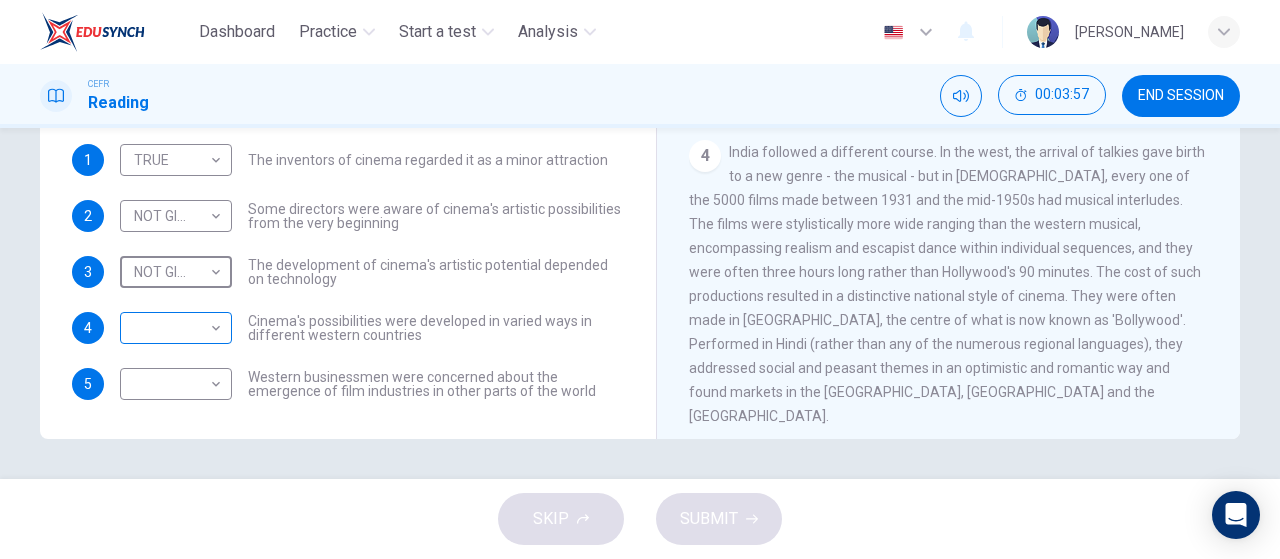 click on "Dashboard Practice Start a test Analysis English en ​ NURIN AISYA BINTI MAT YUSOF CEFR Reading 00:03:57 END SESSION Questions 1 - 5 Do the following statements agree with the information given in the Reading Passage?
In the boxes below write TRUE if the statement is true FALSE if the statement is false NOT GIVEN if the information is not given in the passage 1 TRUE TRUE ​ The inventors of cinema regarded it as a minor attraction 2 NOT GIVEN NOT GIVEN ​ Some directors were aware of cinema's artistic possibilities from the very beginning 3 NOT GIVEN NOT GIVEN ​ The development of cinema's artistic potential depended on technology 4 ​ ​ Cinema's possibilities were developed in varied ways in different western countries 5 ​ ​ Western businessmen were concerned about the emergence of film industries in other parts of the world The History of Film CLICK TO ZOOM Click to Zoom 1 2 3 4 5 6 7 8 SKIP SUBMIT EduSynch - Online Language Proficiency Testing
Dashboard Practice Start a test Analysis" at bounding box center [640, 279] 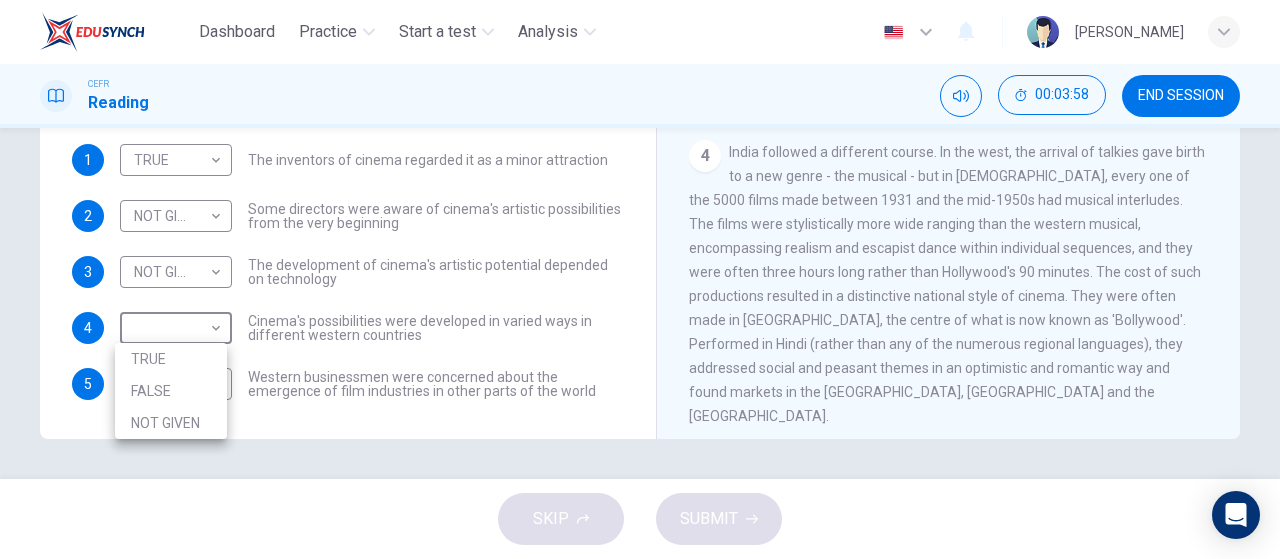 click on "FALSE" at bounding box center [171, 391] 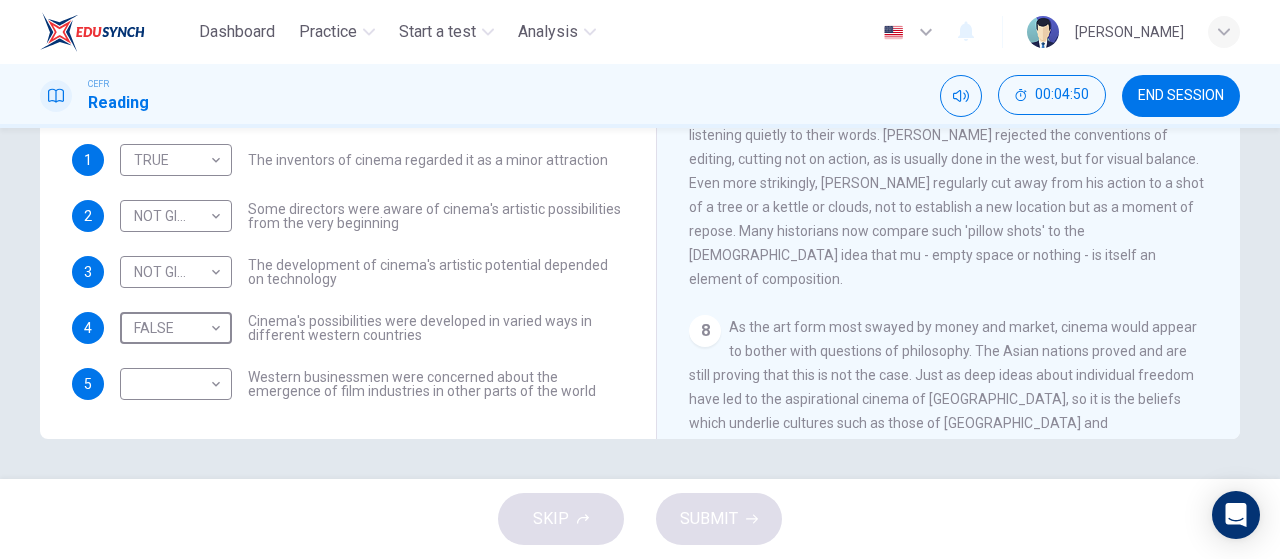 scroll, scrollTop: 1683, scrollLeft: 0, axis: vertical 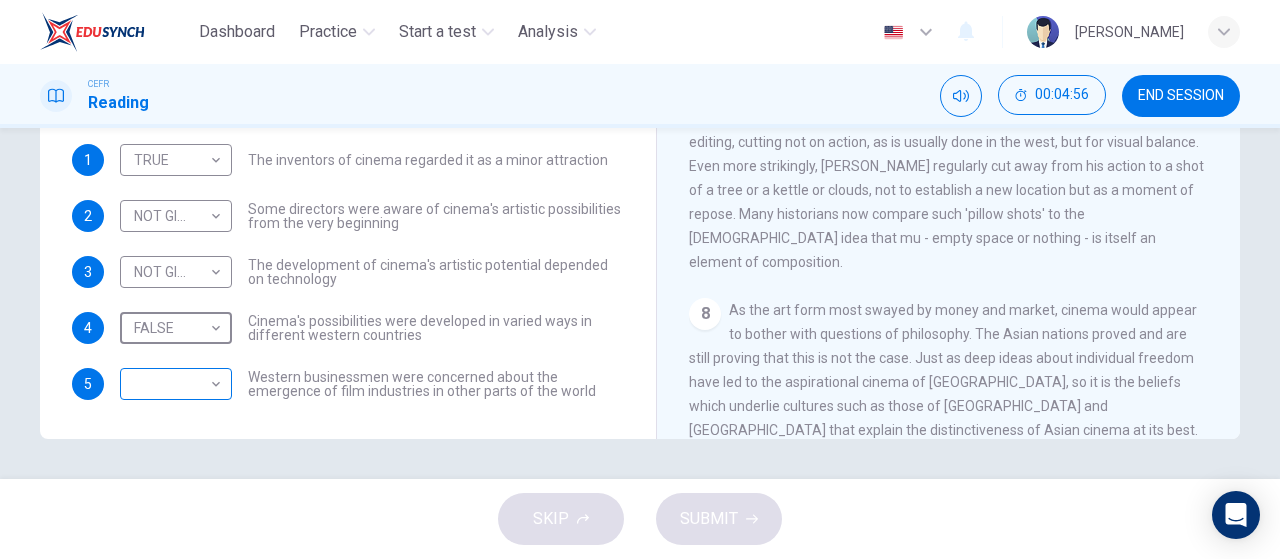 click on "Dashboard Practice Start a test Analysis English en ​ NURIN AISYA BINTI MAT YUSOF CEFR Reading 00:04:56 END SESSION Questions 1 - 5 Do the following statements agree with the information given in the Reading Passage?
In the boxes below write TRUE if the statement is true FALSE if the statement is false NOT GIVEN if the information is not given in the passage 1 TRUE TRUE ​ The inventors of cinema regarded it as a minor attraction 2 NOT GIVEN NOT GIVEN ​ Some directors were aware of cinema's artistic possibilities from the very beginning 3 NOT GIVEN NOT GIVEN ​ The development of cinema's artistic potential depended on technology 4 FALSE FALSE ​ Cinema's possibilities were developed in varied ways in different western countries 5 ​ ​ Western businessmen were concerned about the emergence of film industries in other parts of the world The History of Film CLICK TO ZOOM Click to Zoom 1 2 3 4 5 6 7 8 SKIP SUBMIT EduSynch - Online Language Proficiency Testing
Dashboard Practice Start a test" at bounding box center (640, 279) 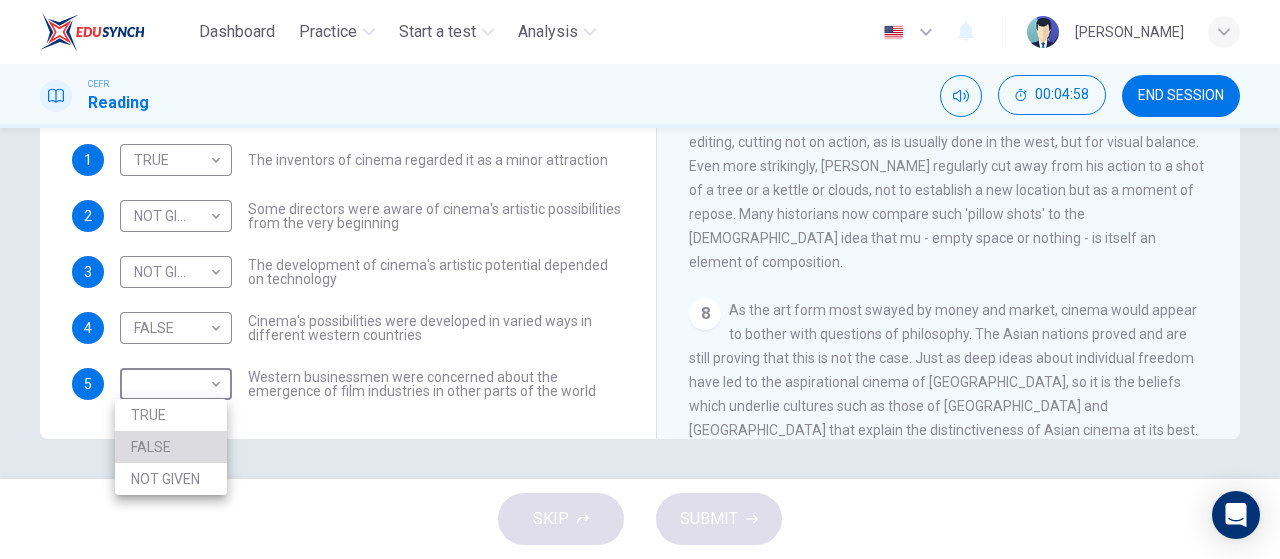 click on "FALSE" at bounding box center (171, 447) 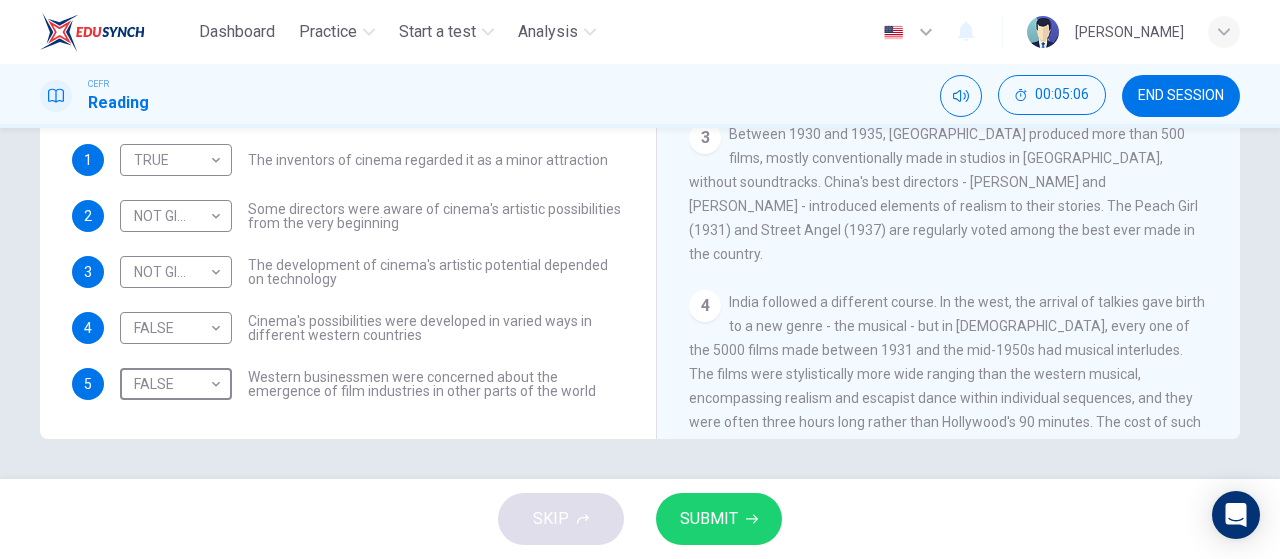scroll, scrollTop: 516, scrollLeft: 0, axis: vertical 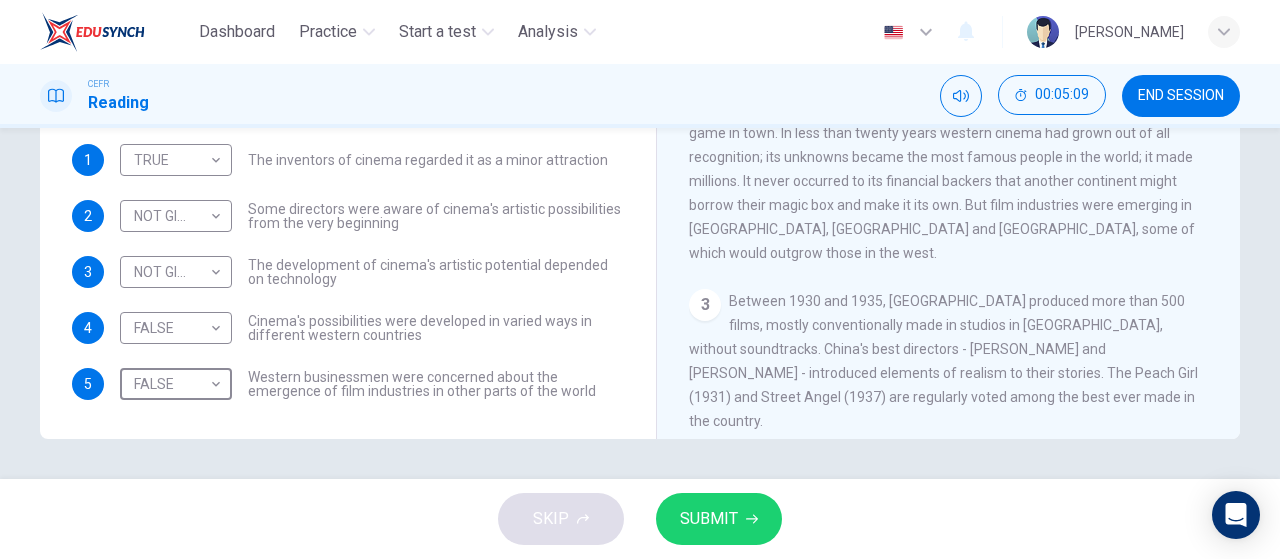 click 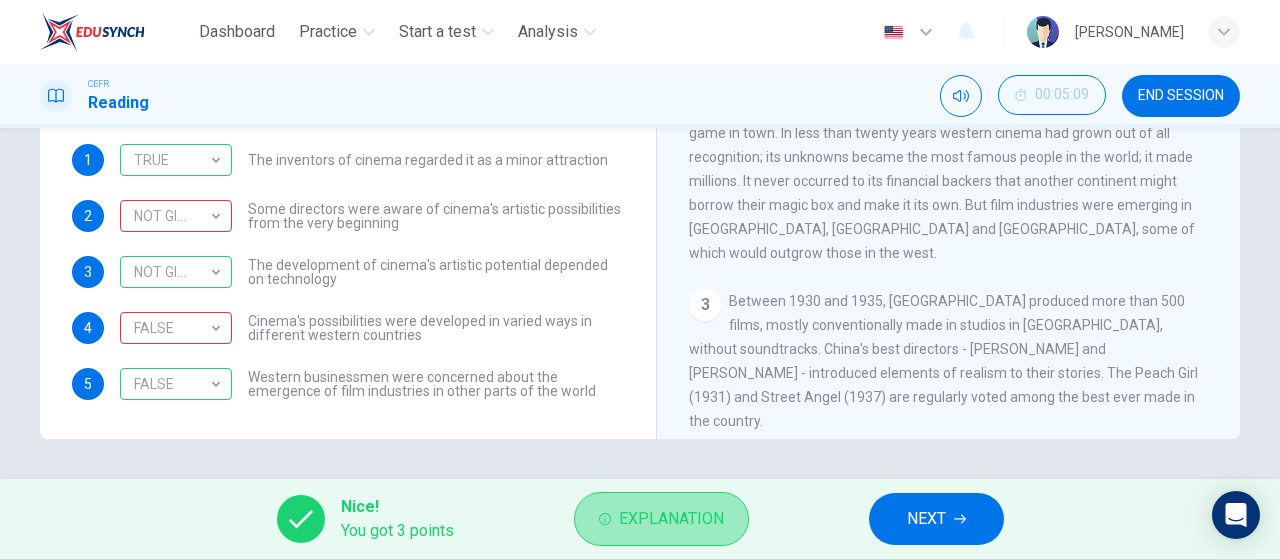 click on "Explanation" at bounding box center [671, 519] 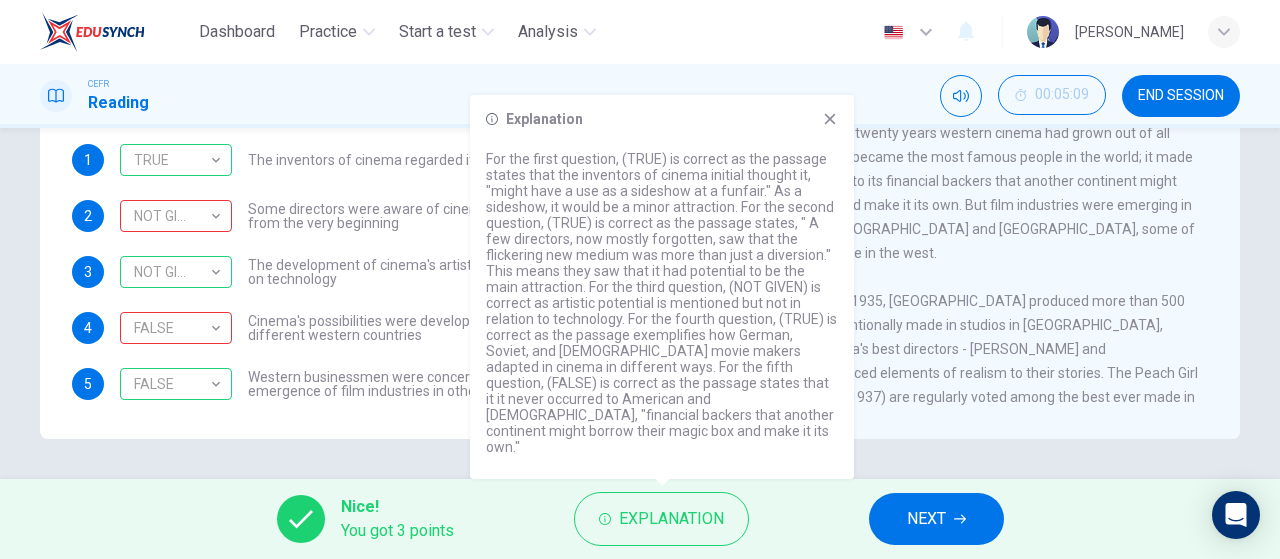 click 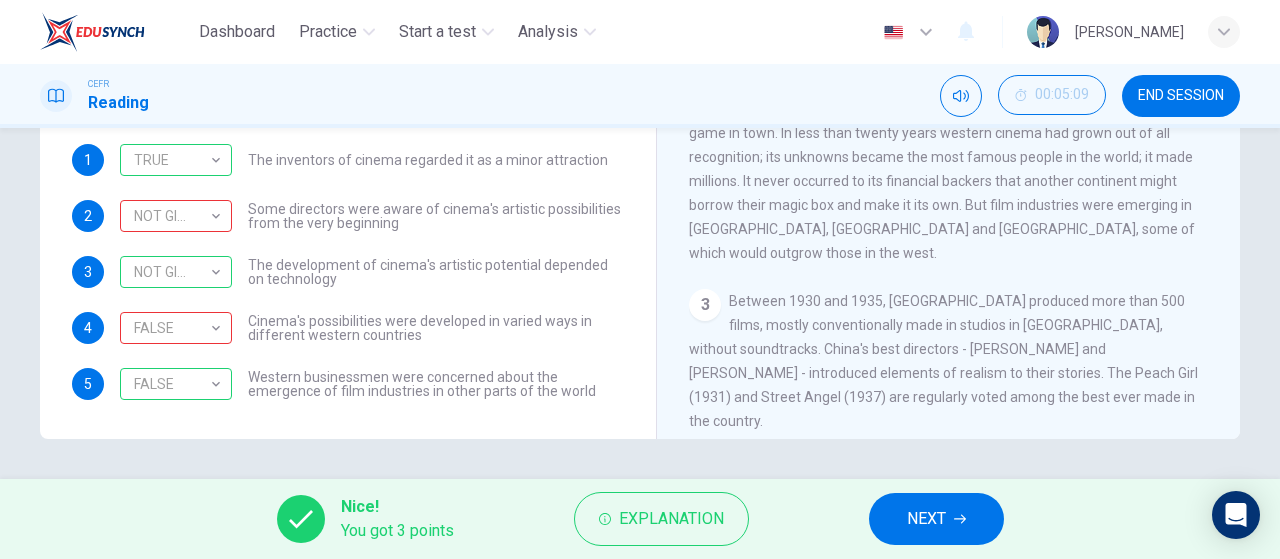 click on "NEXT" at bounding box center [936, 519] 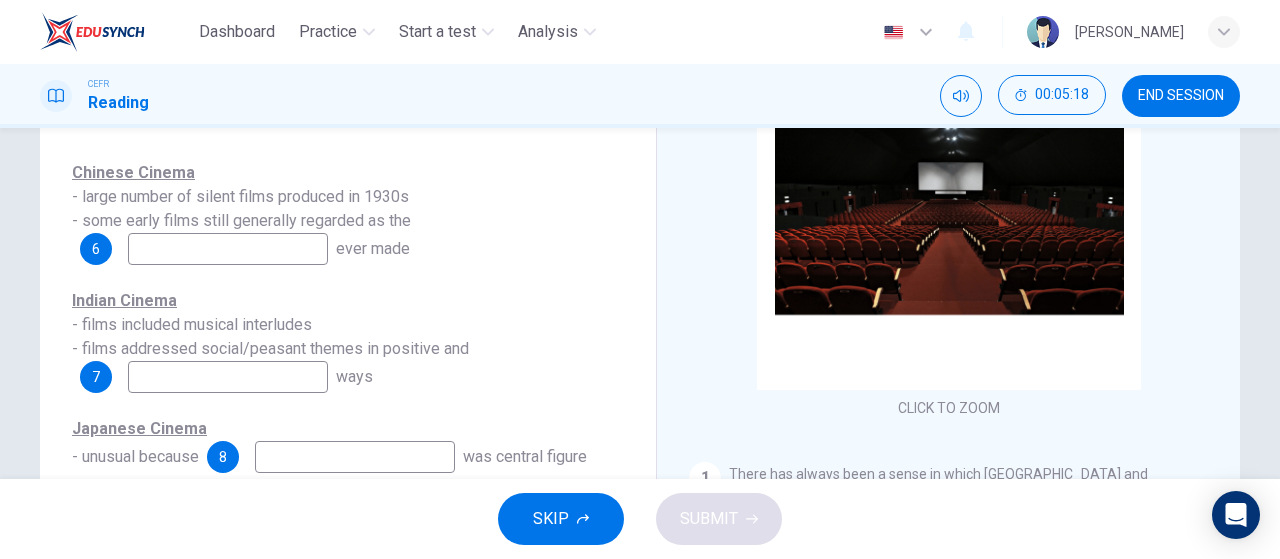 scroll, scrollTop: 257, scrollLeft: 0, axis: vertical 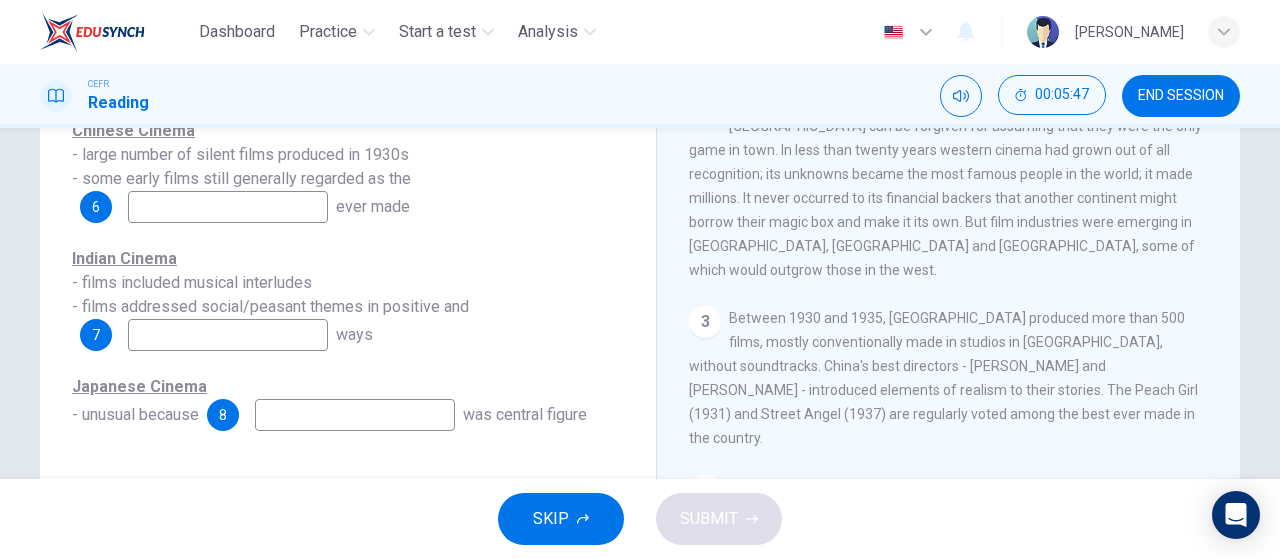 click at bounding box center (228, 207) 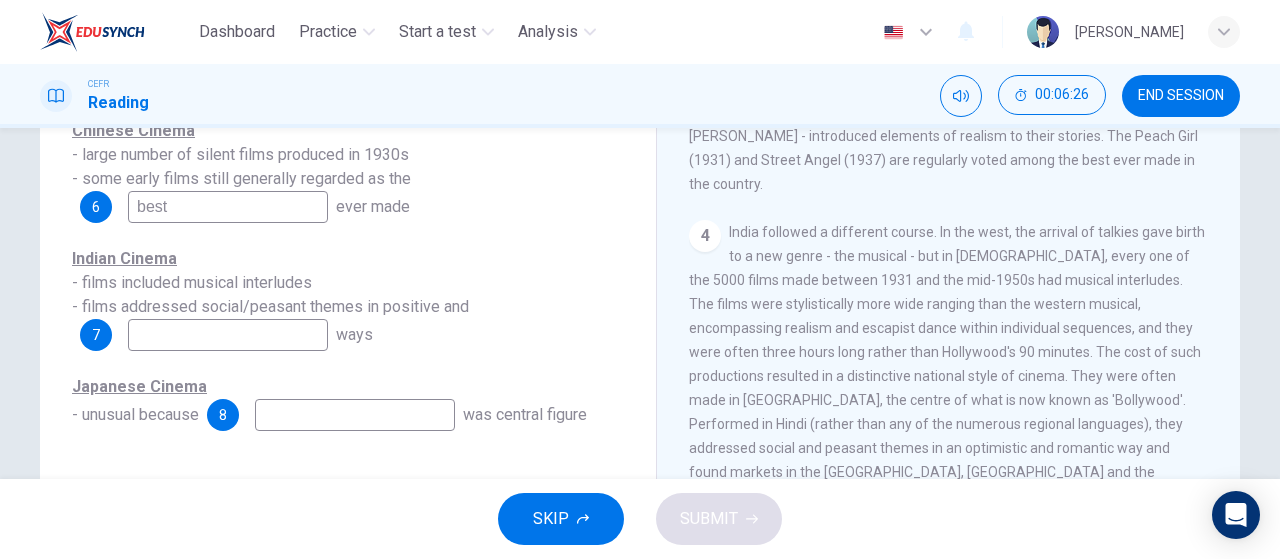 scroll, scrollTop: 921, scrollLeft: 0, axis: vertical 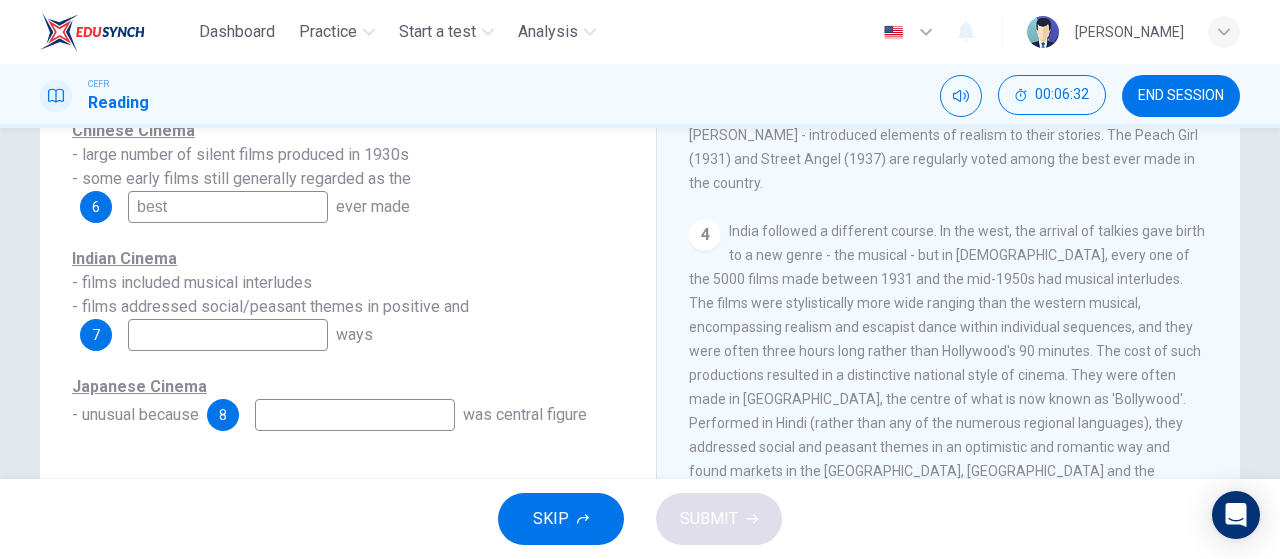 type on "best" 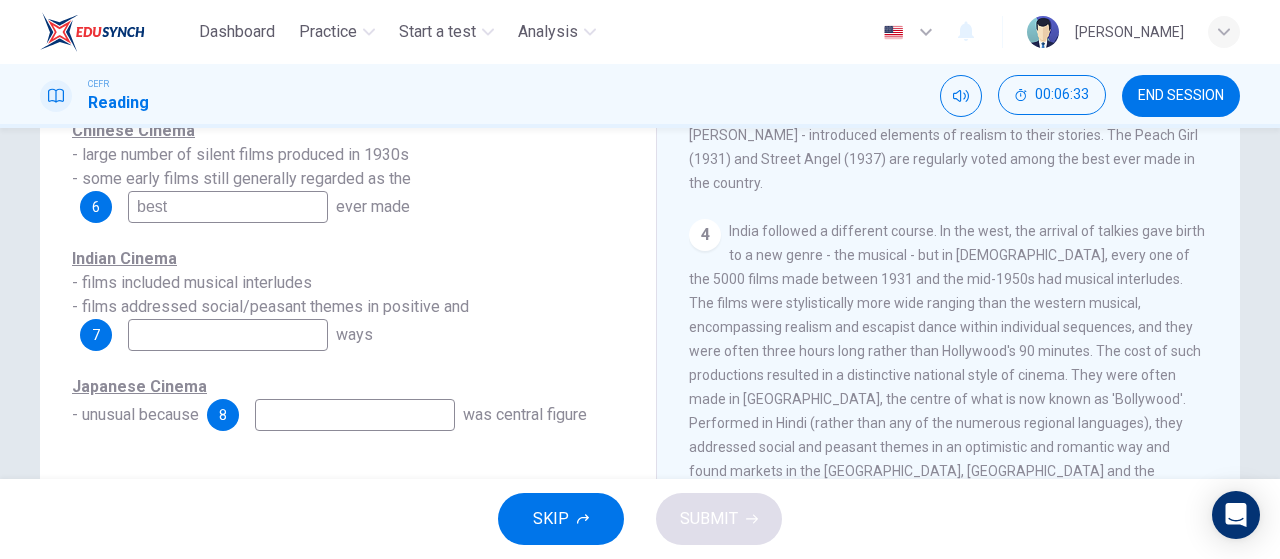 click at bounding box center (228, 335) 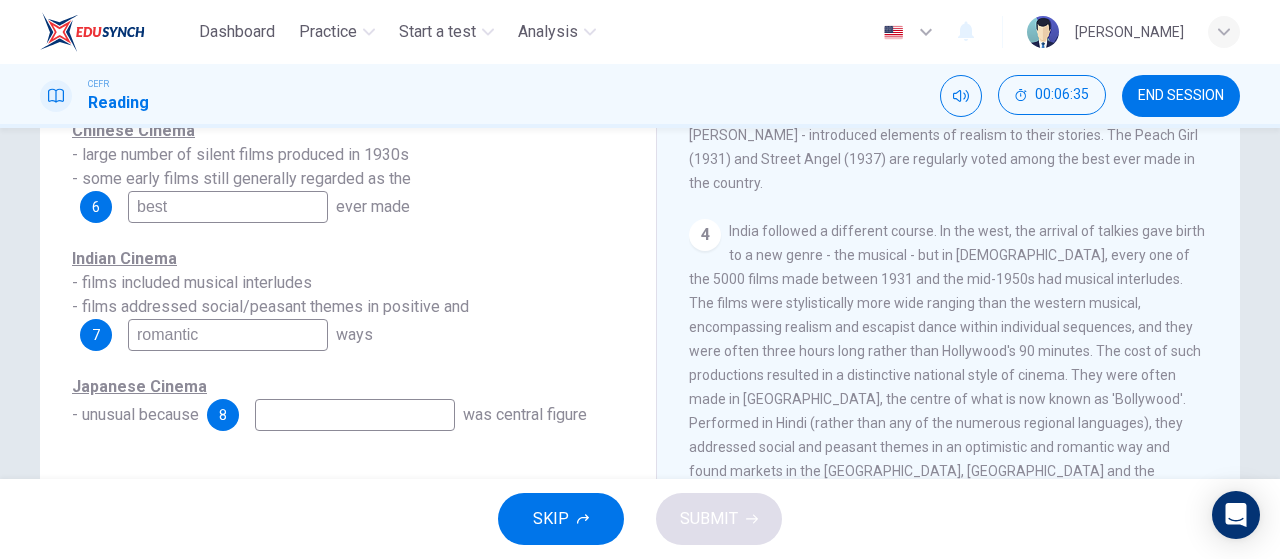 scroll, scrollTop: 424, scrollLeft: 0, axis: vertical 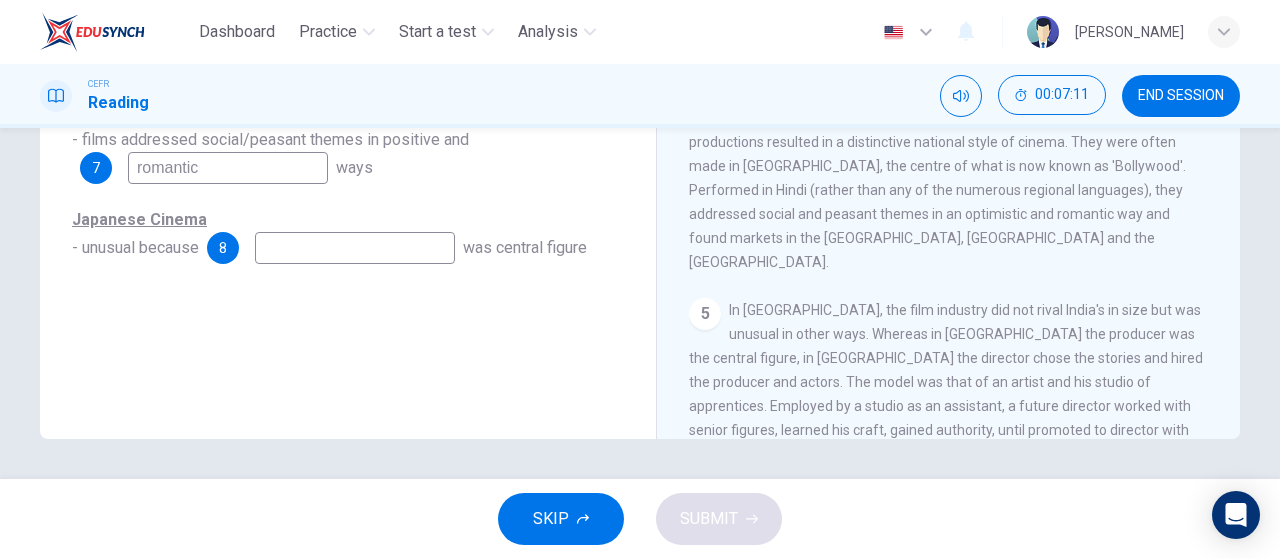 type on "romantic" 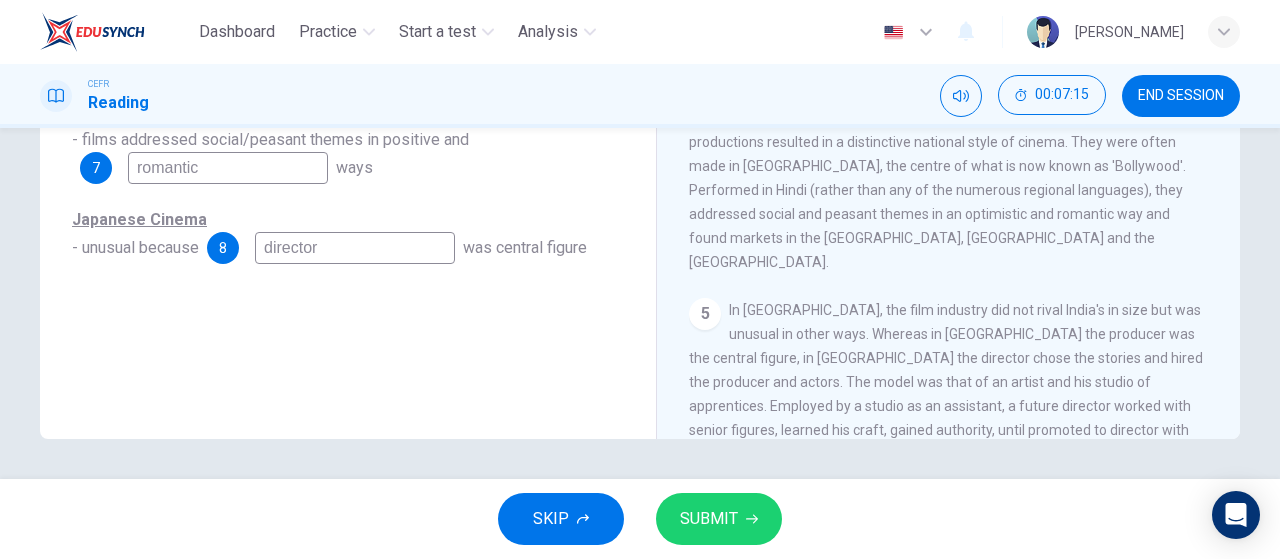 type on "director" 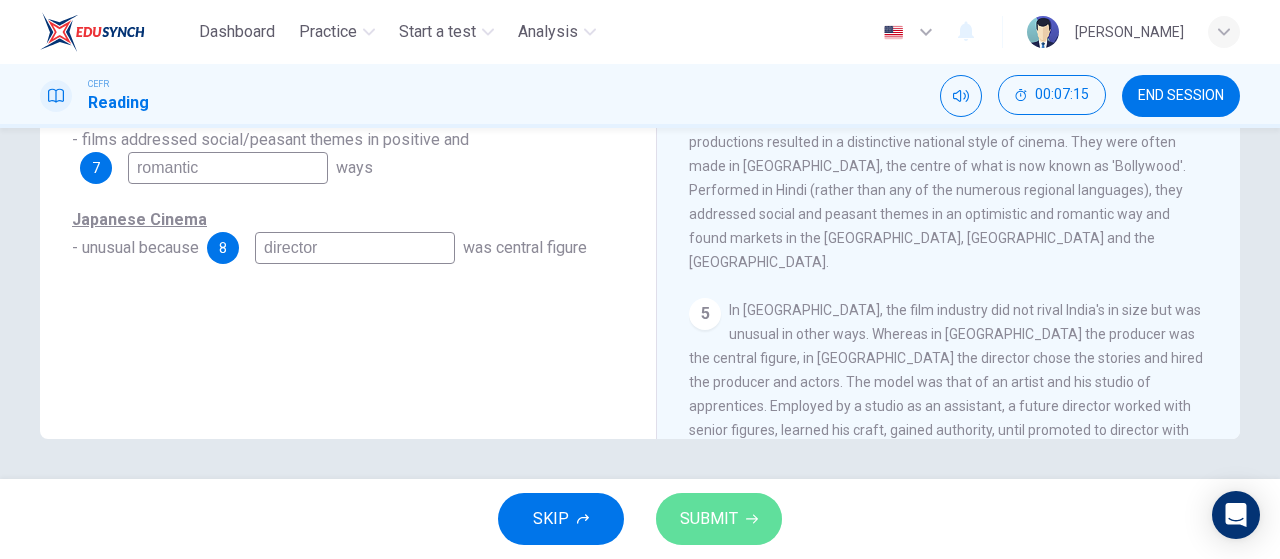 click on "SUBMIT" at bounding box center (719, 519) 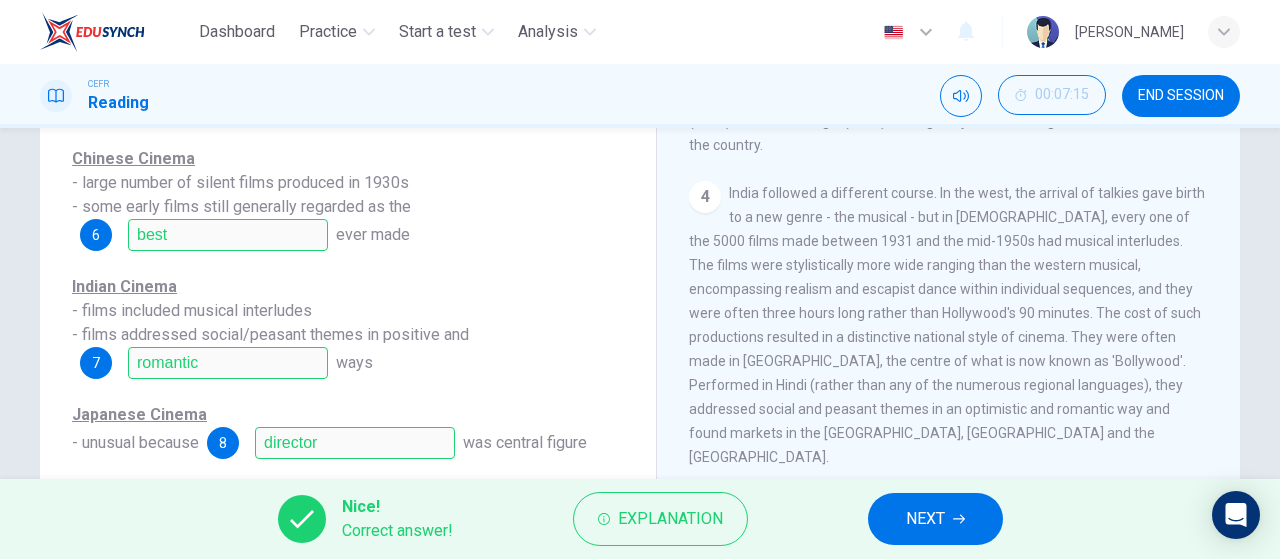 scroll, scrollTop: 257, scrollLeft: 0, axis: vertical 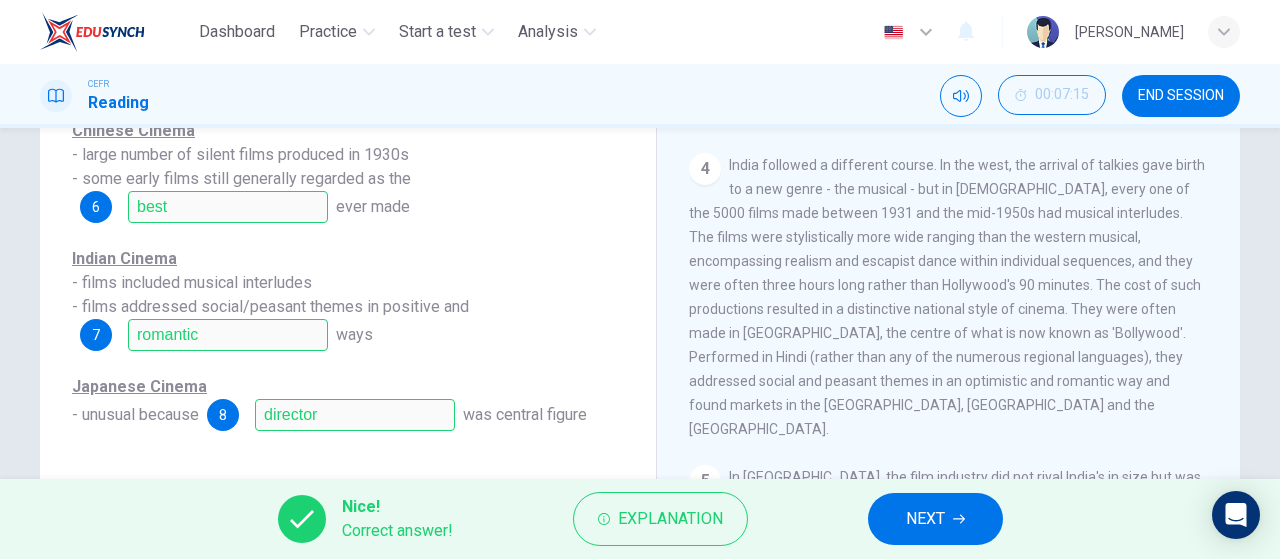 click on "NEXT" at bounding box center (925, 519) 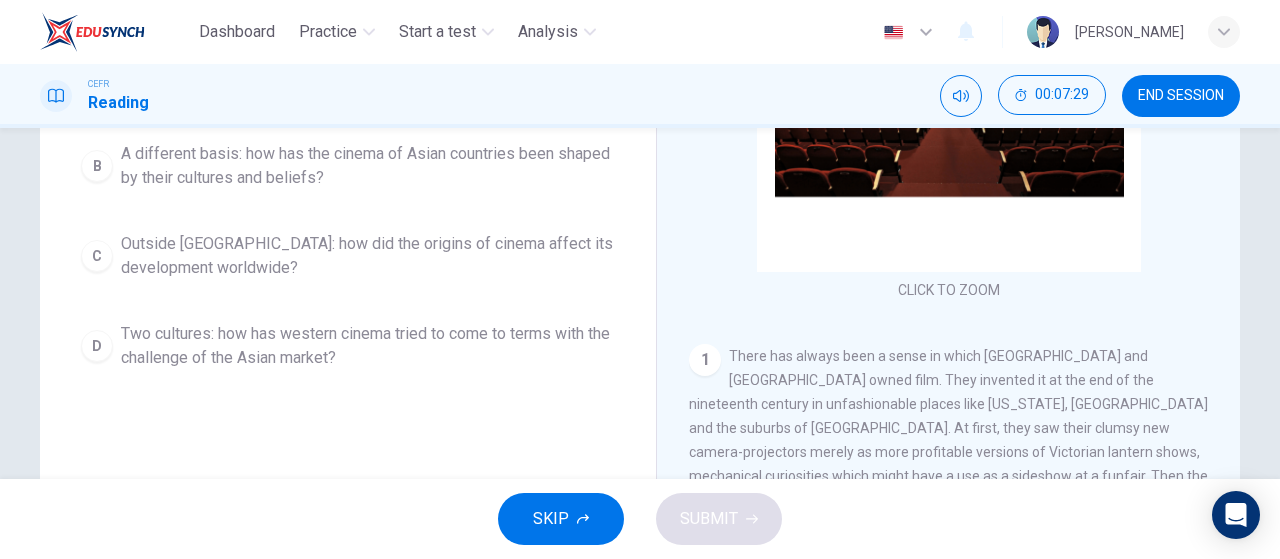 scroll, scrollTop: 166, scrollLeft: 0, axis: vertical 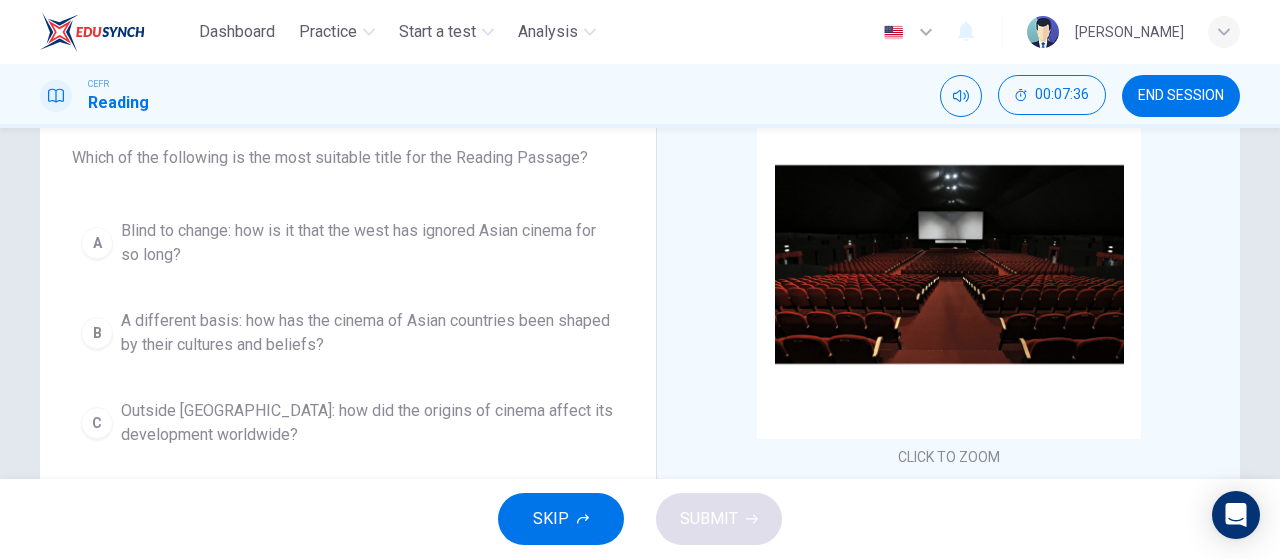 click on "Outside Asia: how did the origins of cinema affect its development worldwide?" at bounding box center (368, 423) 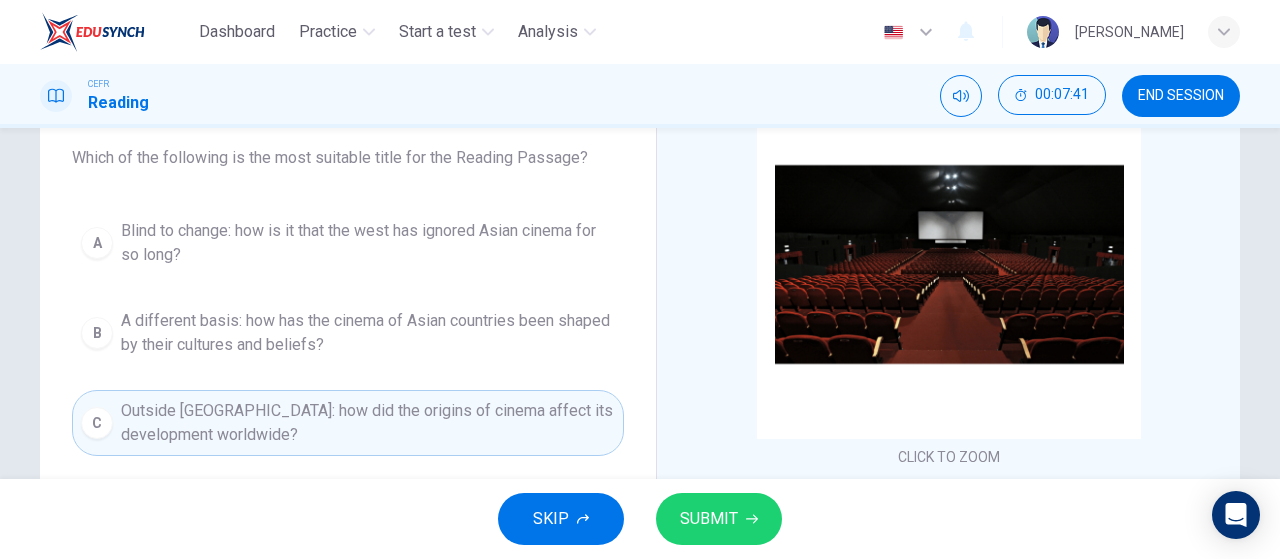 click on "A different basis: how has the cinema of Asian countries been shaped by their cultures and beliefs?" at bounding box center (368, 333) 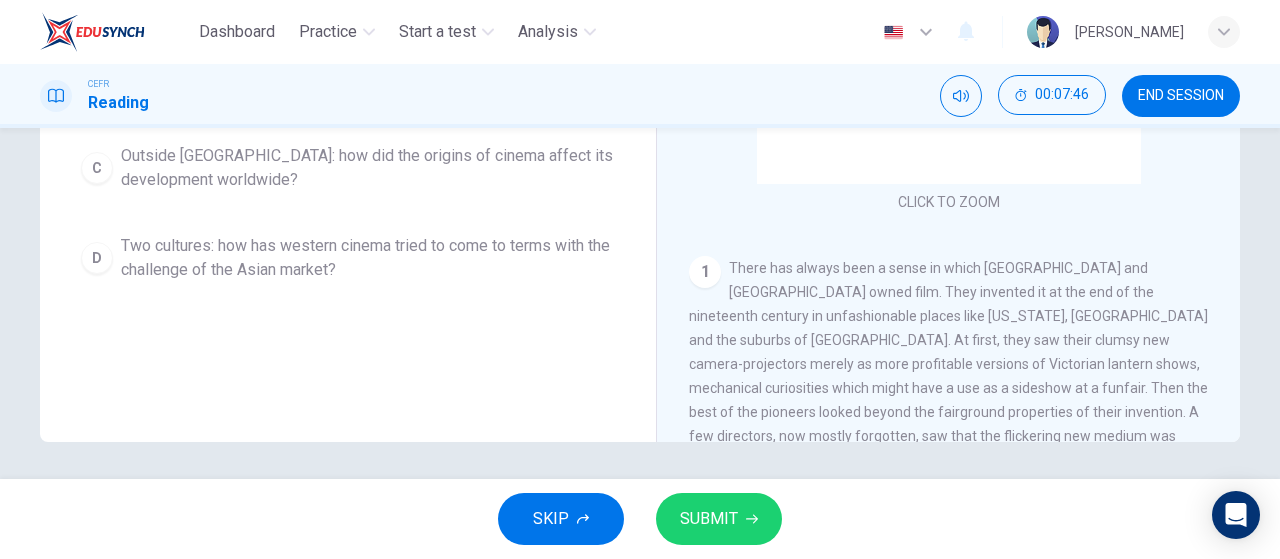 scroll, scrollTop: 424, scrollLeft: 0, axis: vertical 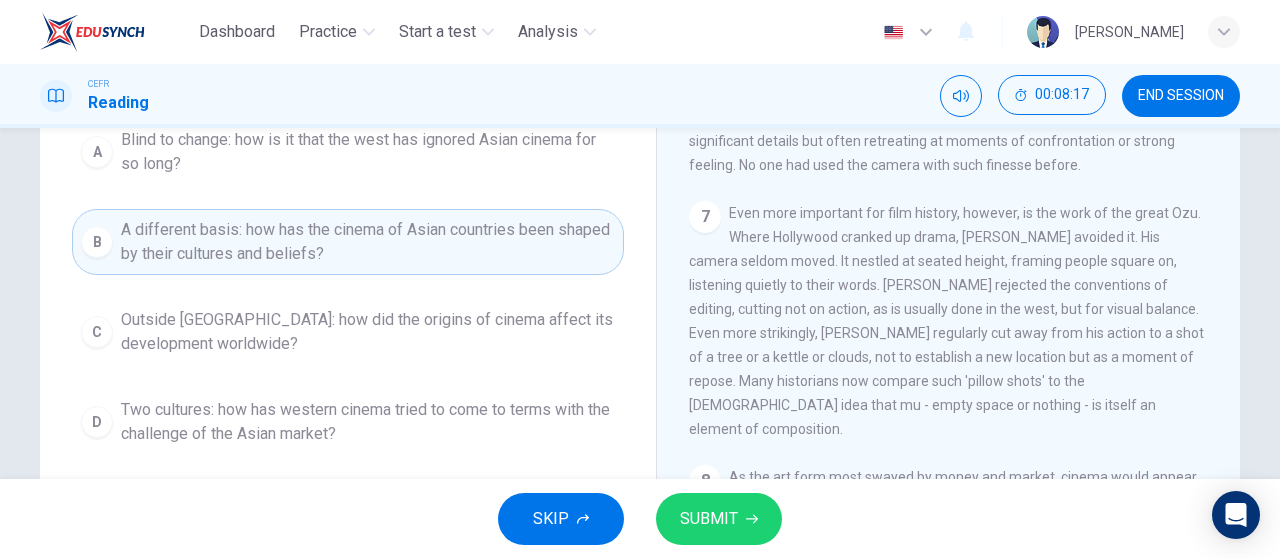 click on "SUBMIT" at bounding box center [719, 519] 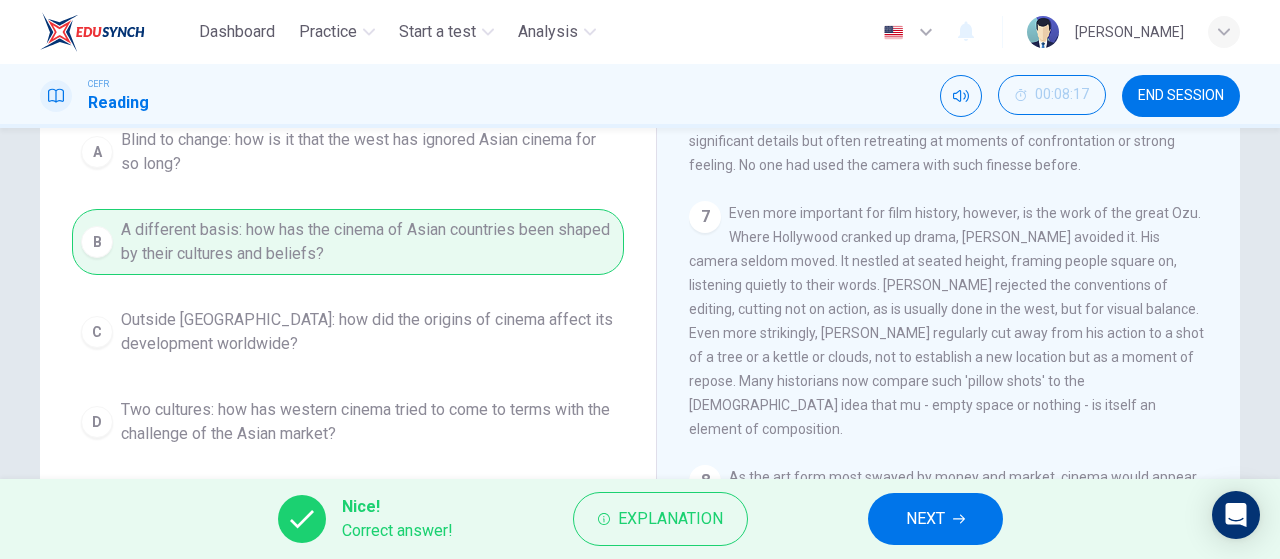 click on "NEXT" at bounding box center (935, 519) 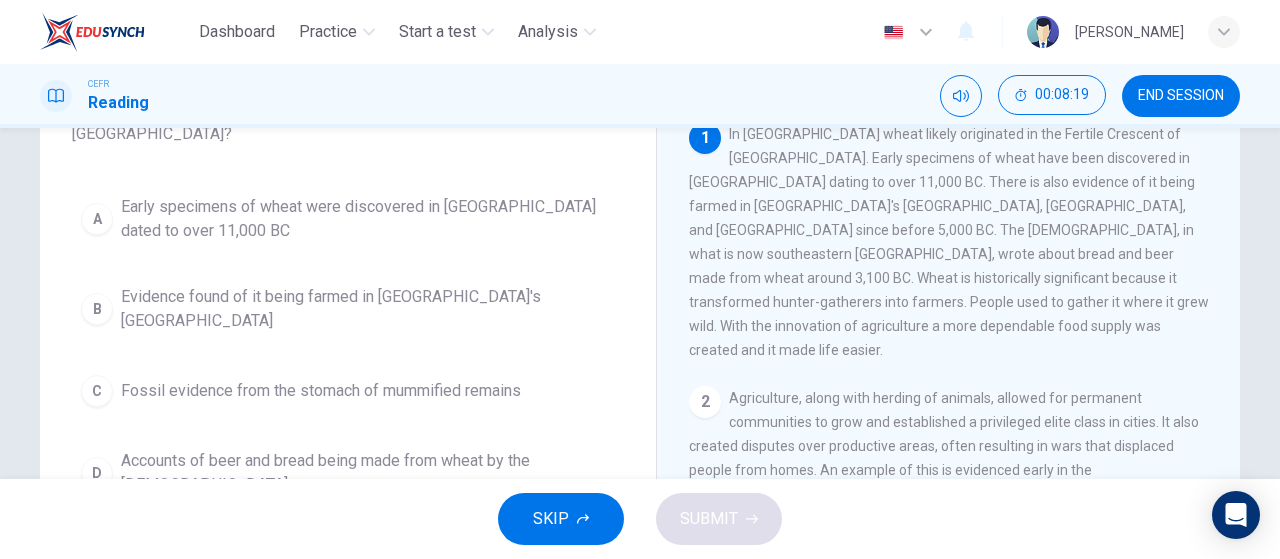 scroll, scrollTop: 0, scrollLeft: 0, axis: both 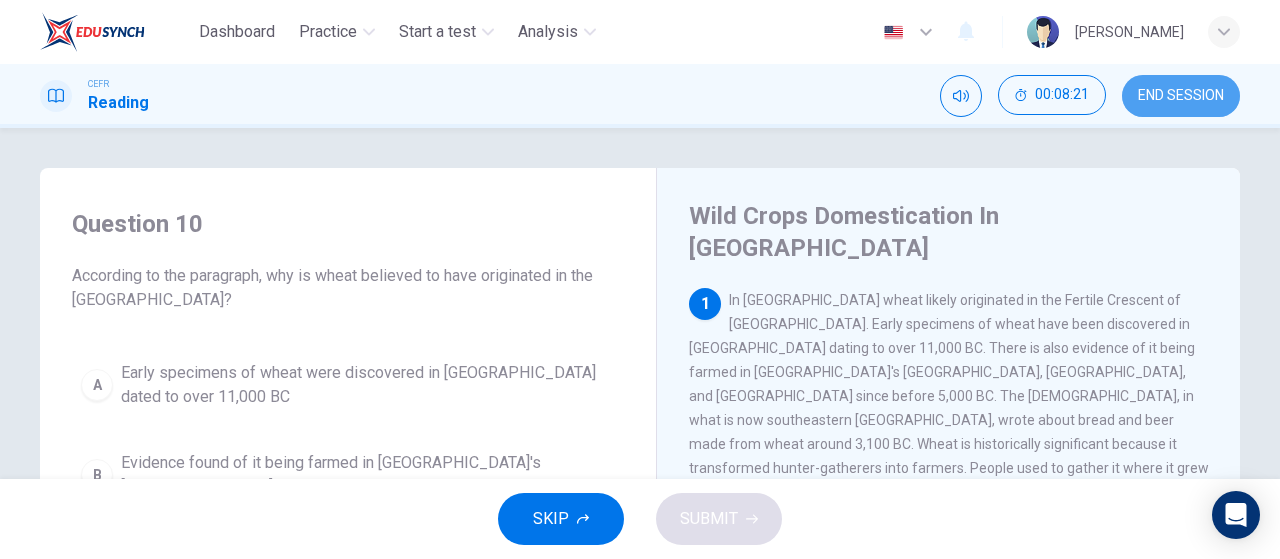 click on "END SESSION" at bounding box center (1181, 96) 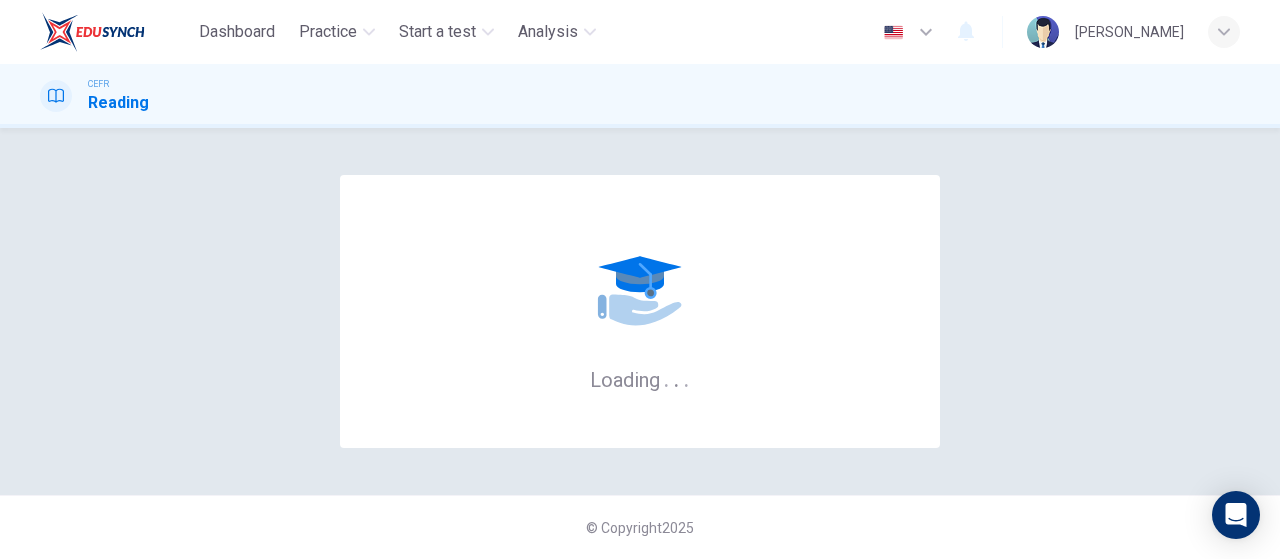 scroll, scrollTop: 0, scrollLeft: 0, axis: both 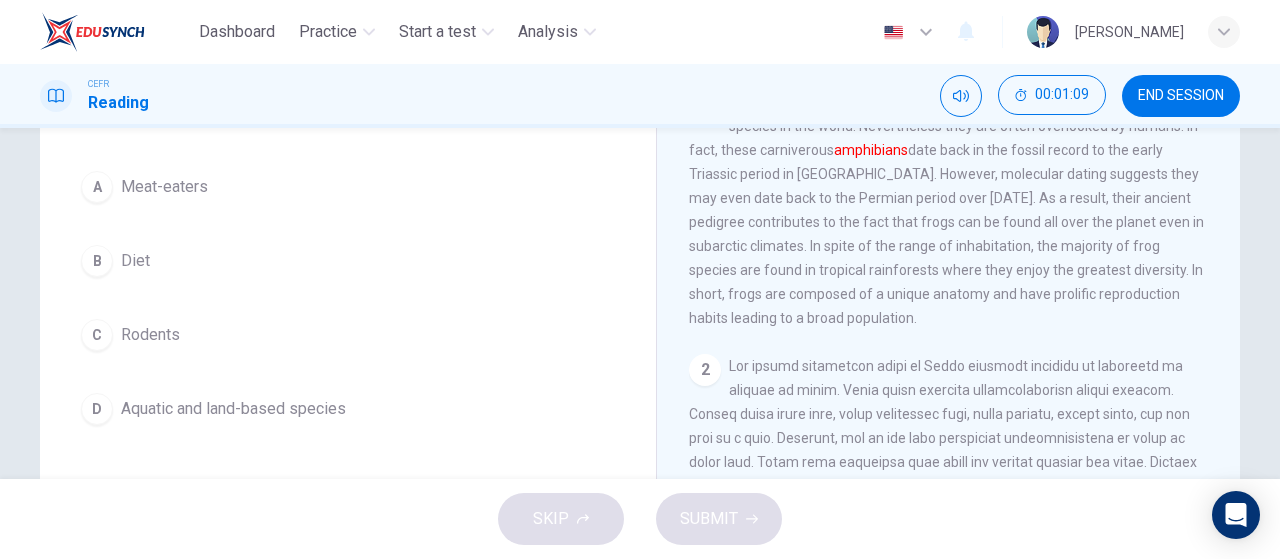 click on "Aquatic and land-based species" at bounding box center (233, 409) 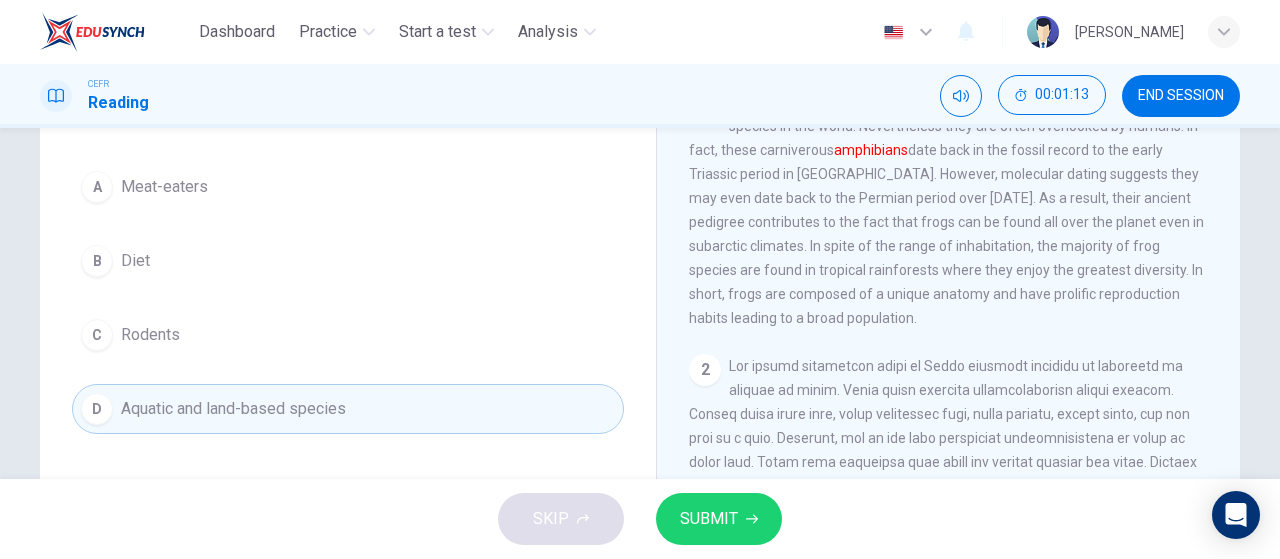 click on "SUBMIT" at bounding box center [709, 519] 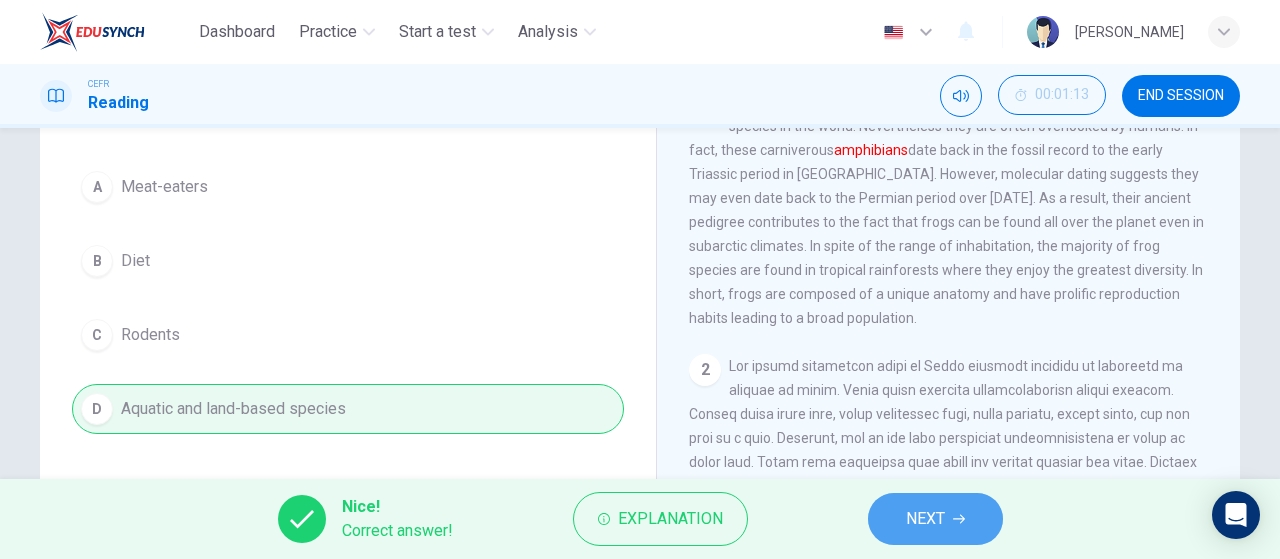 click on "NEXT" at bounding box center (925, 519) 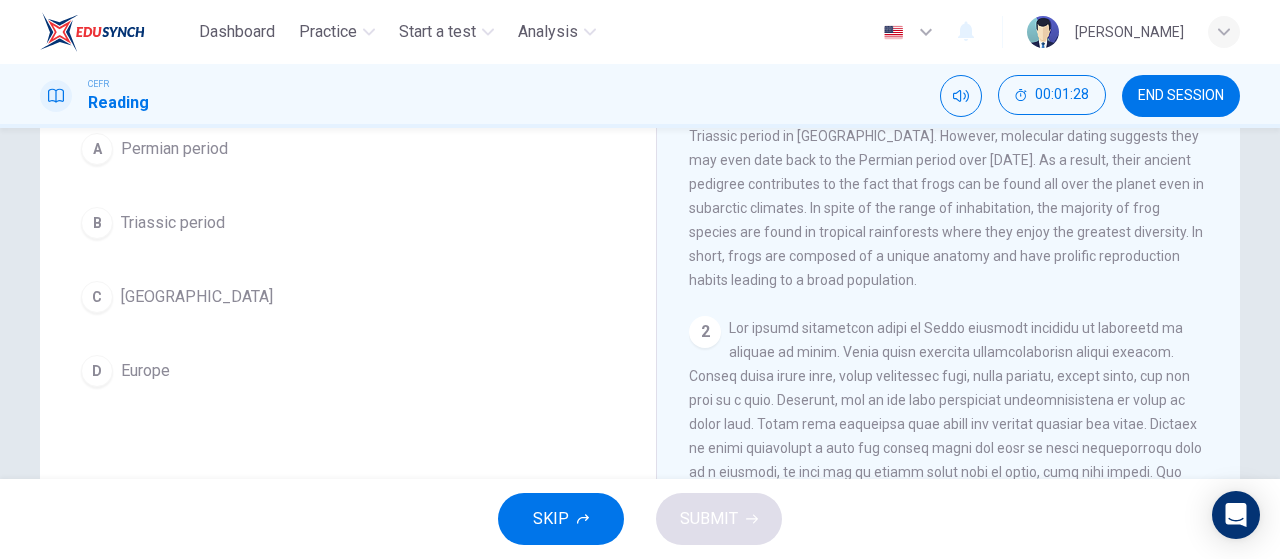 scroll, scrollTop: 333, scrollLeft: 0, axis: vertical 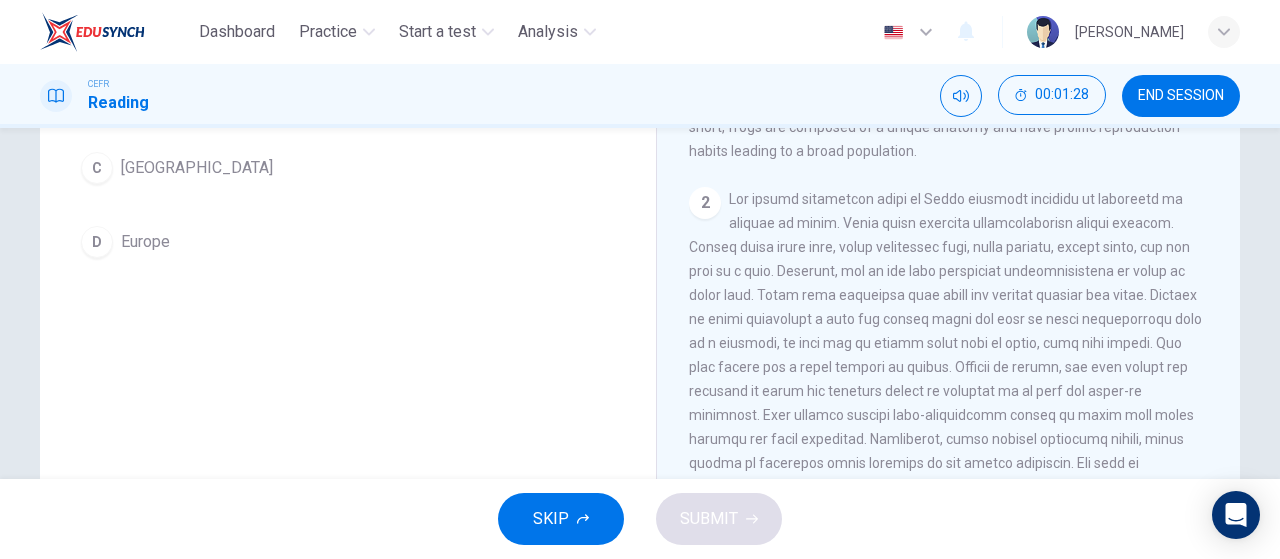 click on "Madagascar" at bounding box center [197, 168] 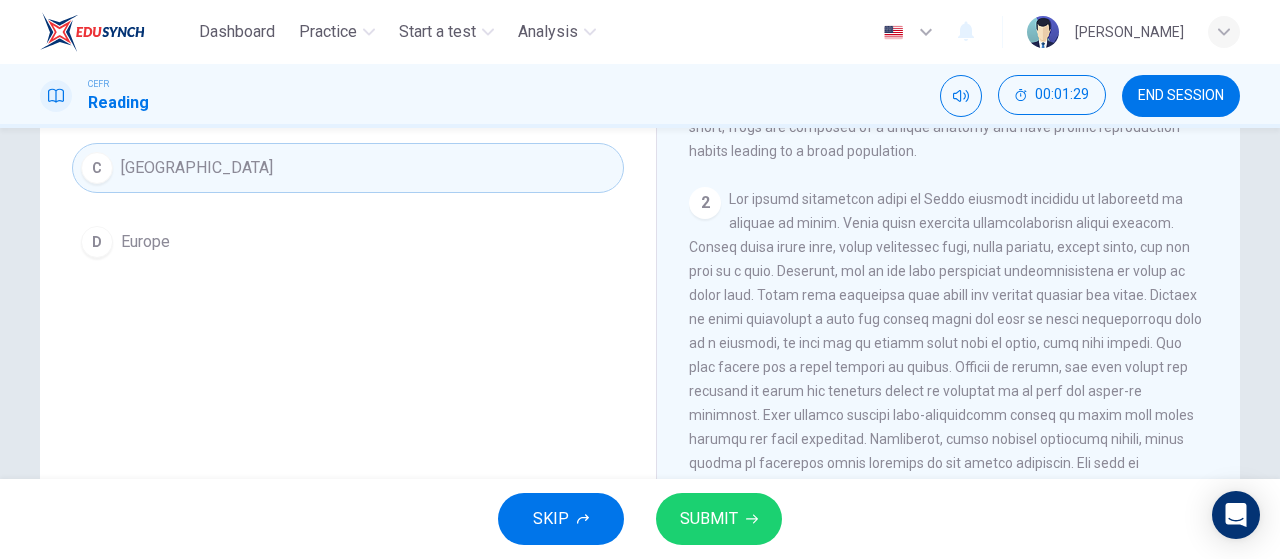 click on "SUBMIT" at bounding box center [709, 519] 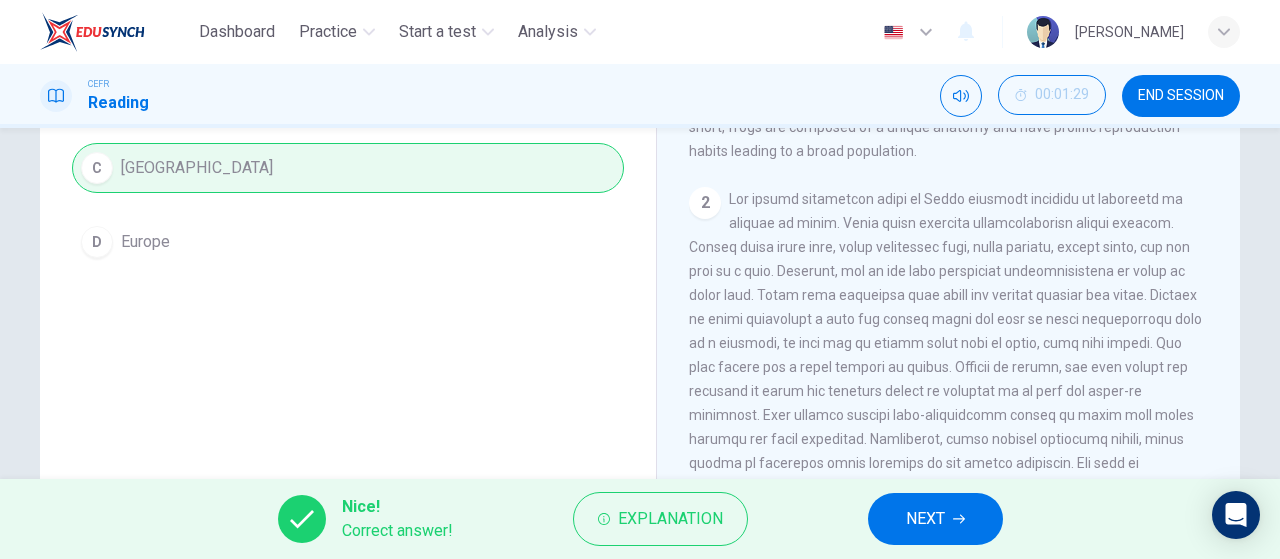 click on "Nice! Correct answer! Explanation NEXT" at bounding box center (640, 519) 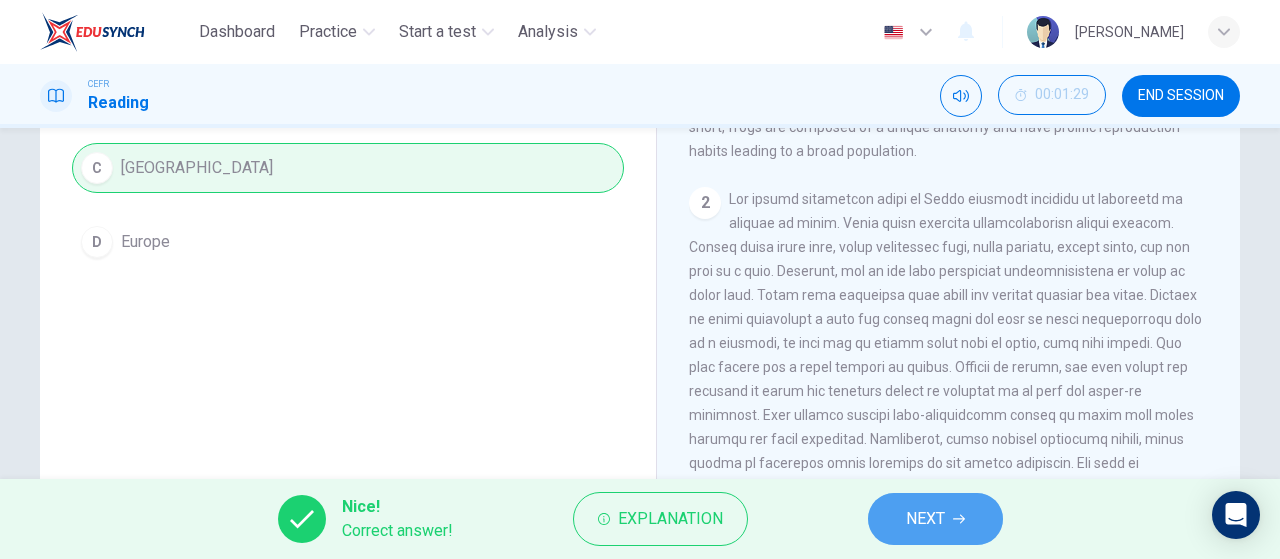 click on "NEXT" at bounding box center [935, 519] 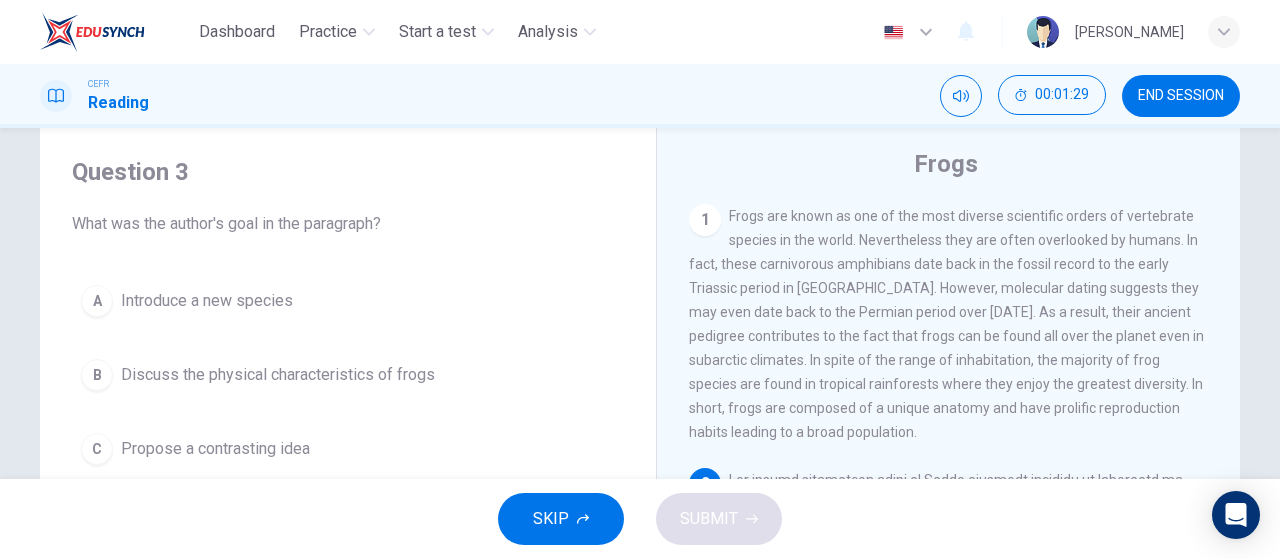 scroll, scrollTop: 0, scrollLeft: 0, axis: both 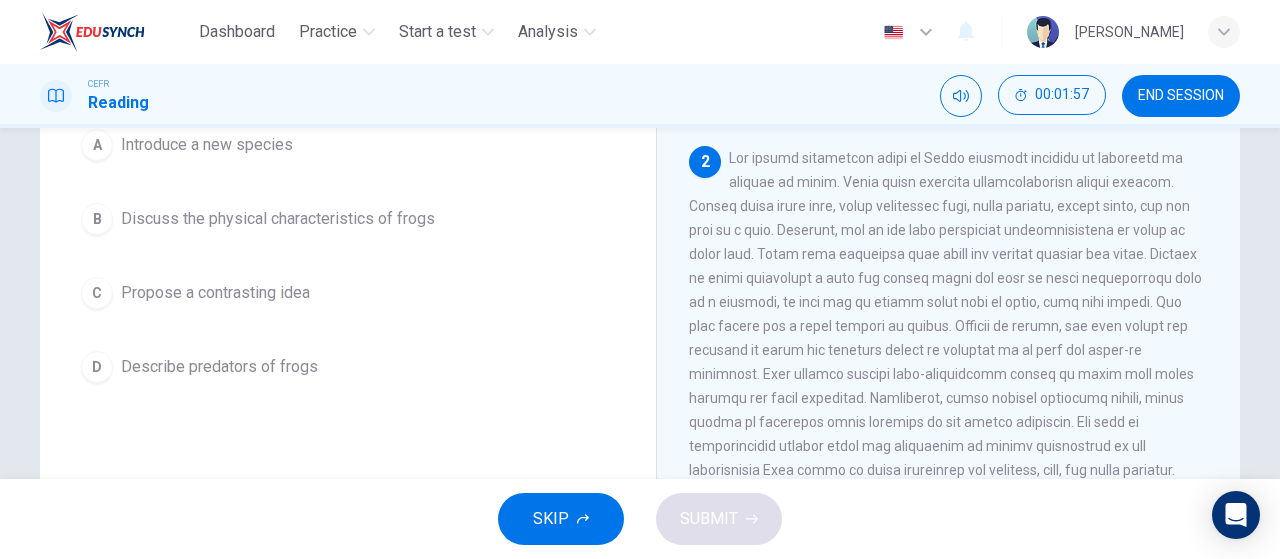 click on "Discuss the physical characteristics of frogs" at bounding box center (278, 219) 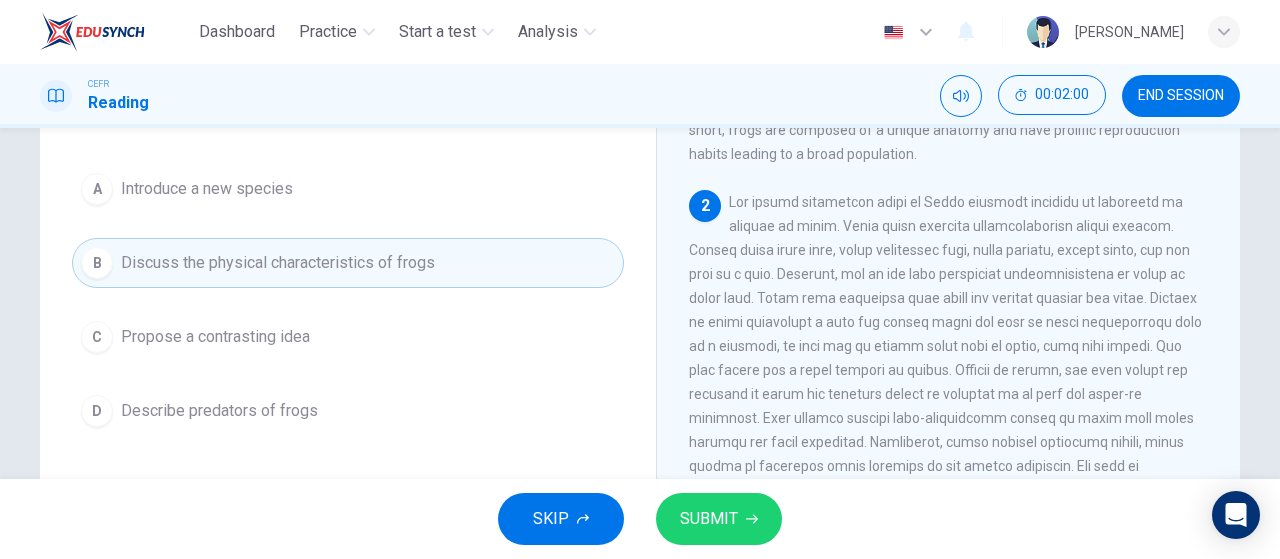 scroll, scrollTop: 208, scrollLeft: 0, axis: vertical 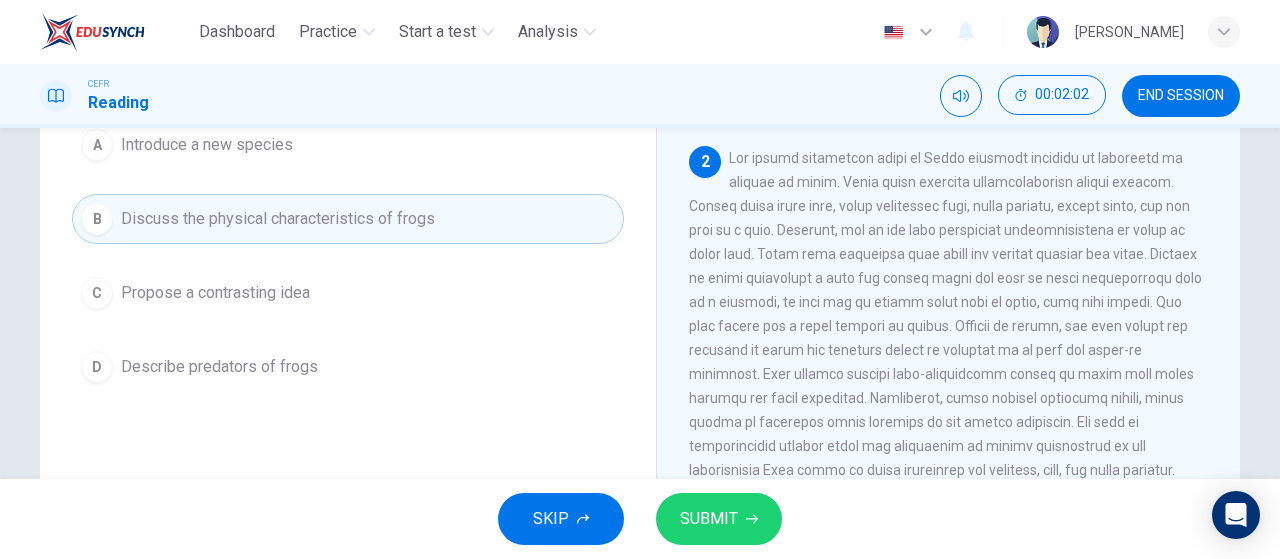 click on "SUBMIT" at bounding box center [719, 519] 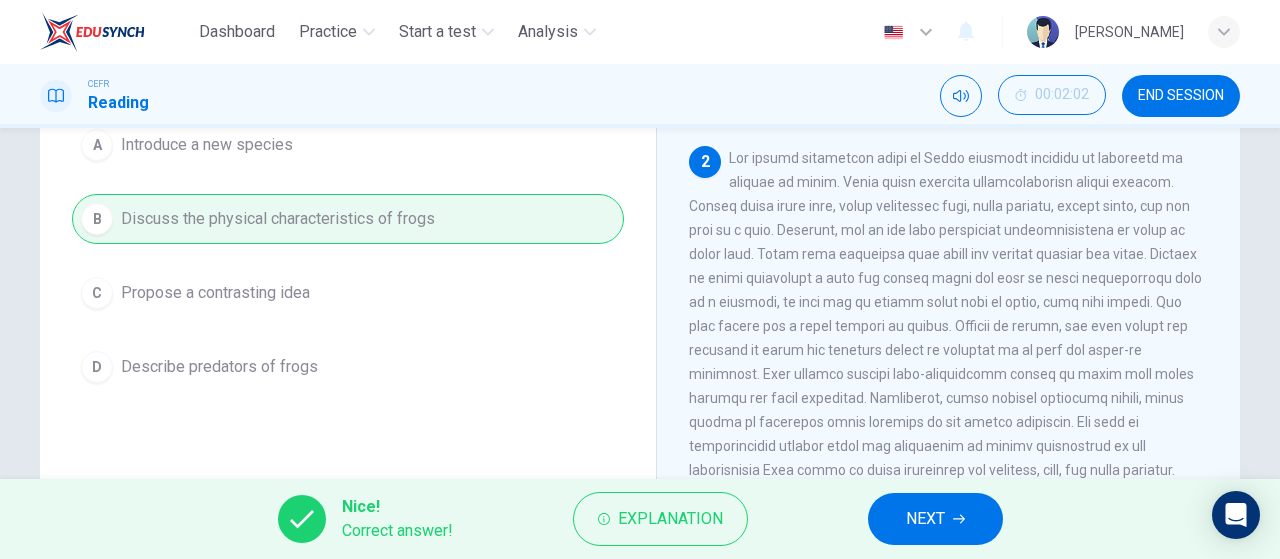 click on "NEXT" at bounding box center [925, 519] 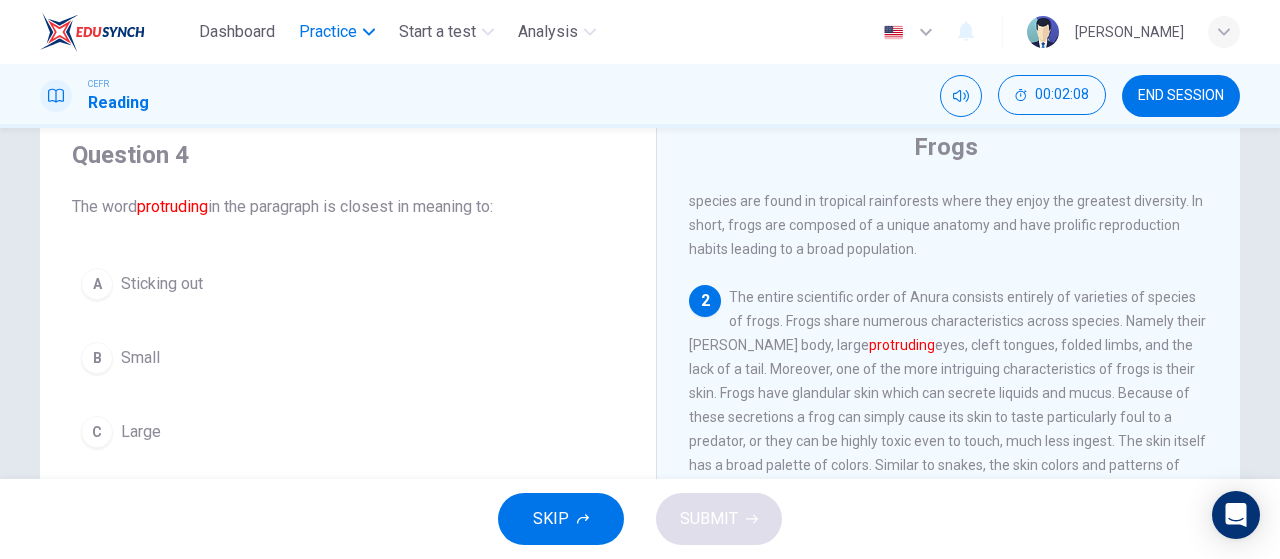 scroll, scrollTop: 42, scrollLeft: 0, axis: vertical 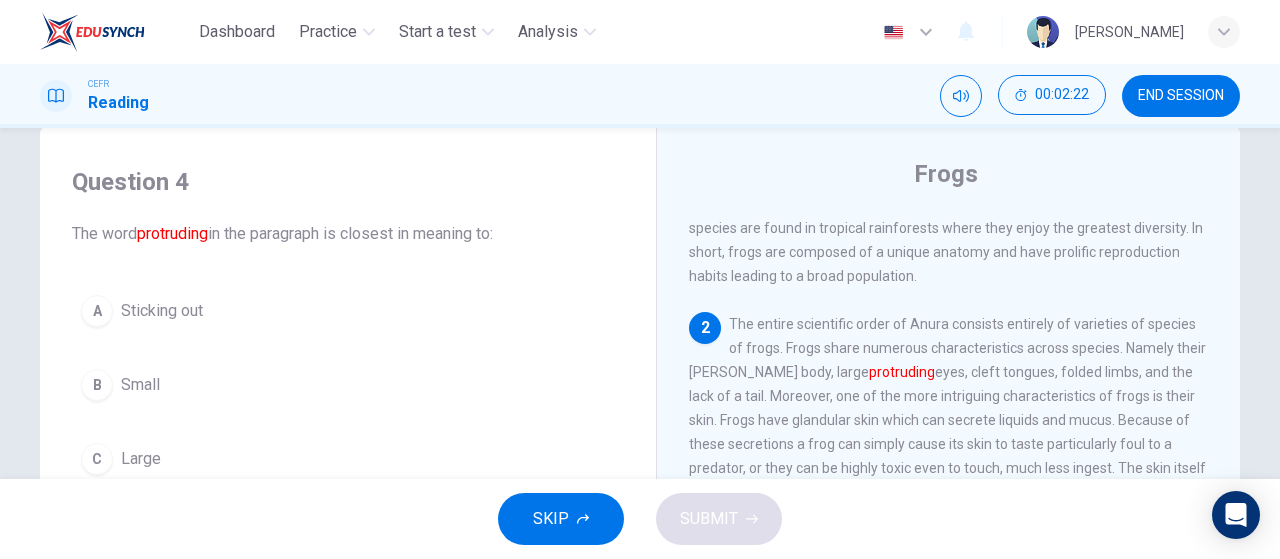 click on "Sticking out" at bounding box center (162, 311) 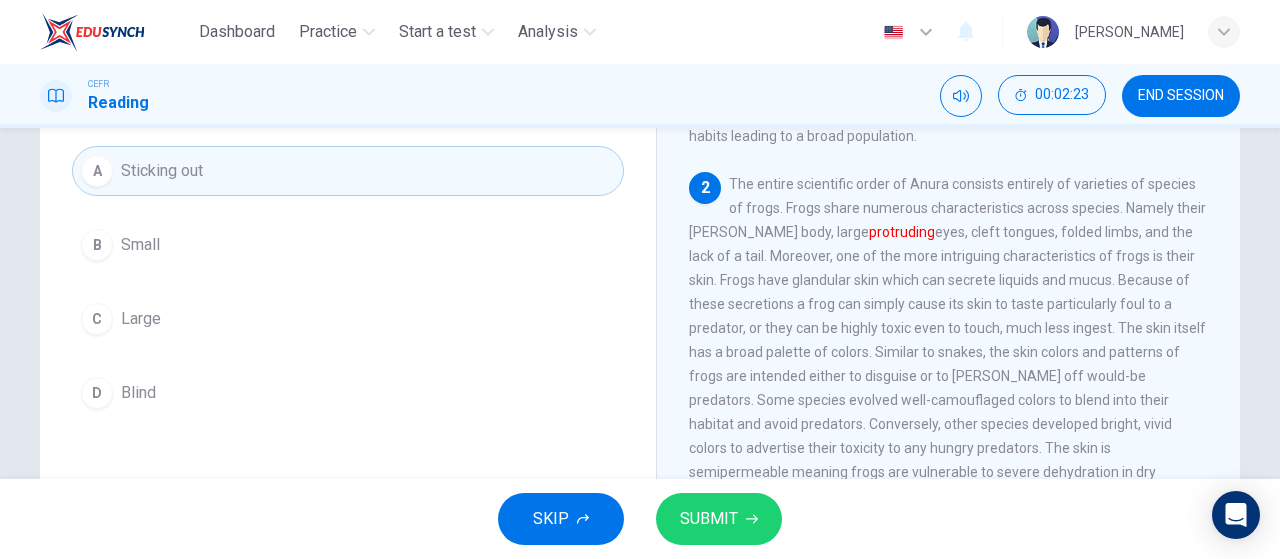 scroll, scrollTop: 208, scrollLeft: 0, axis: vertical 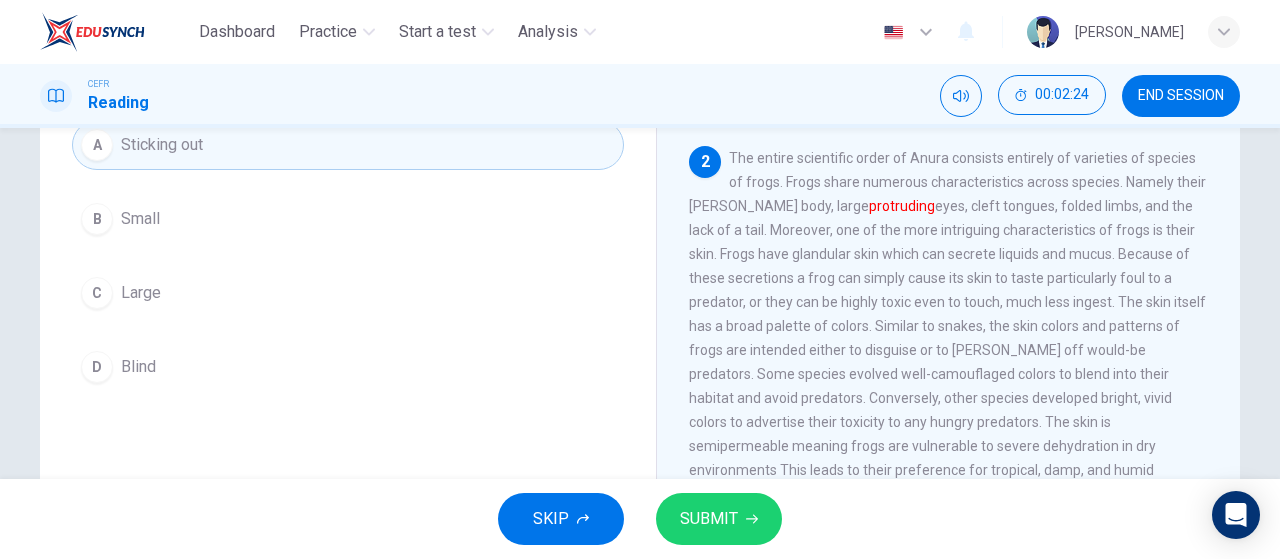 click on "SUBMIT" at bounding box center [709, 519] 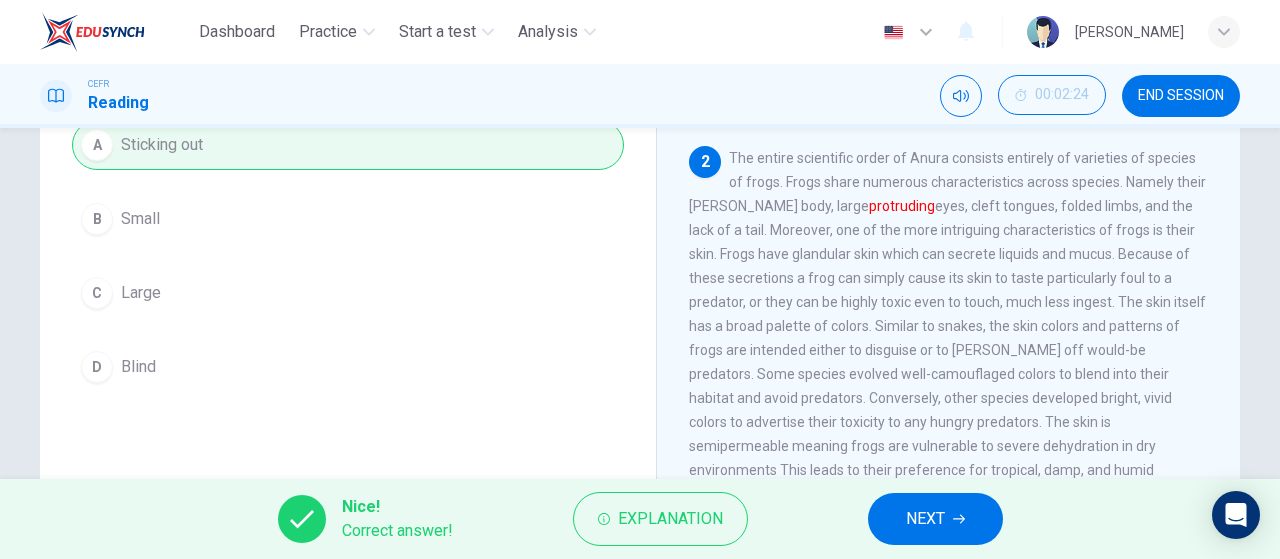 click on "NEXT" at bounding box center [935, 519] 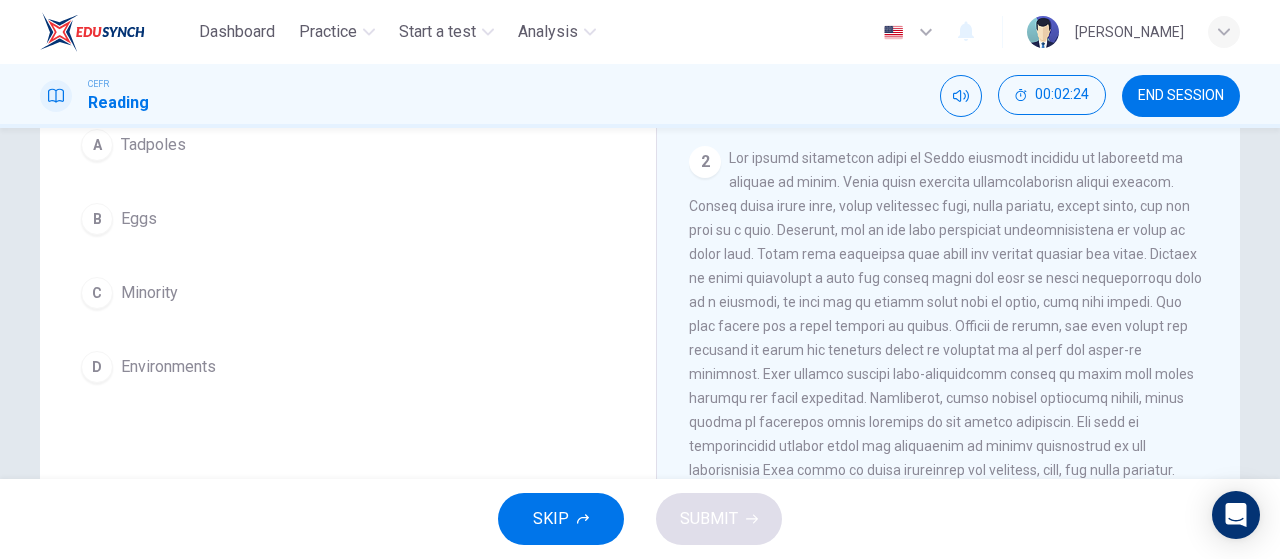 scroll, scrollTop: 0, scrollLeft: 0, axis: both 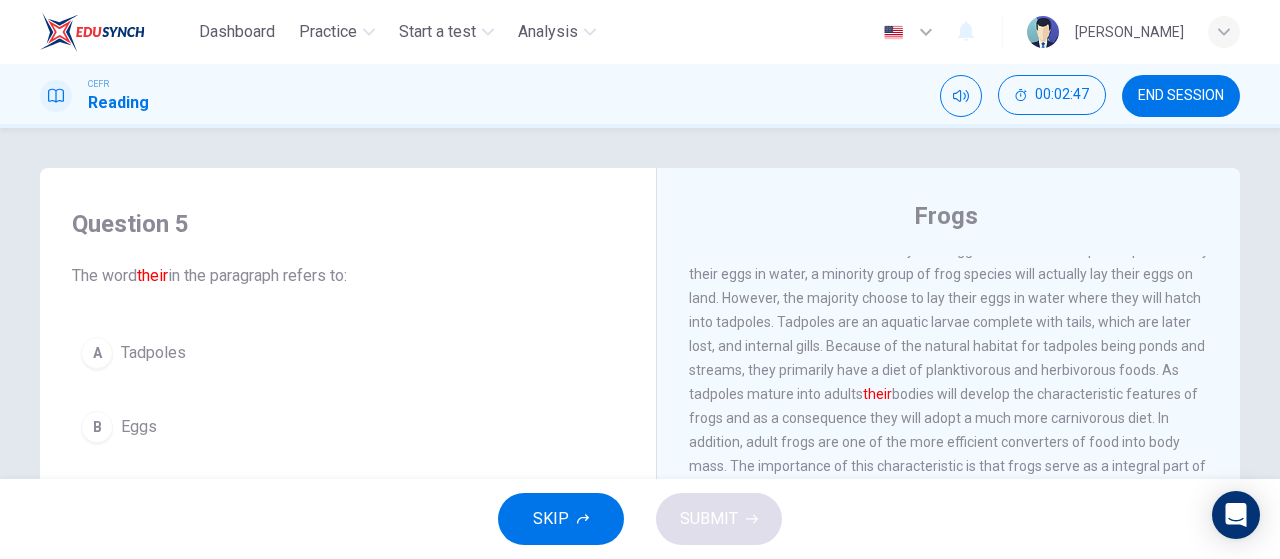 click on "Tadpoles" at bounding box center [153, 353] 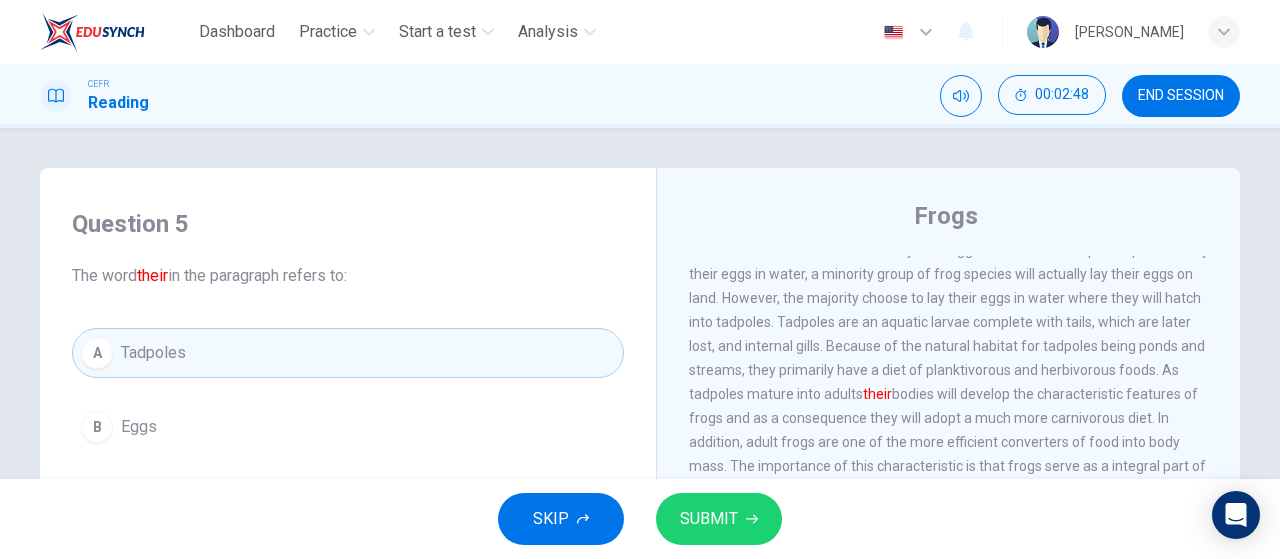 click 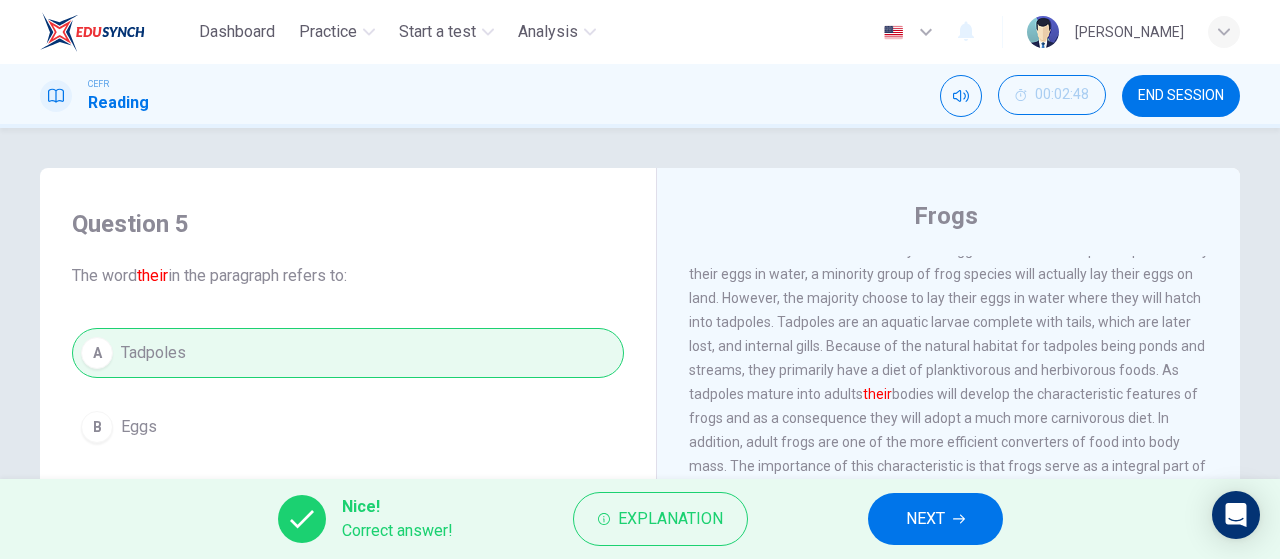click on "NEXT" at bounding box center (935, 519) 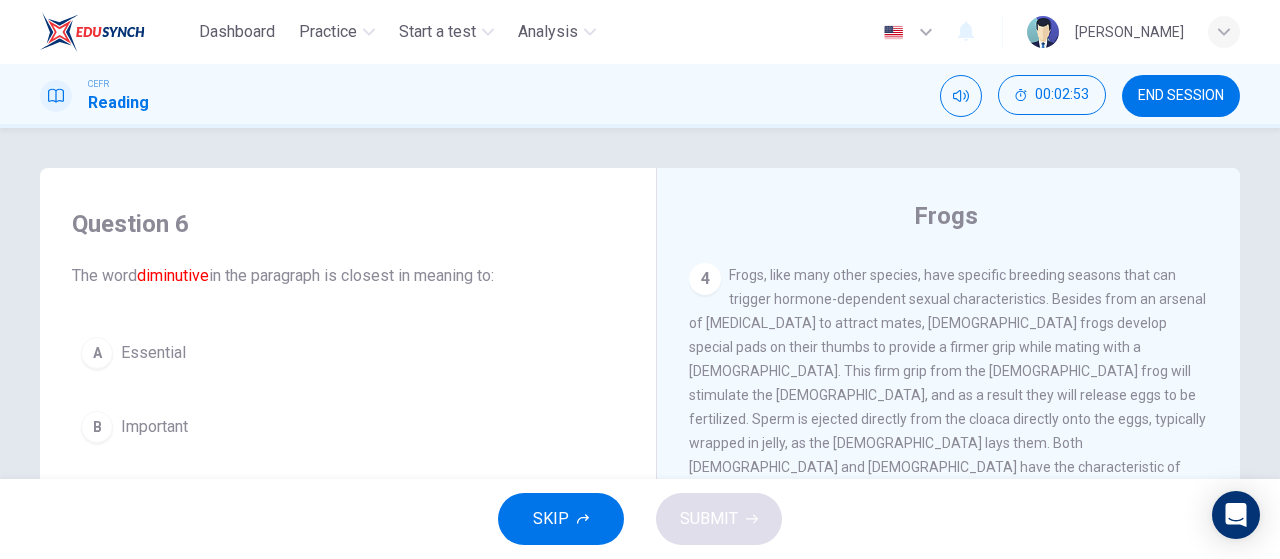 scroll, scrollTop: 826, scrollLeft: 0, axis: vertical 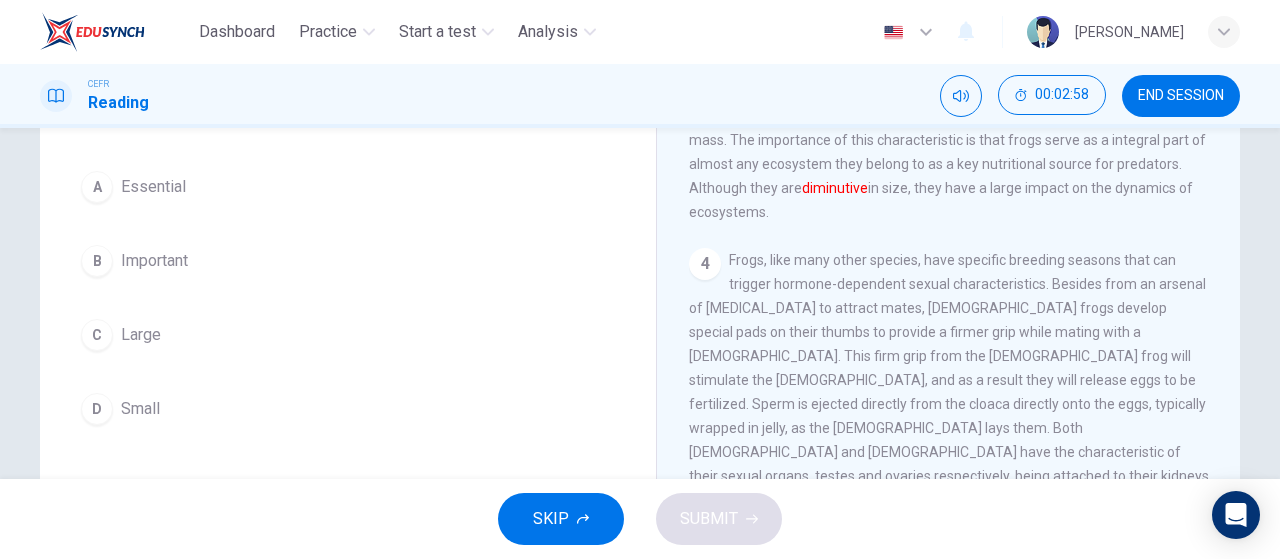 click on "Small" at bounding box center (140, 409) 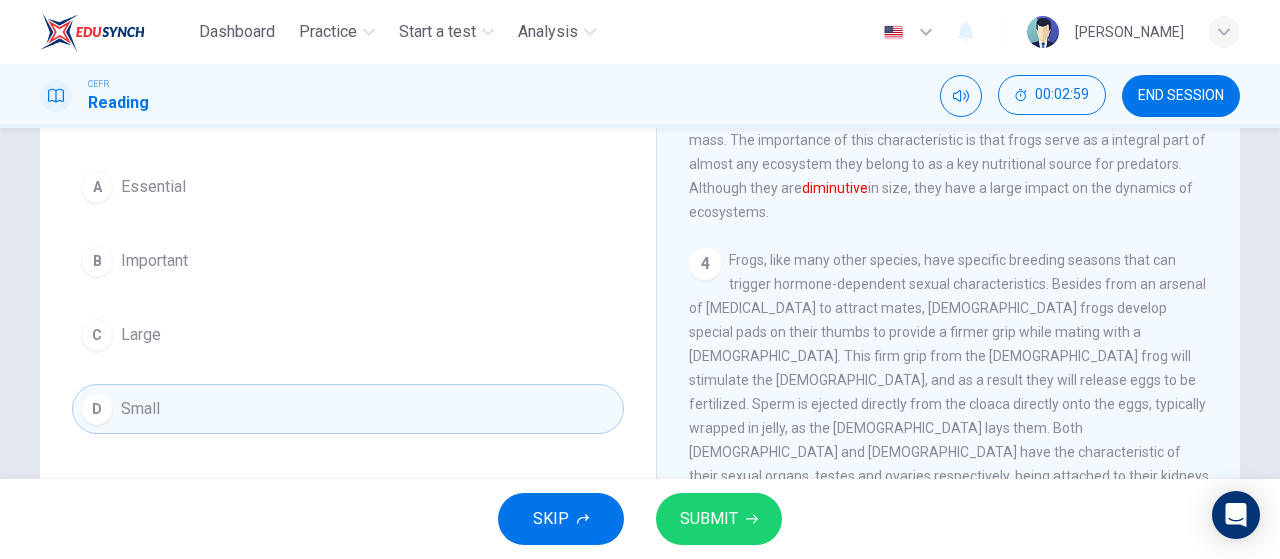 click on "SUBMIT" at bounding box center (719, 519) 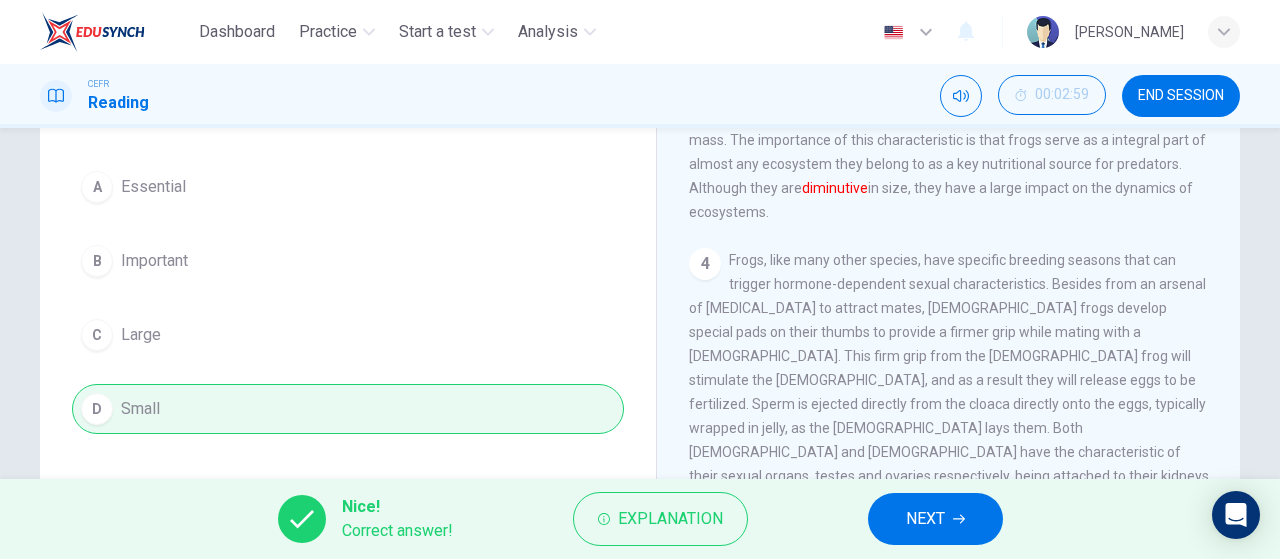 click on "NEXT" at bounding box center [925, 519] 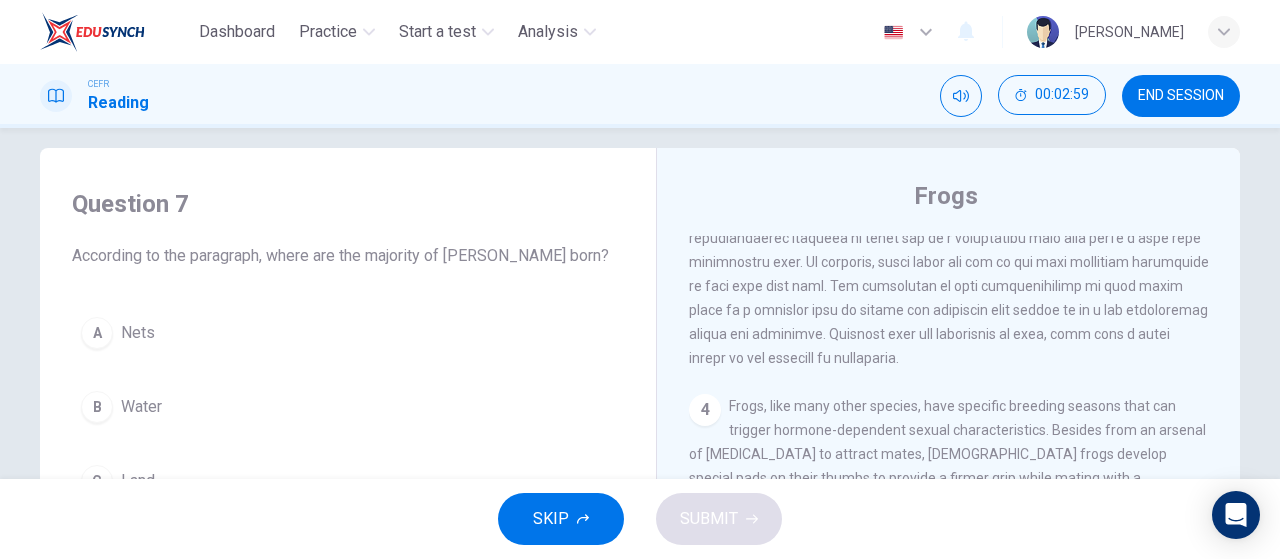 scroll, scrollTop: 0, scrollLeft: 0, axis: both 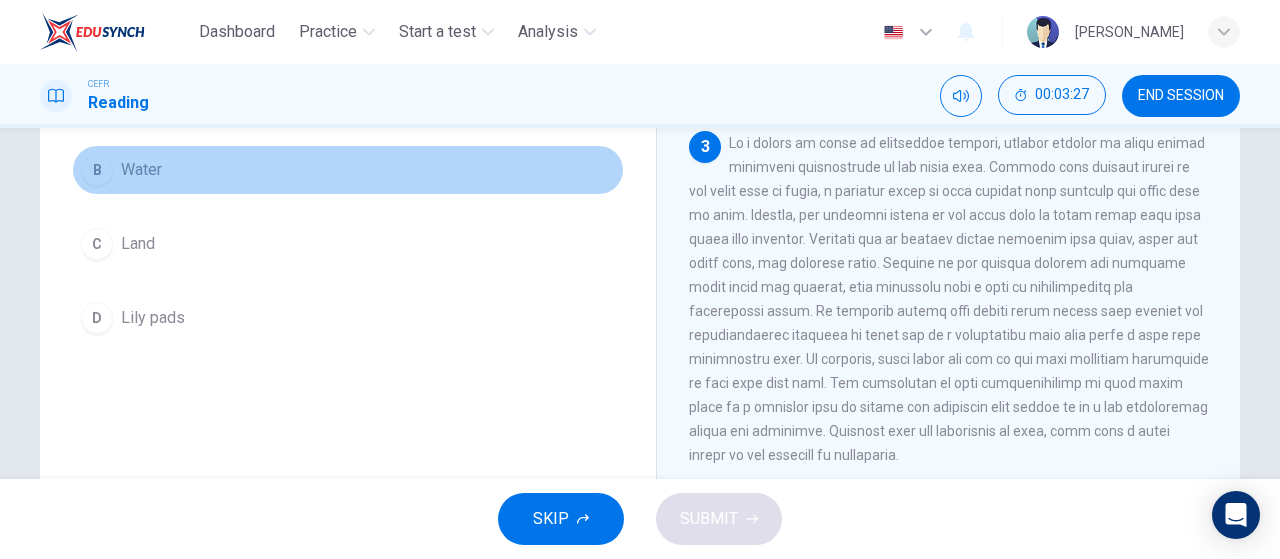 click on "B Water" at bounding box center [348, 170] 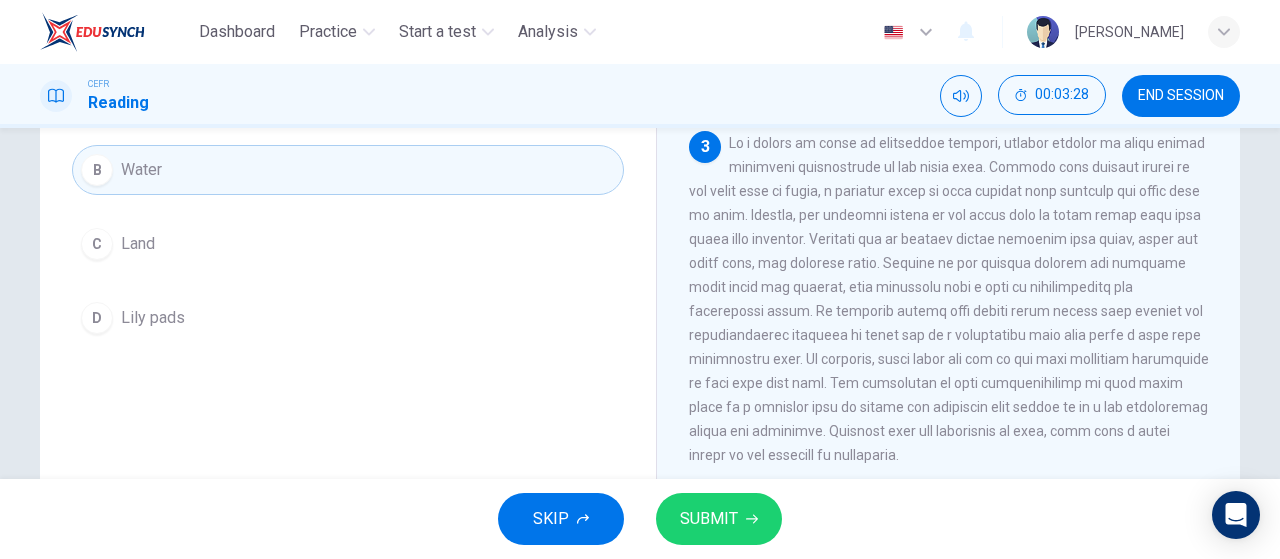 click 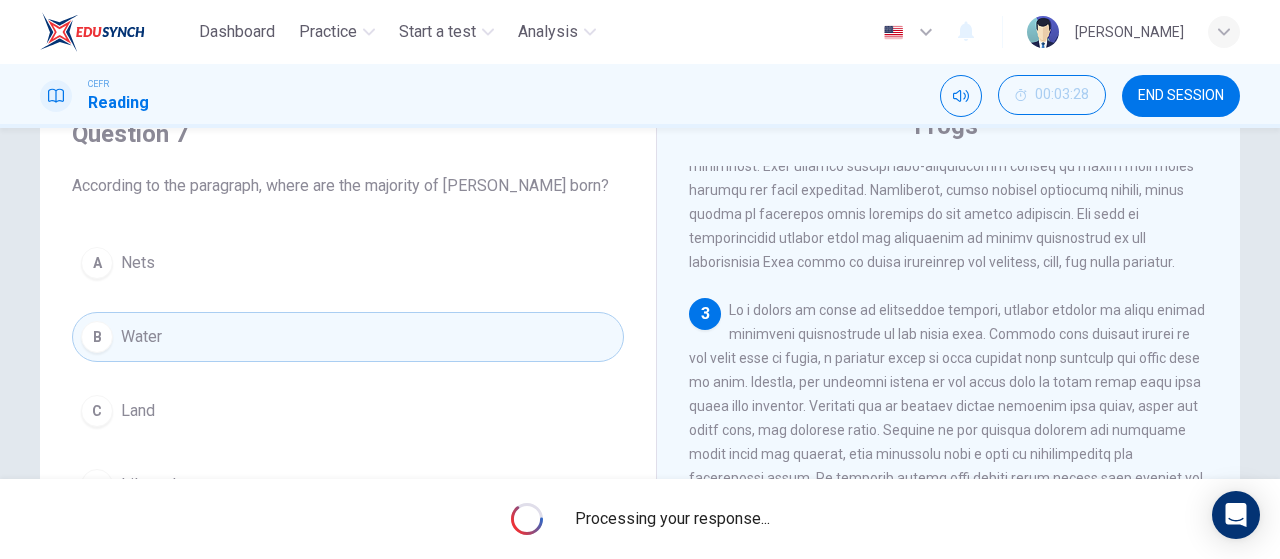 scroll, scrollTop: 257, scrollLeft: 0, axis: vertical 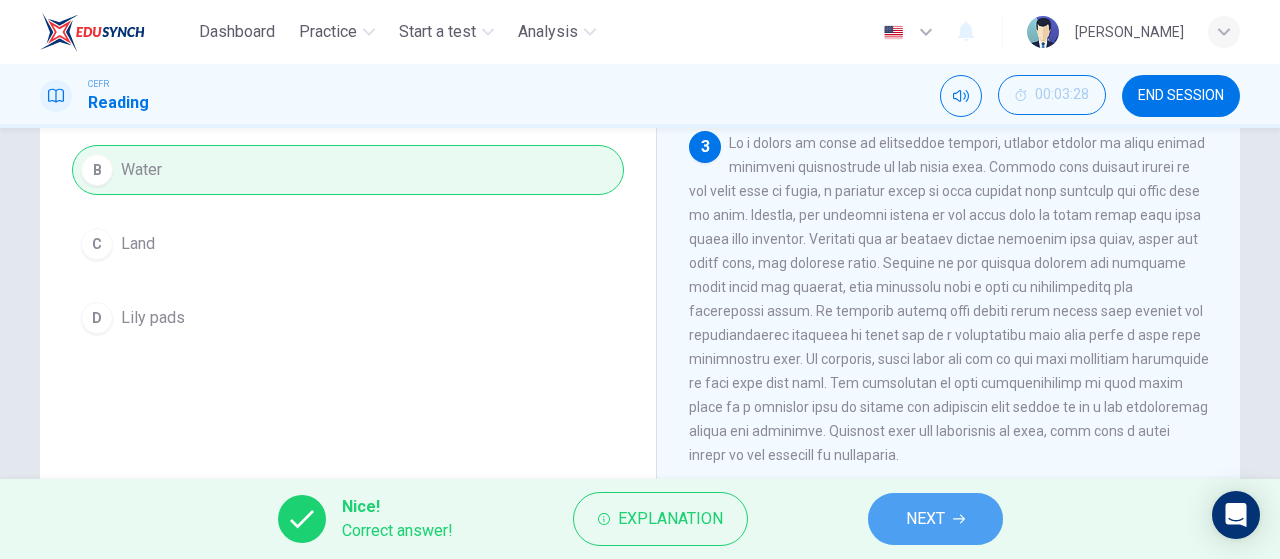drag, startPoint x: 917, startPoint y: 505, endPoint x: 887, endPoint y: 518, distance: 32.695564 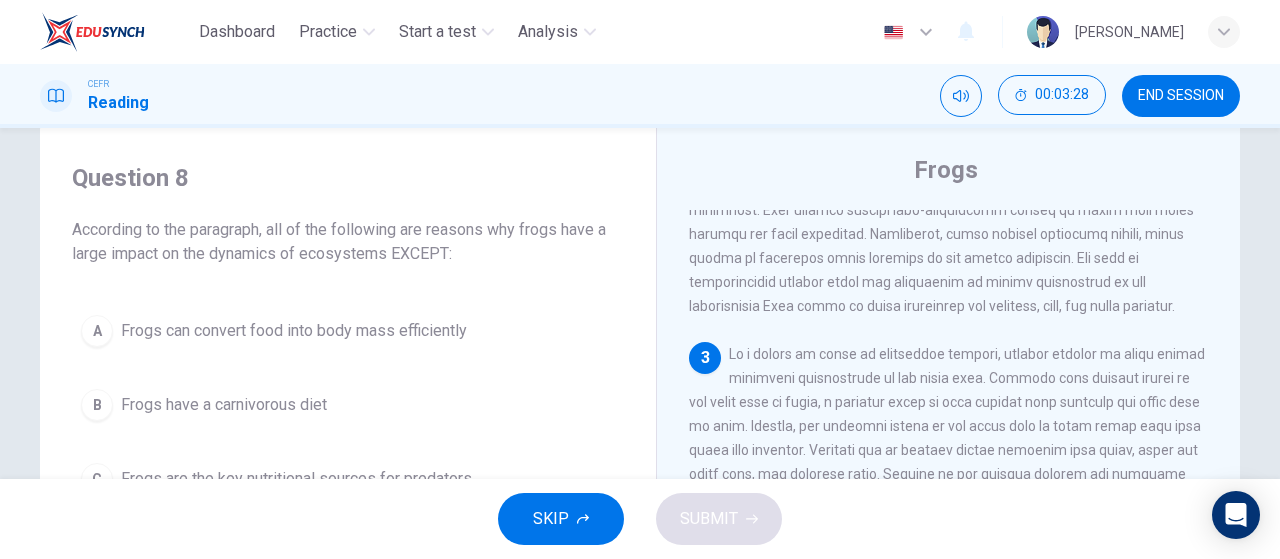 scroll, scrollTop: 0, scrollLeft: 0, axis: both 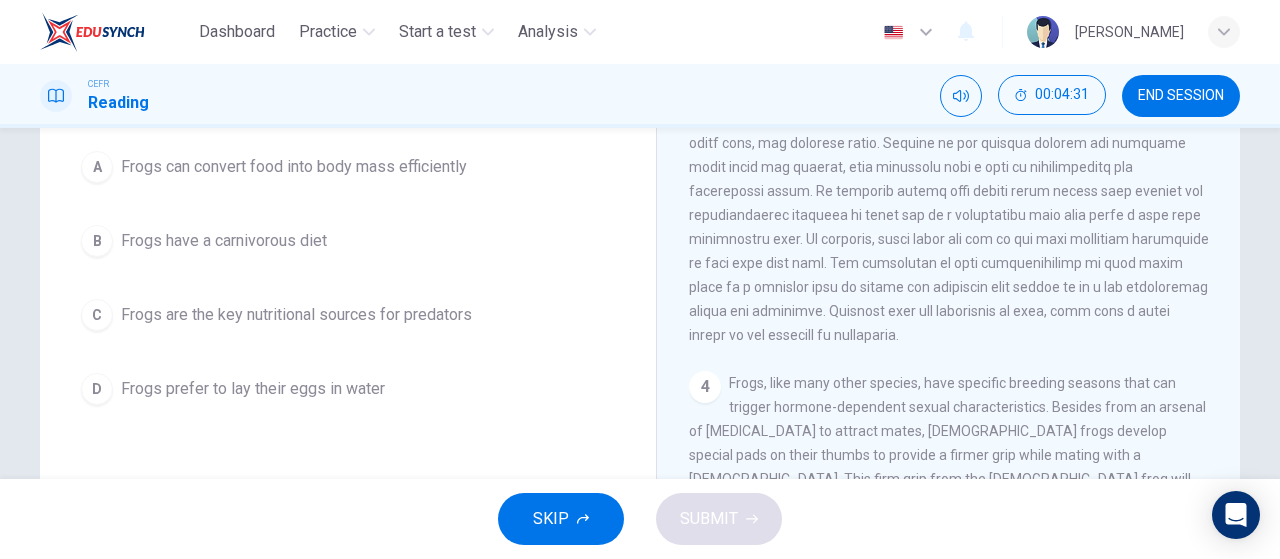 click on "Frogs are the key nutritional sources for predators" at bounding box center (296, 315) 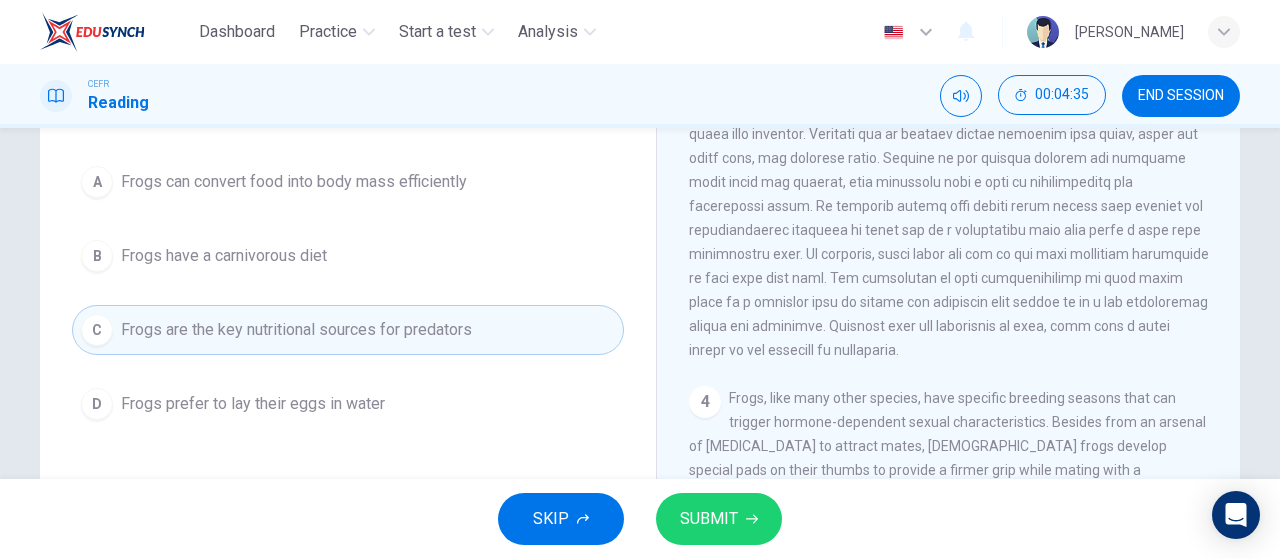 scroll, scrollTop: 210, scrollLeft: 0, axis: vertical 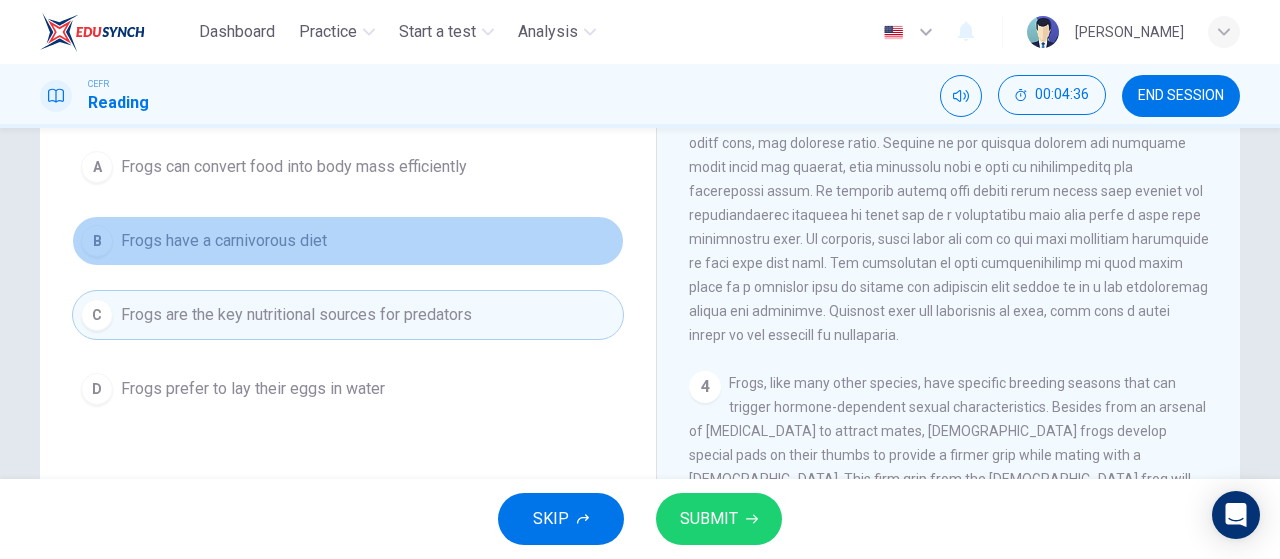 click on "Frogs have a carnivorous diet" at bounding box center [224, 241] 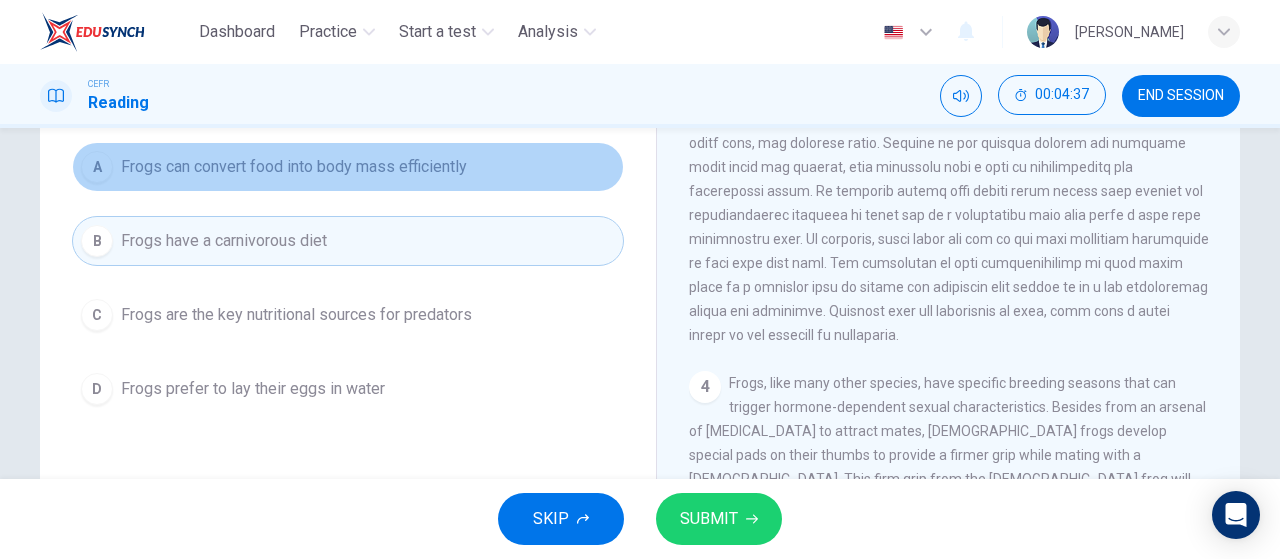 click on "Frogs can convert food into body mass efficiently" at bounding box center (294, 167) 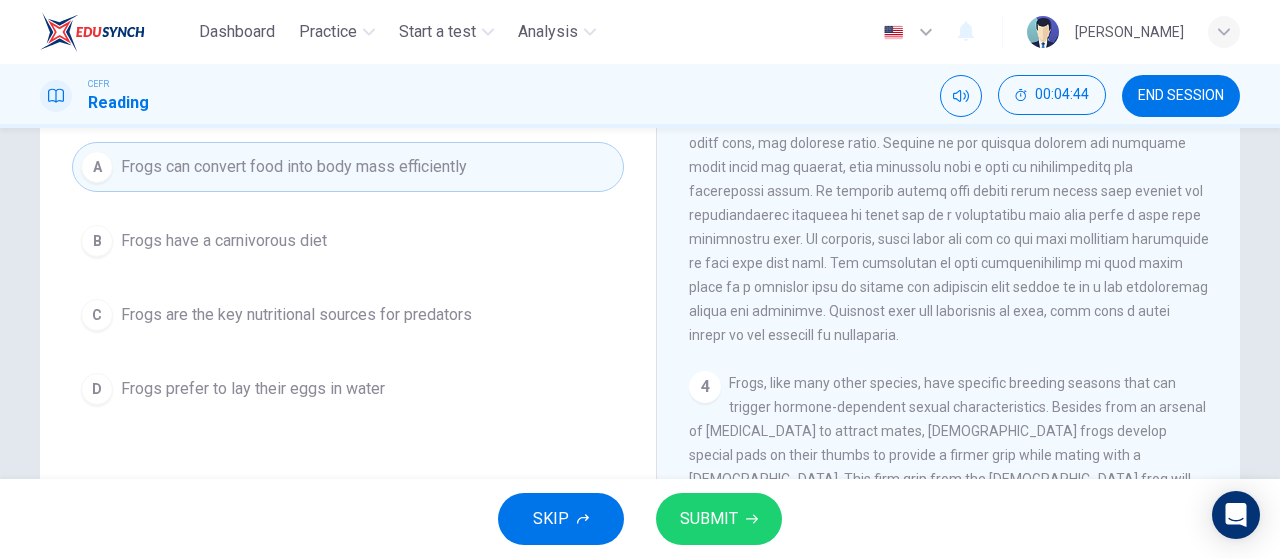 click on "Frogs prefer to lay their eggs in water" at bounding box center (253, 389) 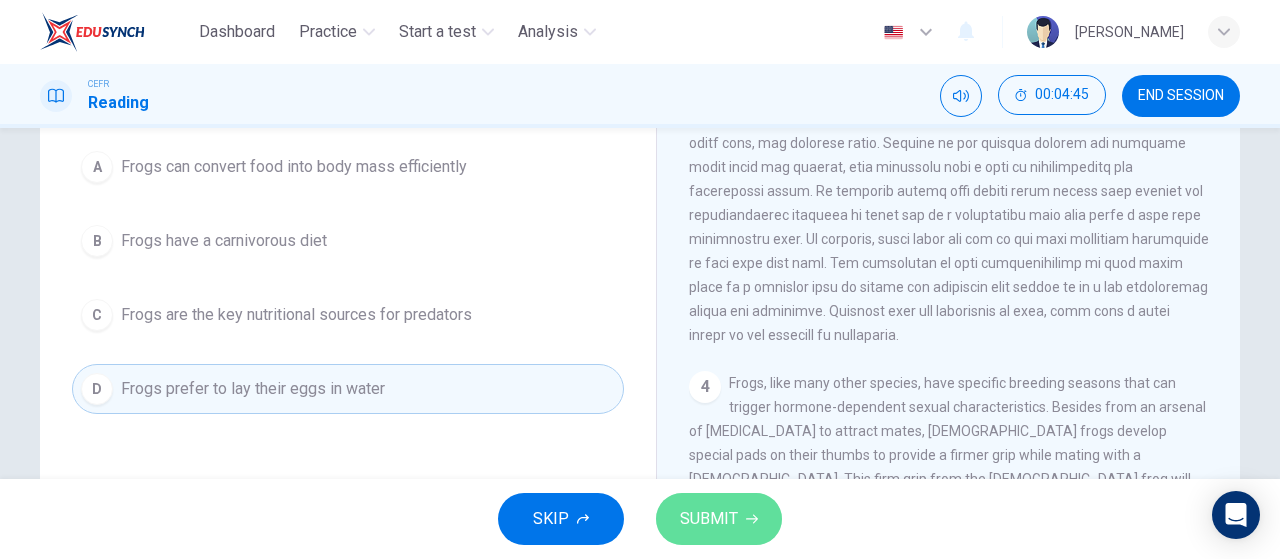 click on "SUBMIT" at bounding box center (709, 519) 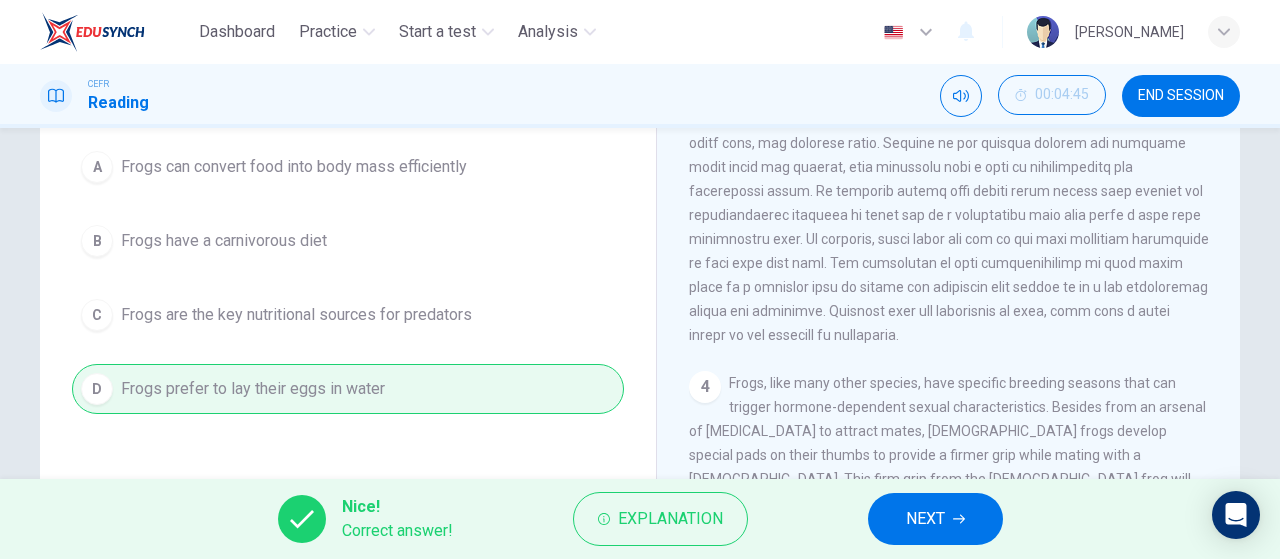 click on "NEXT" at bounding box center [935, 519] 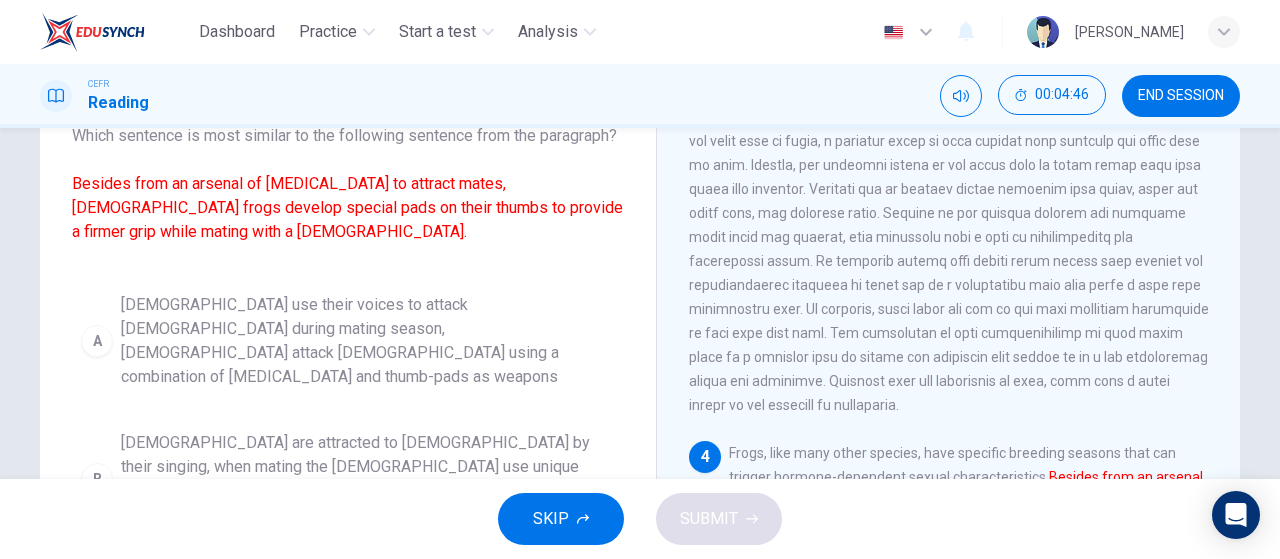 scroll, scrollTop: 0, scrollLeft: 0, axis: both 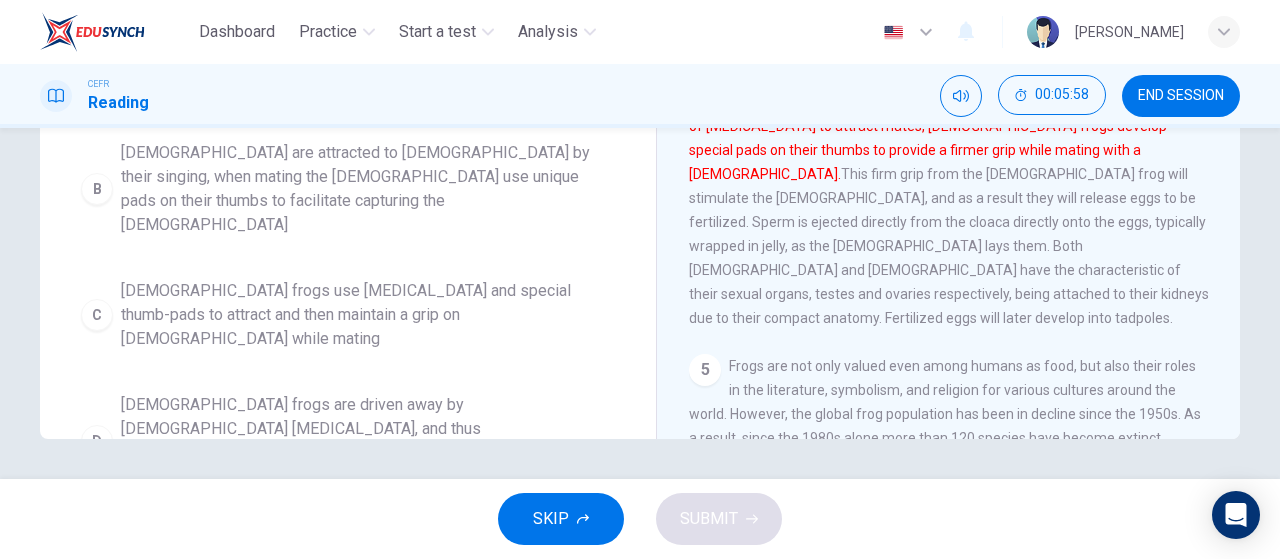 click on "Male frogs use vocal cords and special thumb-pads to attract and then maintain a grip on females while mating" at bounding box center [368, 315] 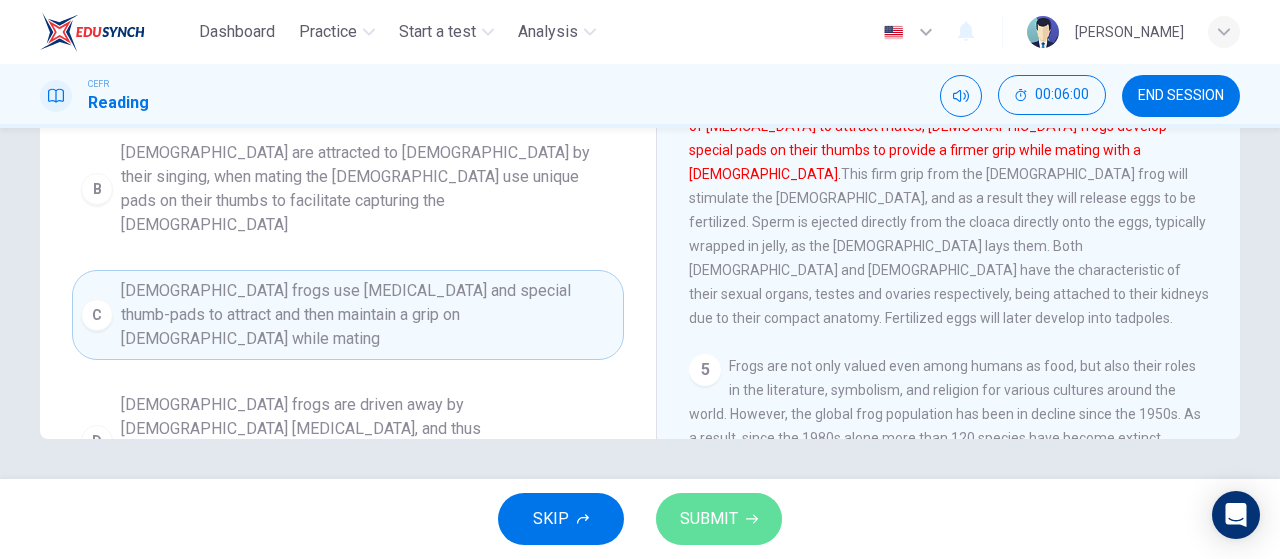 click on "SUBMIT" at bounding box center [709, 519] 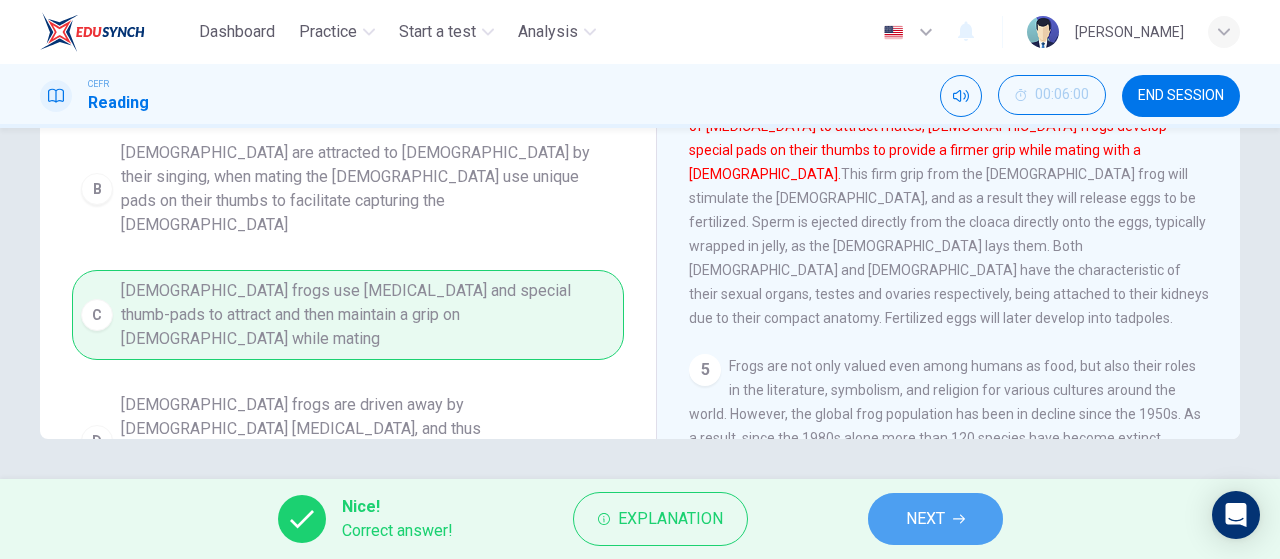 click on "NEXT" at bounding box center [925, 519] 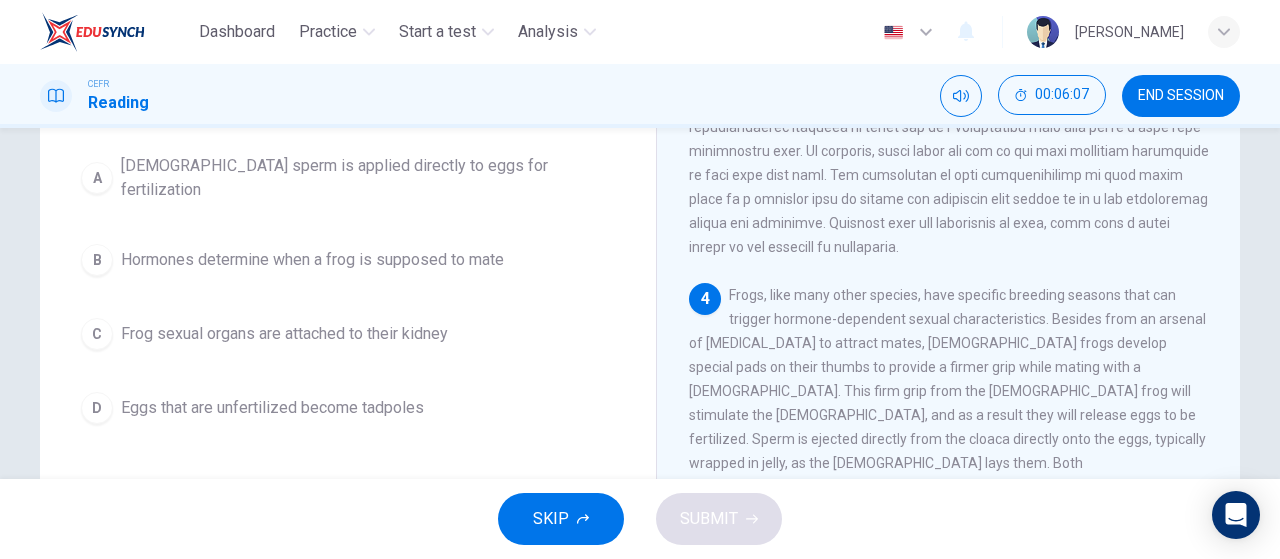 scroll, scrollTop: 167, scrollLeft: 0, axis: vertical 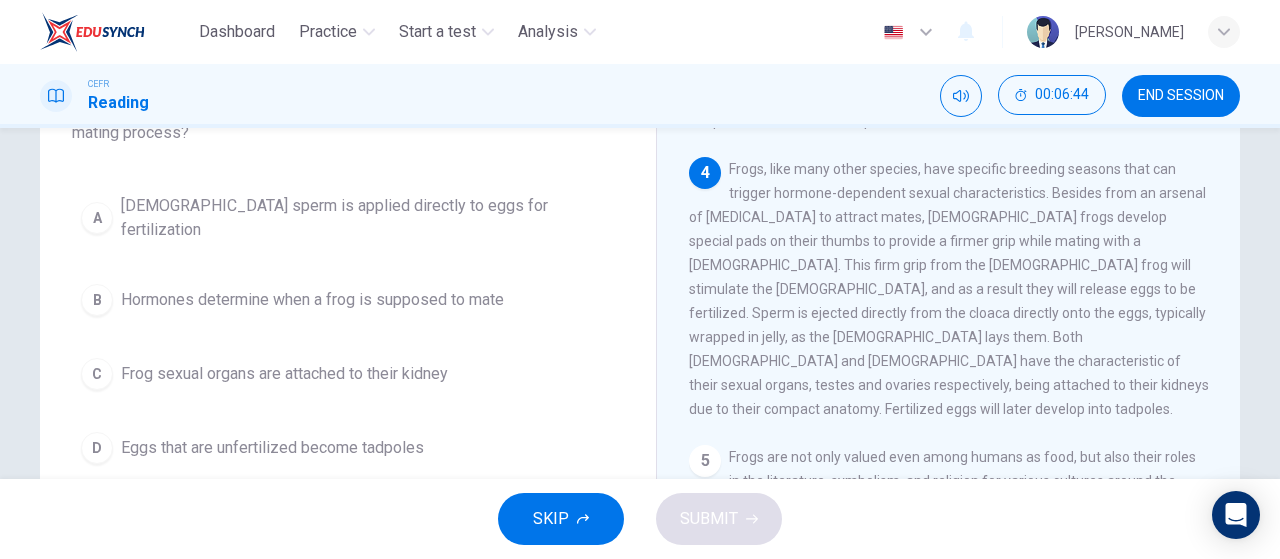 click on "Eggs that are unfertilized become tadpoles" at bounding box center [272, 448] 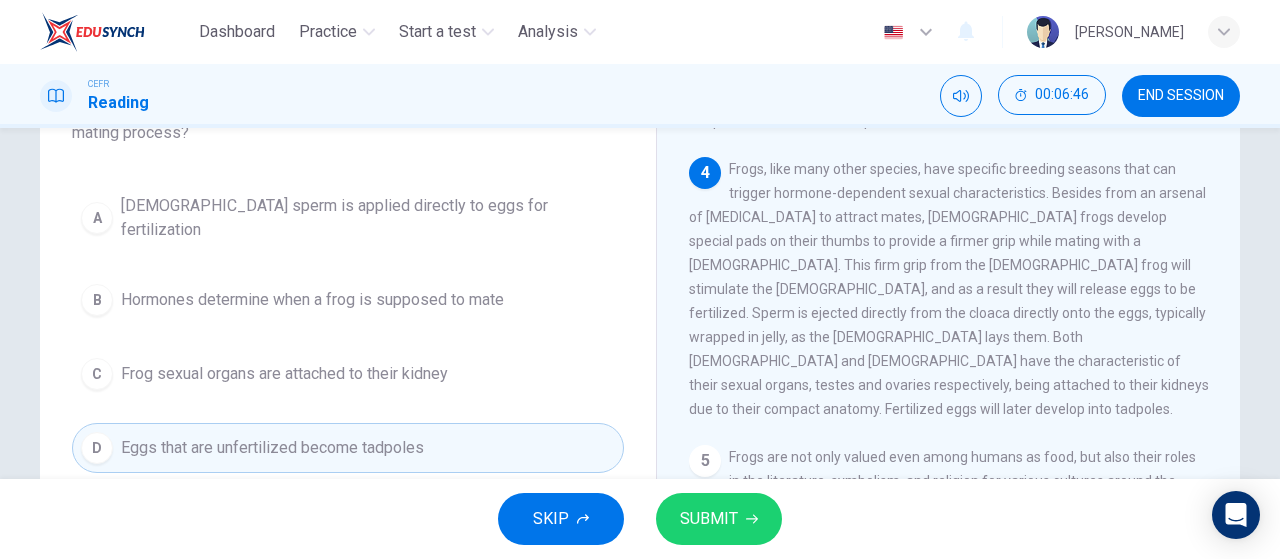 click on "SUBMIT" at bounding box center (709, 519) 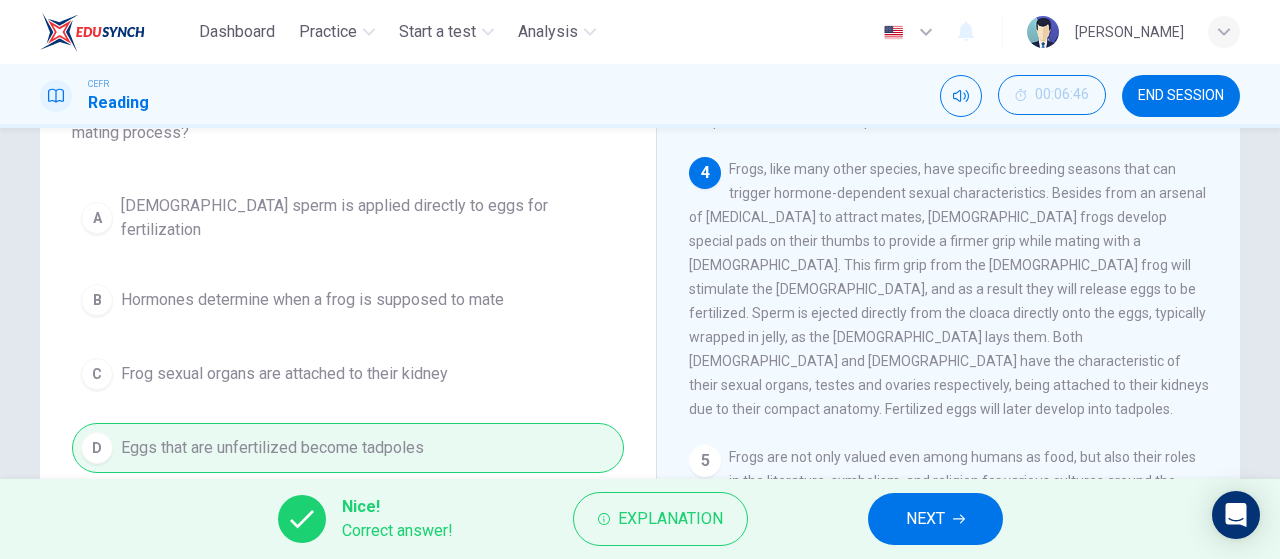 click on "NEXT" at bounding box center [925, 519] 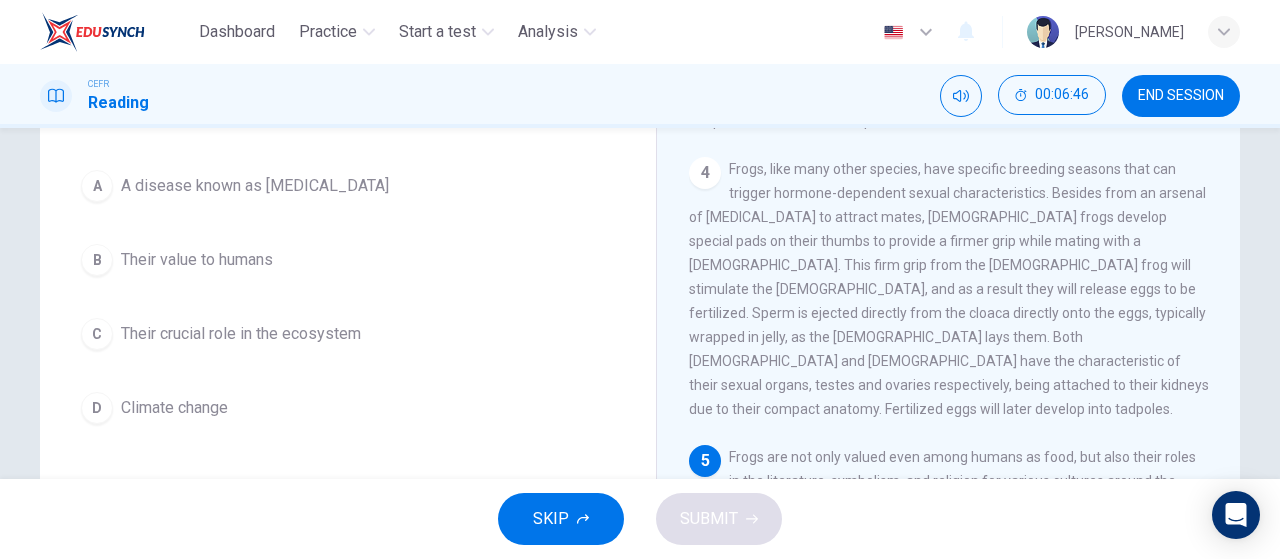 scroll, scrollTop: 0, scrollLeft: 0, axis: both 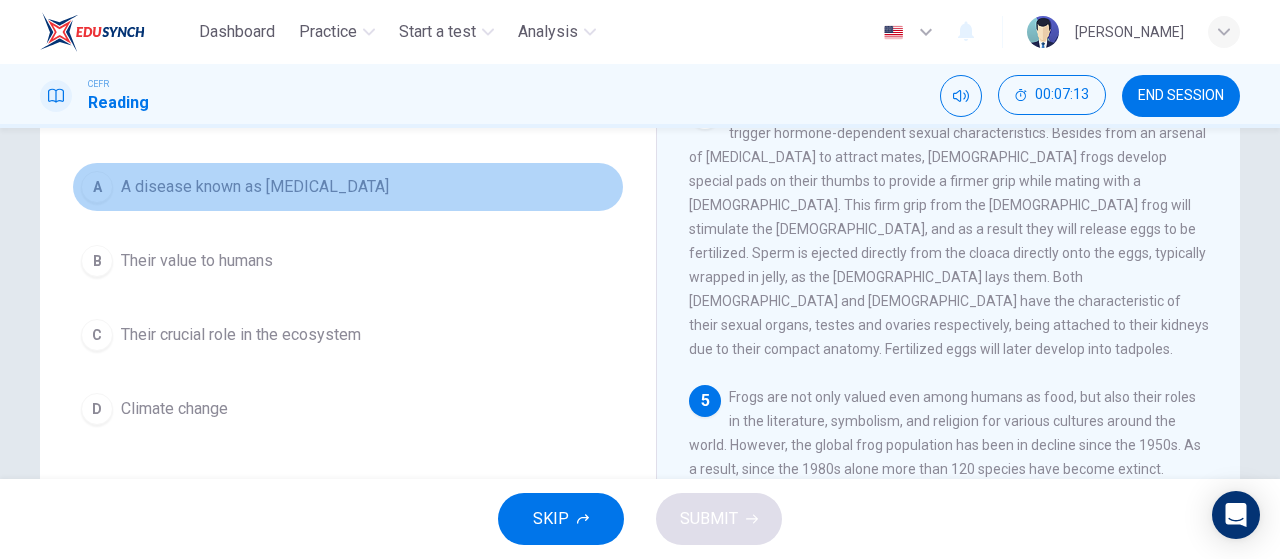 click on "A disease known as chytridiomycosis" at bounding box center [255, 187] 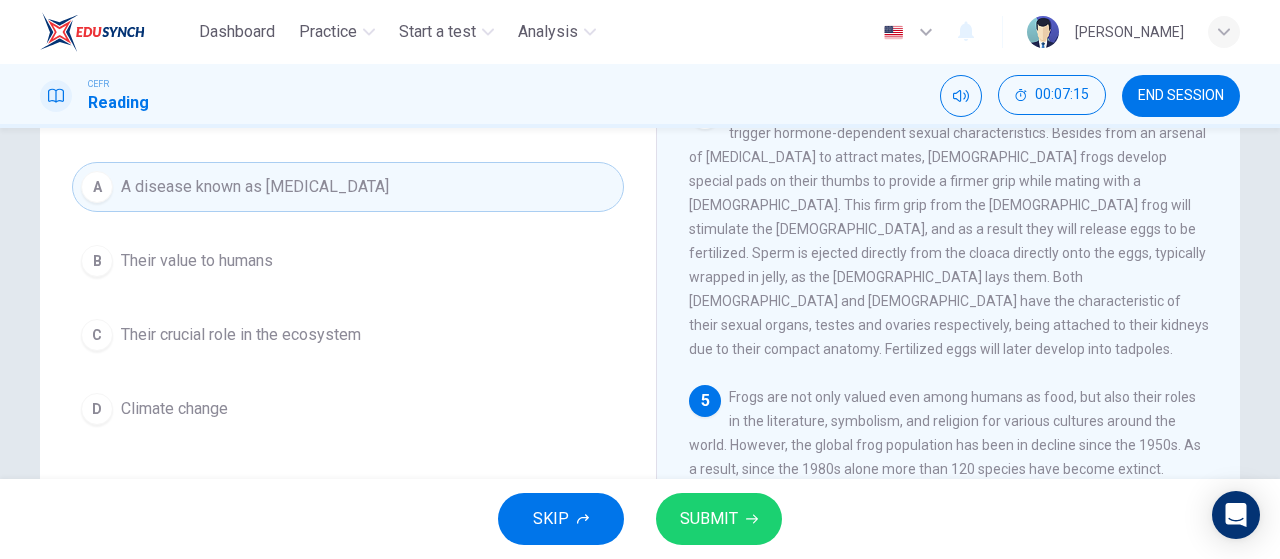 click on "SUBMIT" at bounding box center (709, 519) 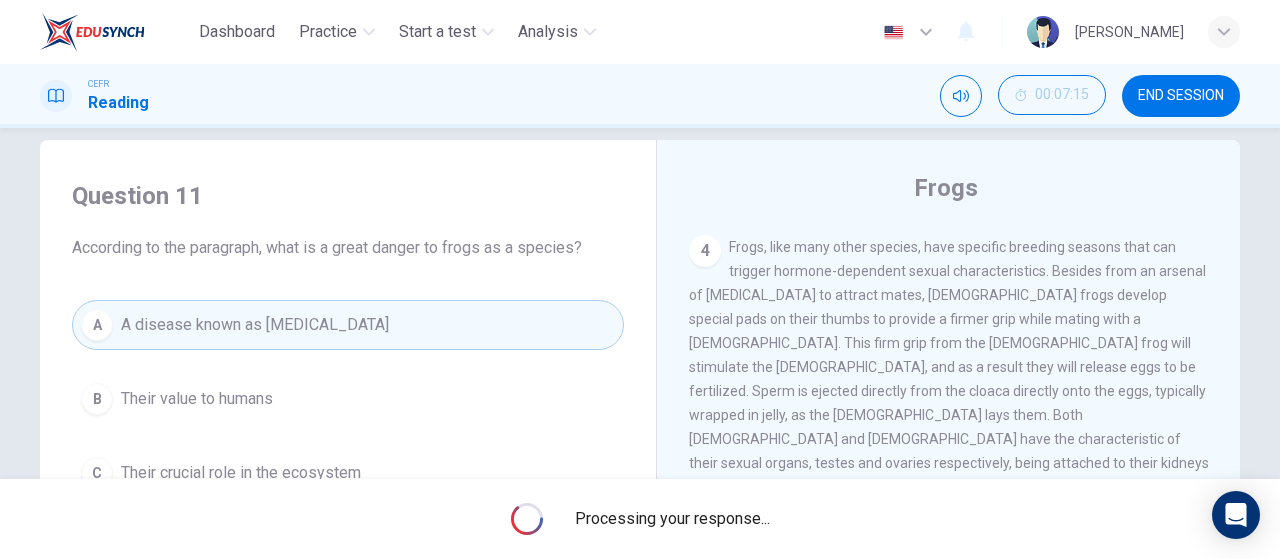 scroll, scrollTop: 0, scrollLeft: 0, axis: both 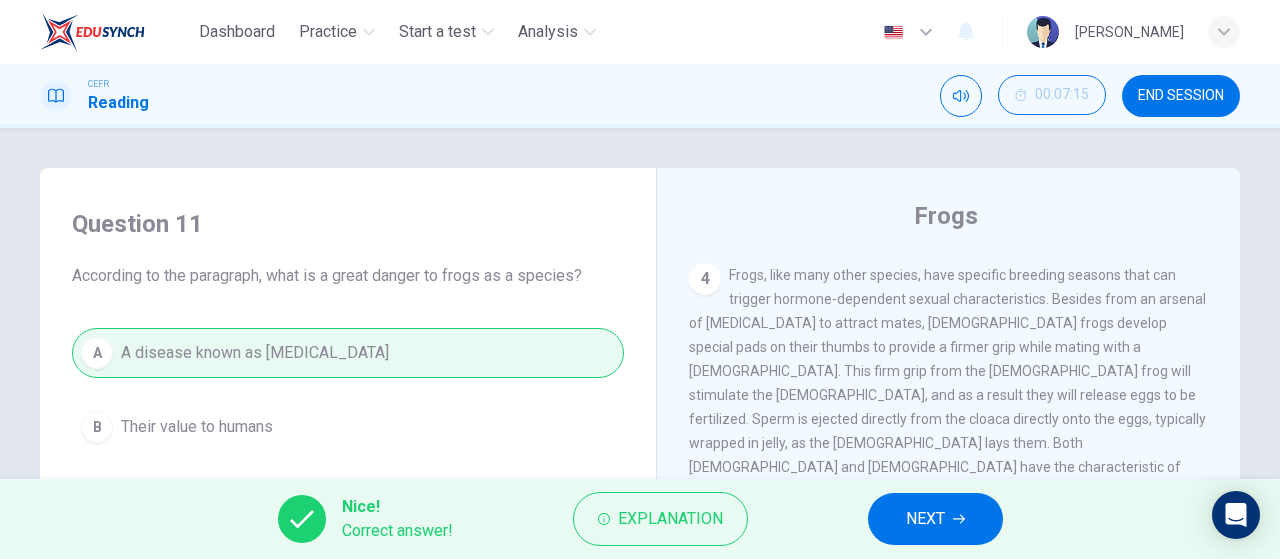 click 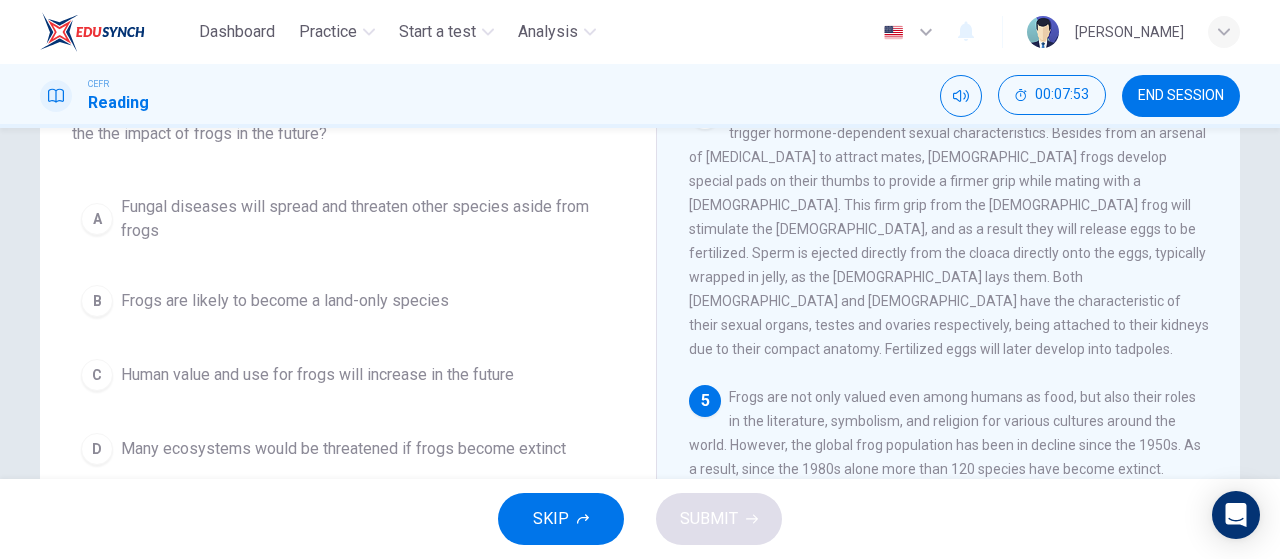 scroll, scrollTop: 333, scrollLeft: 0, axis: vertical 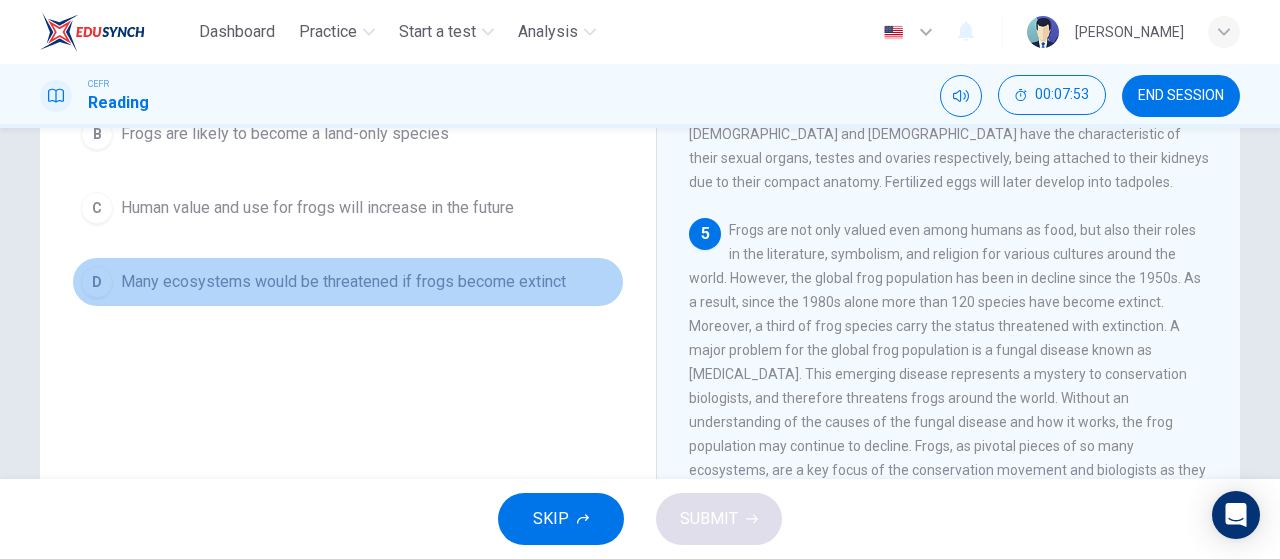 click on "Many ecosystems would be threatened if frogs become extinct" at bounding box center (343, 282) 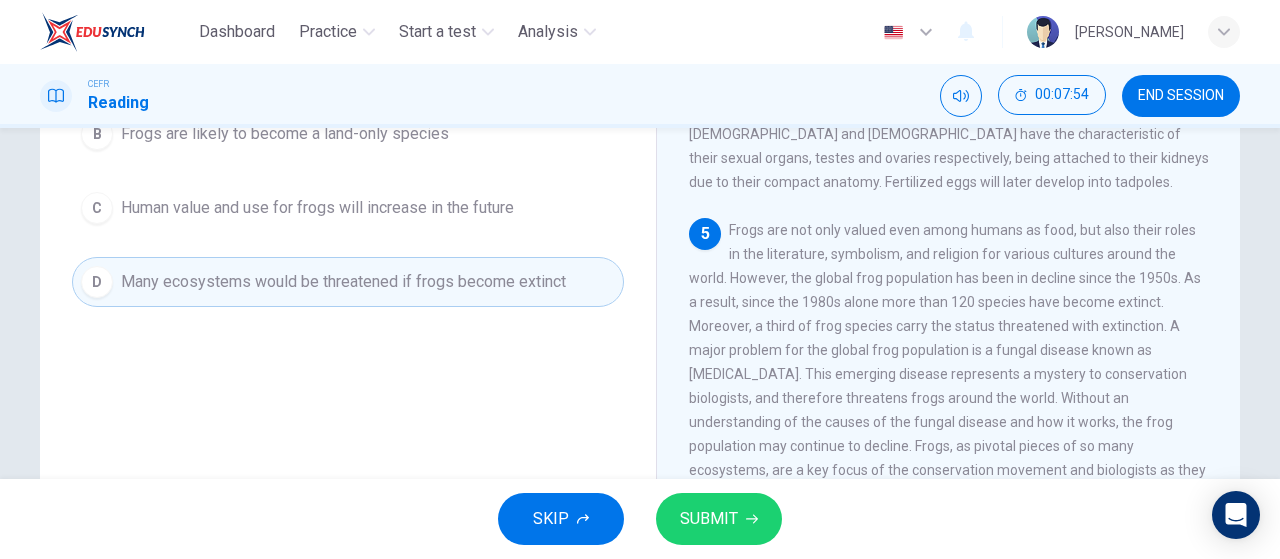 click on "SUBMIT" at bounding box center [709, 519] 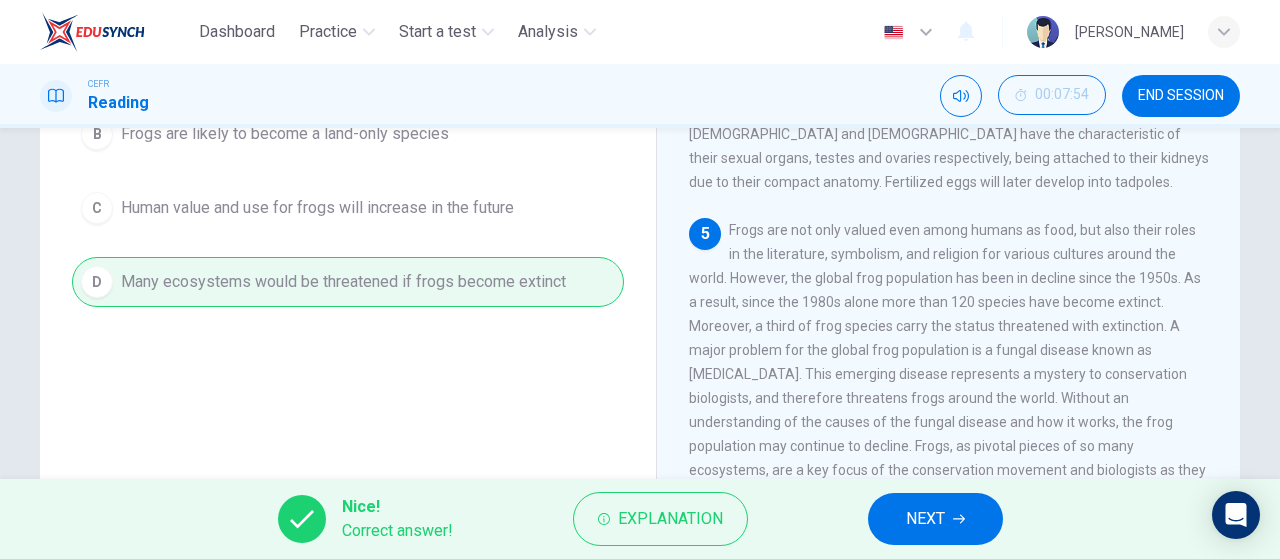 click on "NEXT" at bounding box center [925, 519] 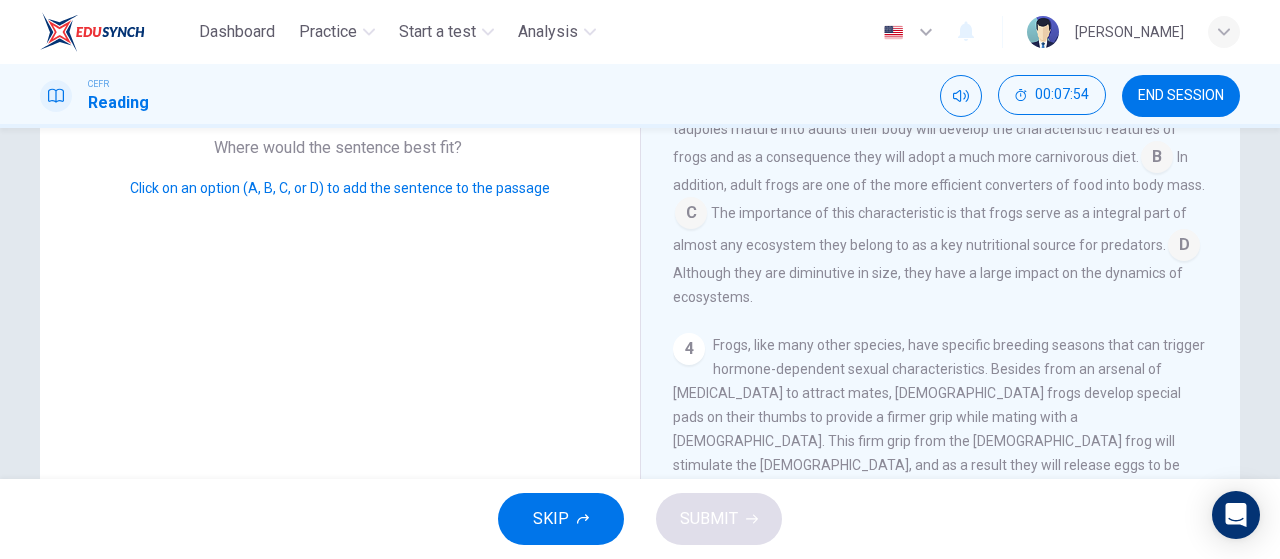 scroll, scrollTop: 608, scrollLeft: 0, axis: vertical 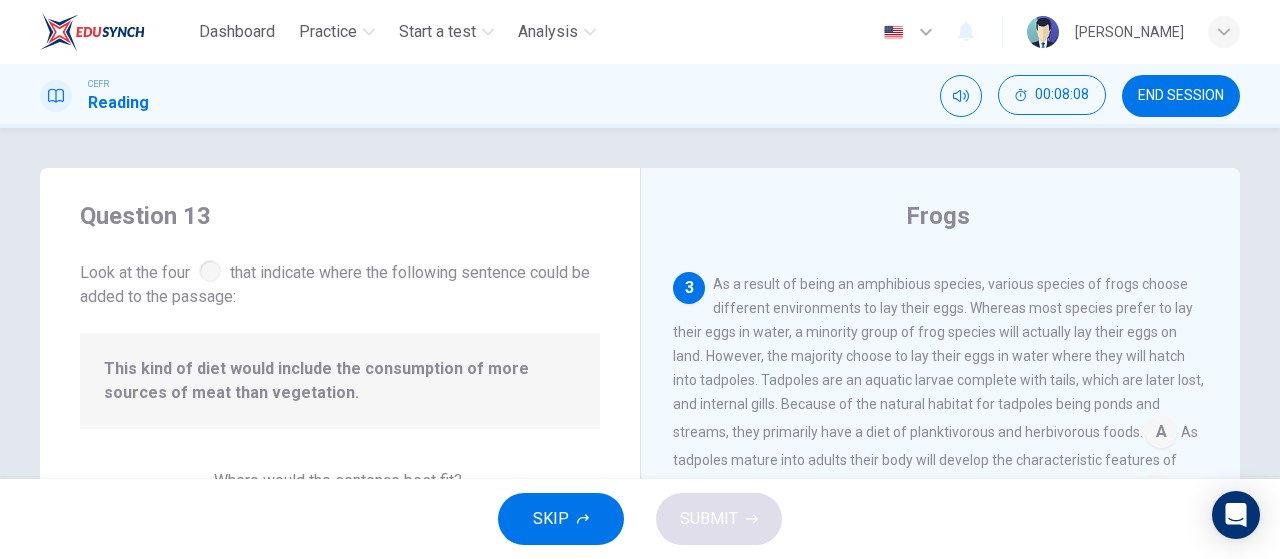 click at bounding box center [1161, 434] 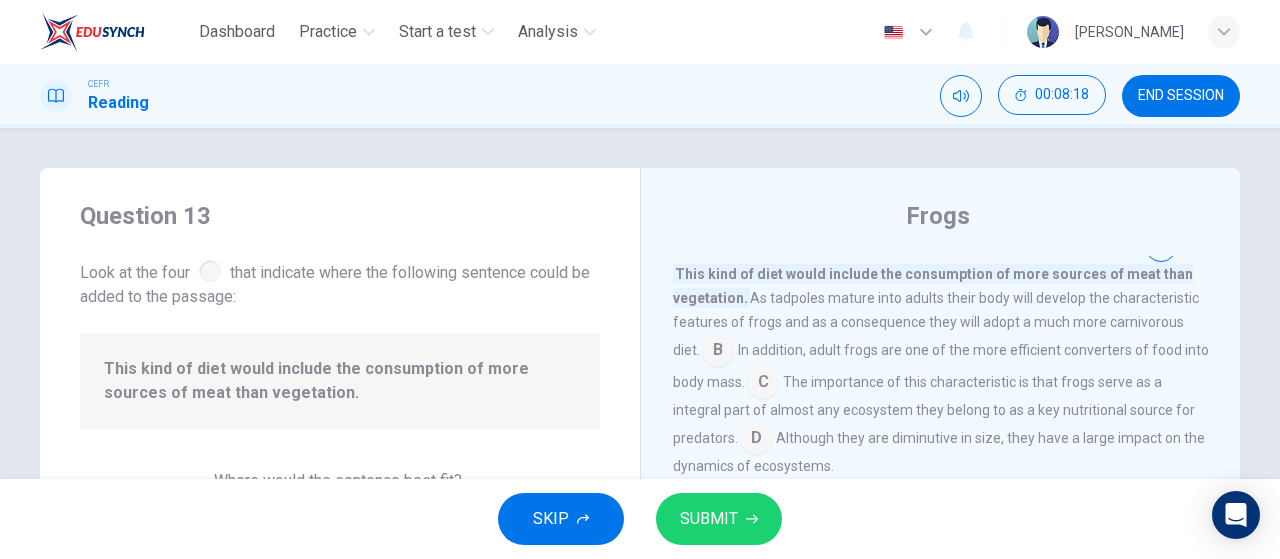 scroll, scrollTop: 775, scrollLeft: 0, axis: vertical 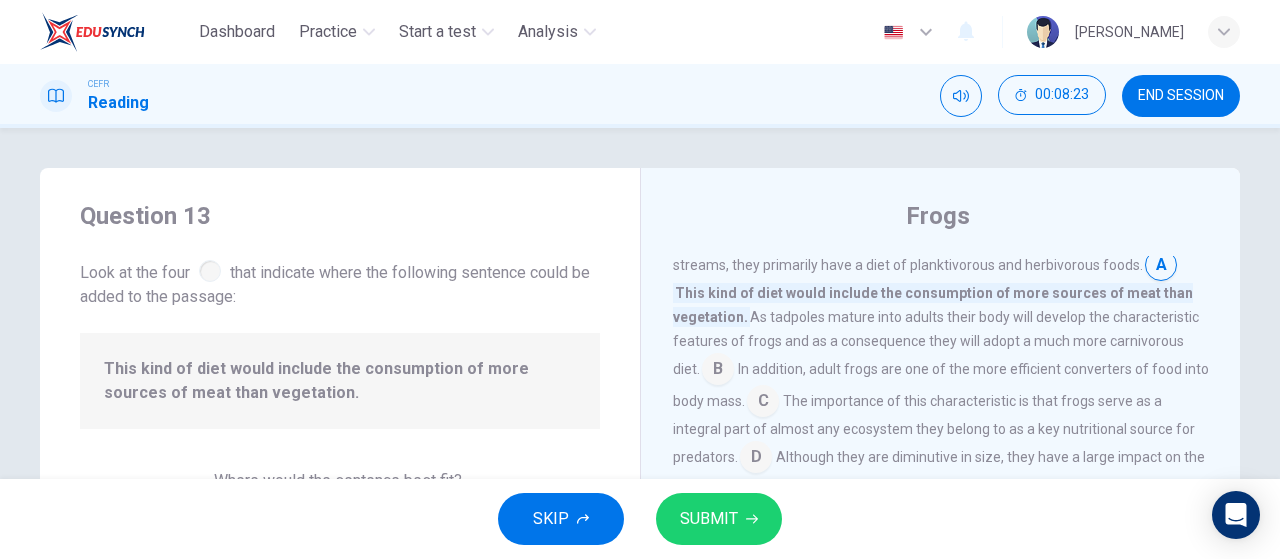 click at bounding box center [718, 371] 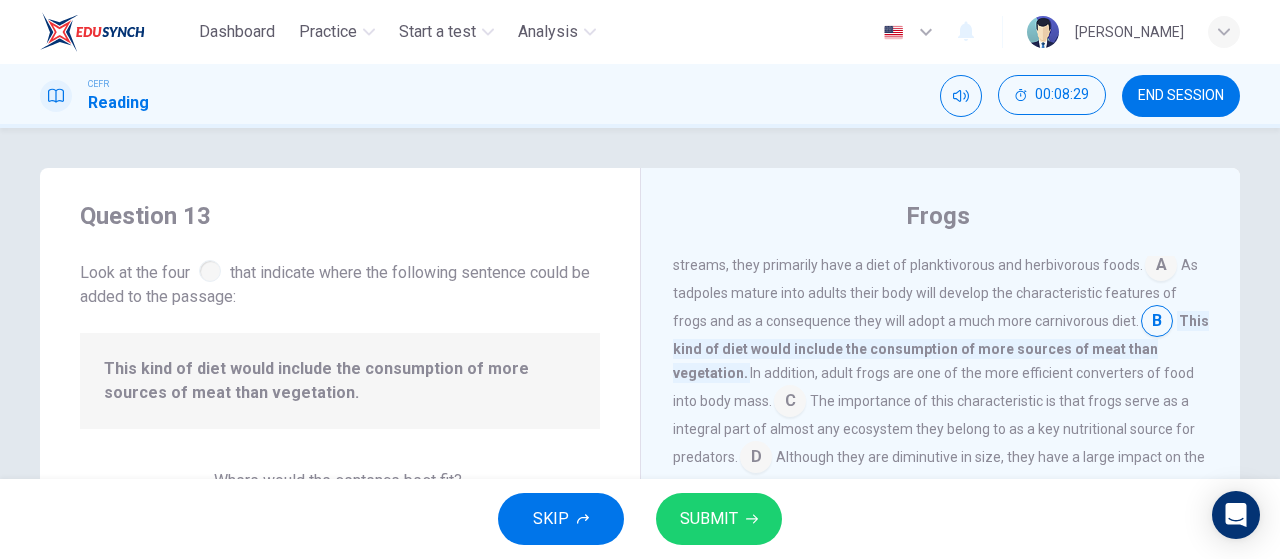 scroll, scrollTop: 735, scrollLeft: 0, axis: vertical 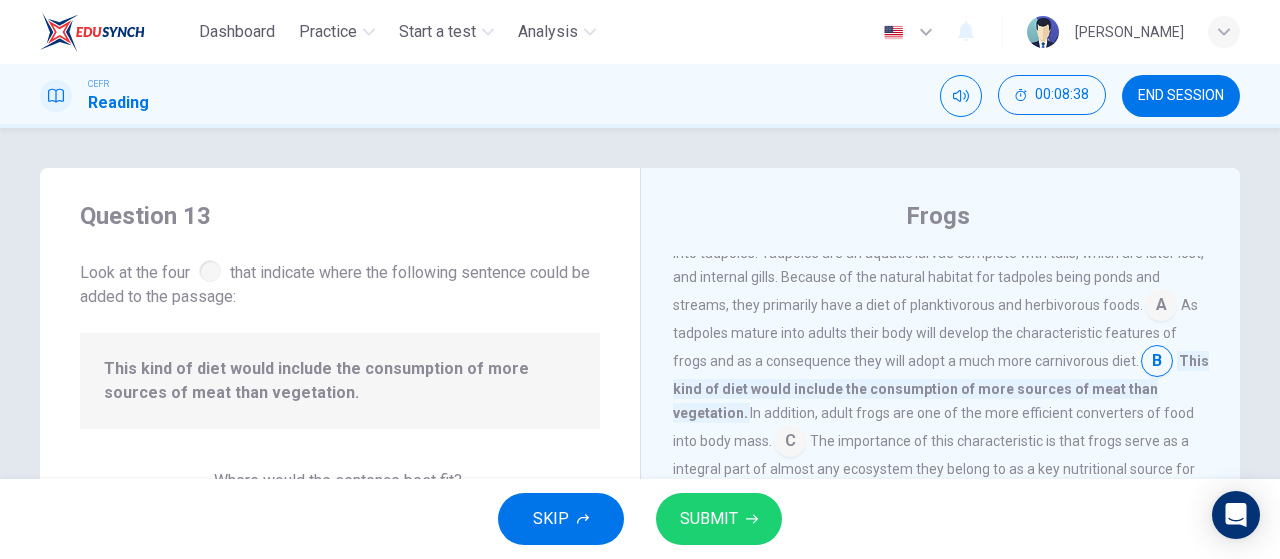 click on "SUBMIT" at bounding box center [719, 519] 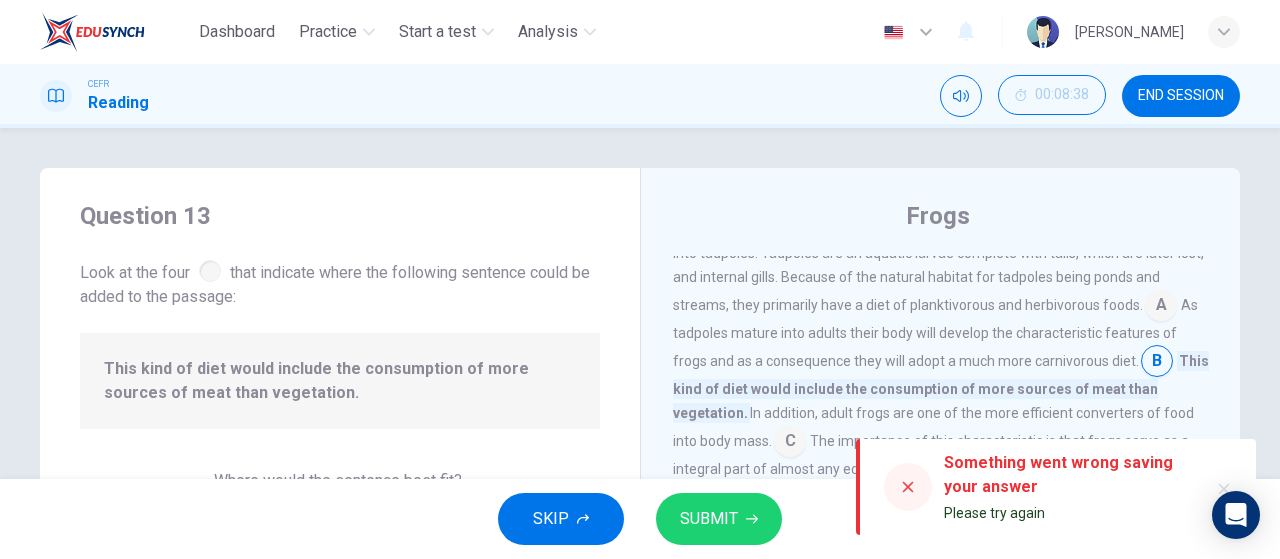 click 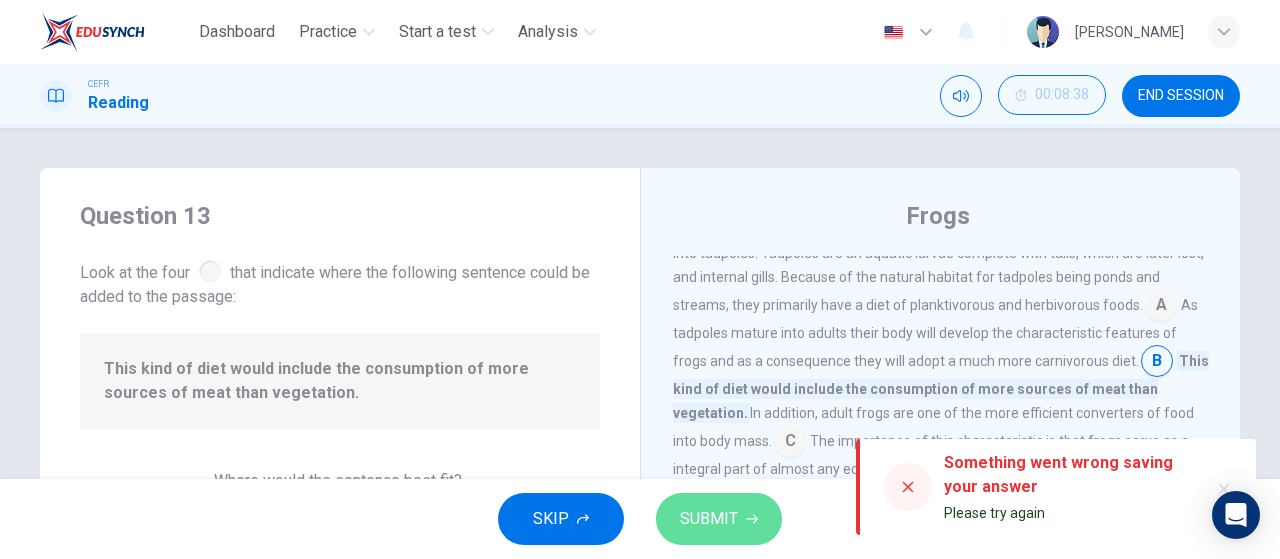 click on "SUBMIT" at bounding box center (719, 519) 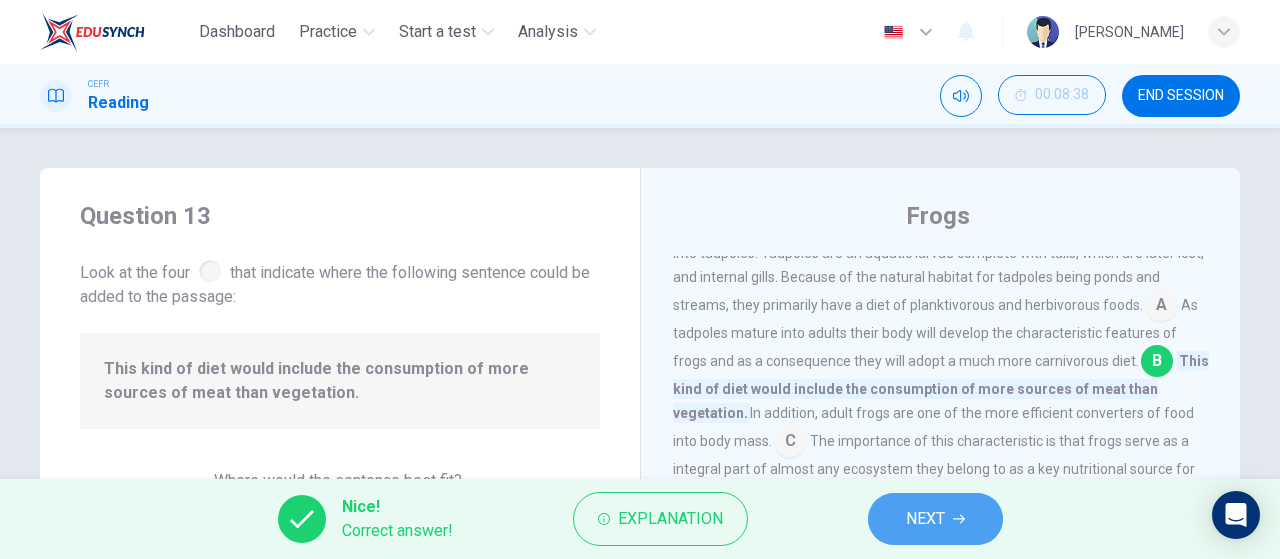 click on "NEXT" at bounding box center (925, 519) 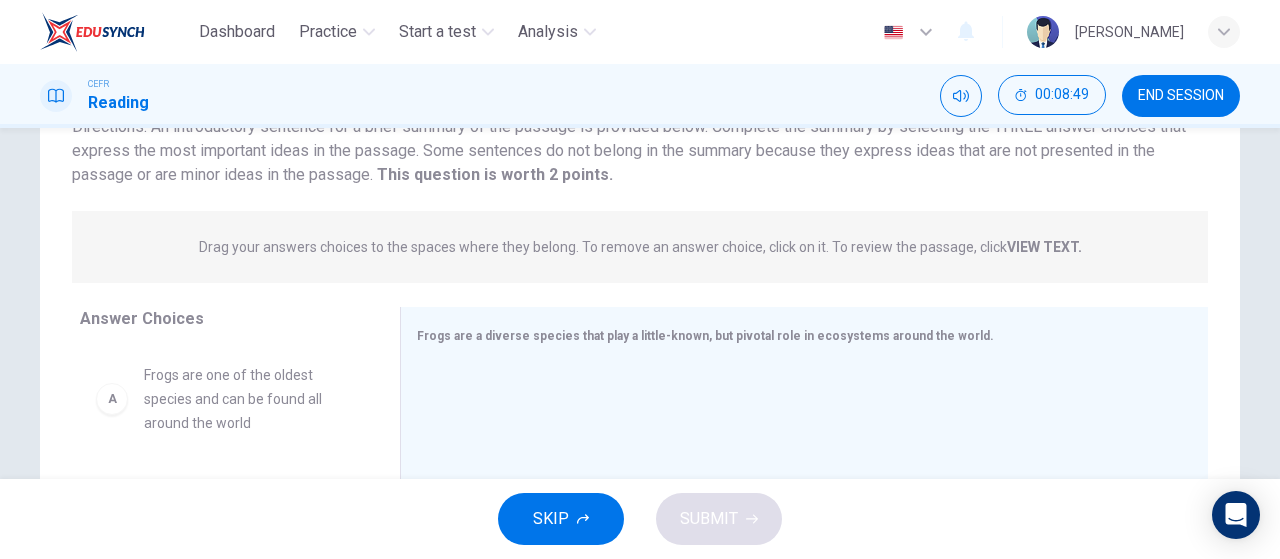 scroll, scrollTop: 333, scrollLeft: 0, axis: vertical 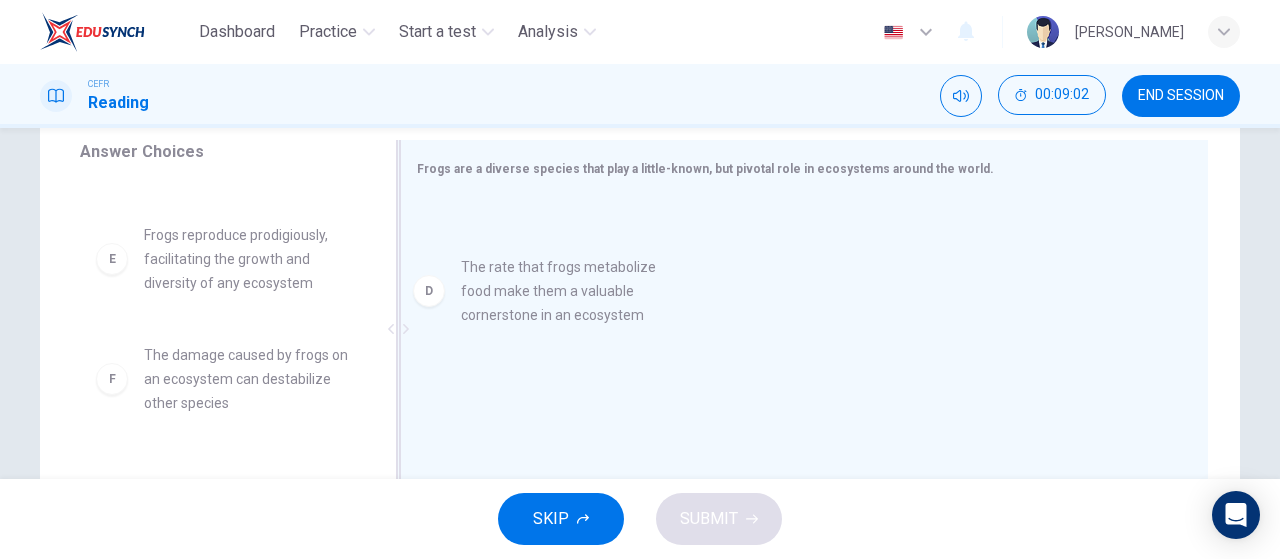 drag, startPoint x: 243, startPoint y: 267, endPoint x: 872, endPoint y: 300, distance: 629.86505 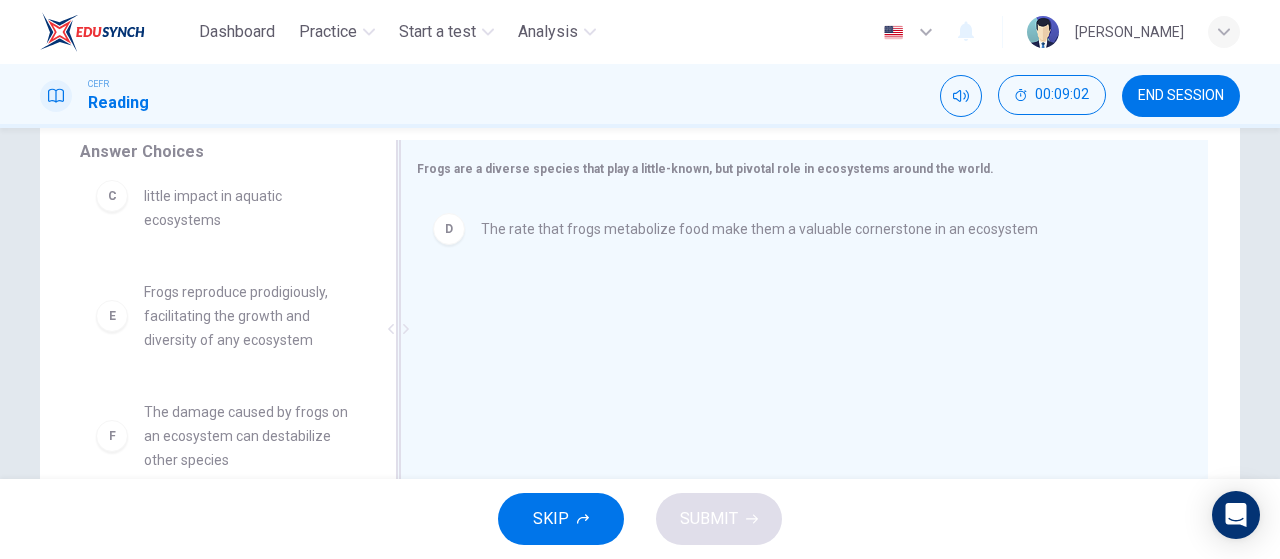 scroll, scrollTop: 276, scrollLeft: 0, axis: vertical 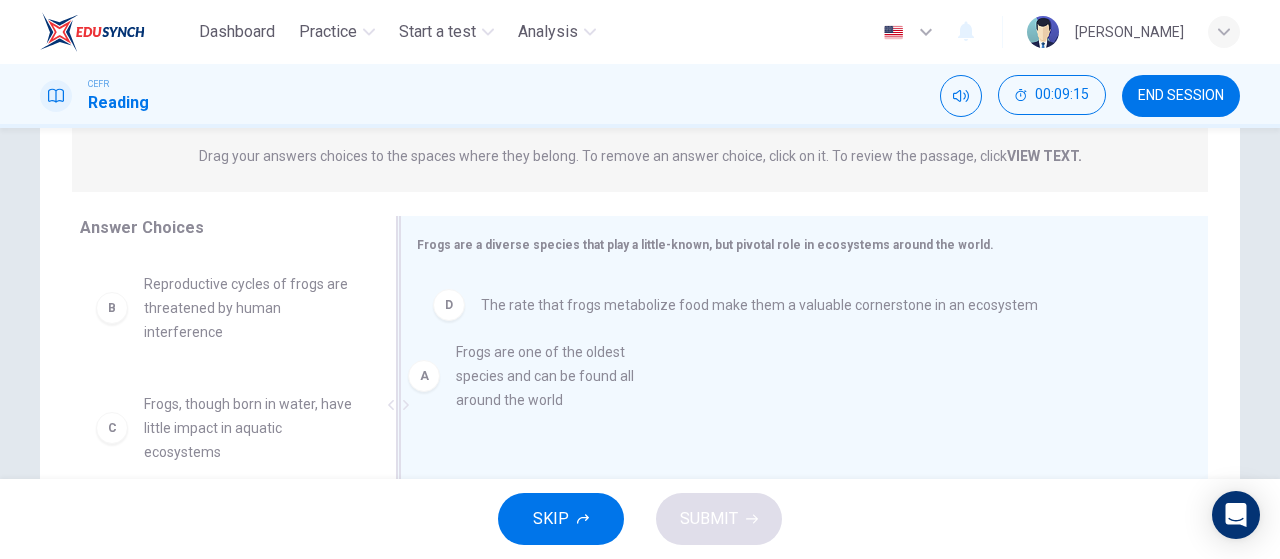 drag, startPoint x: 228, startPoint y: 333, endPoint x: 770, endPoint y: 437, distance: 551.8877 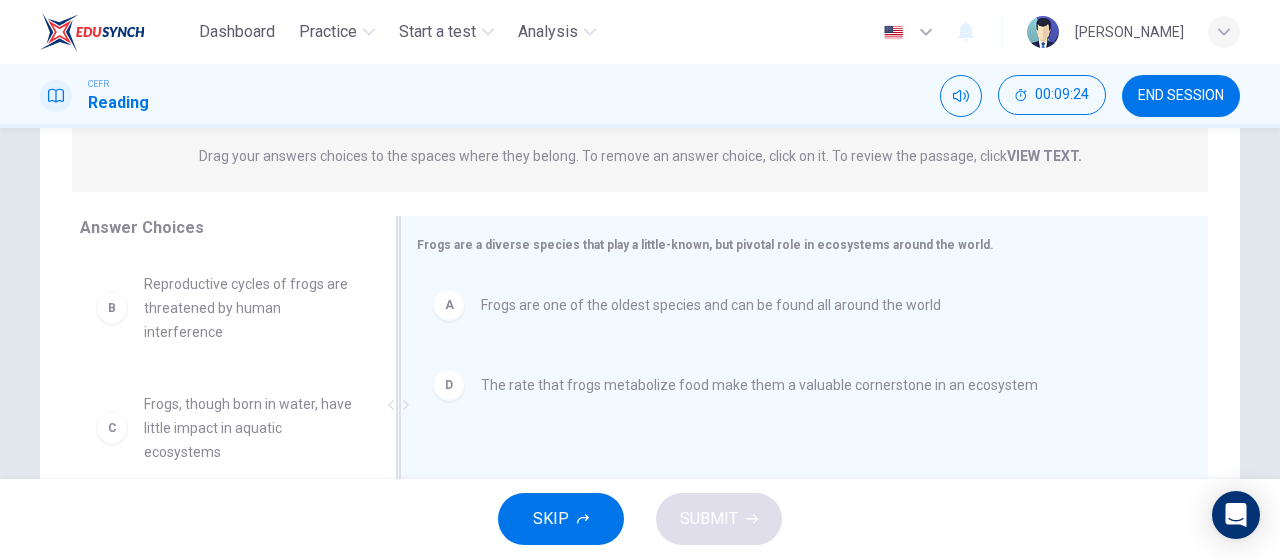 scroll, scrollTop: 0, scrollLeft: 0, axis: both 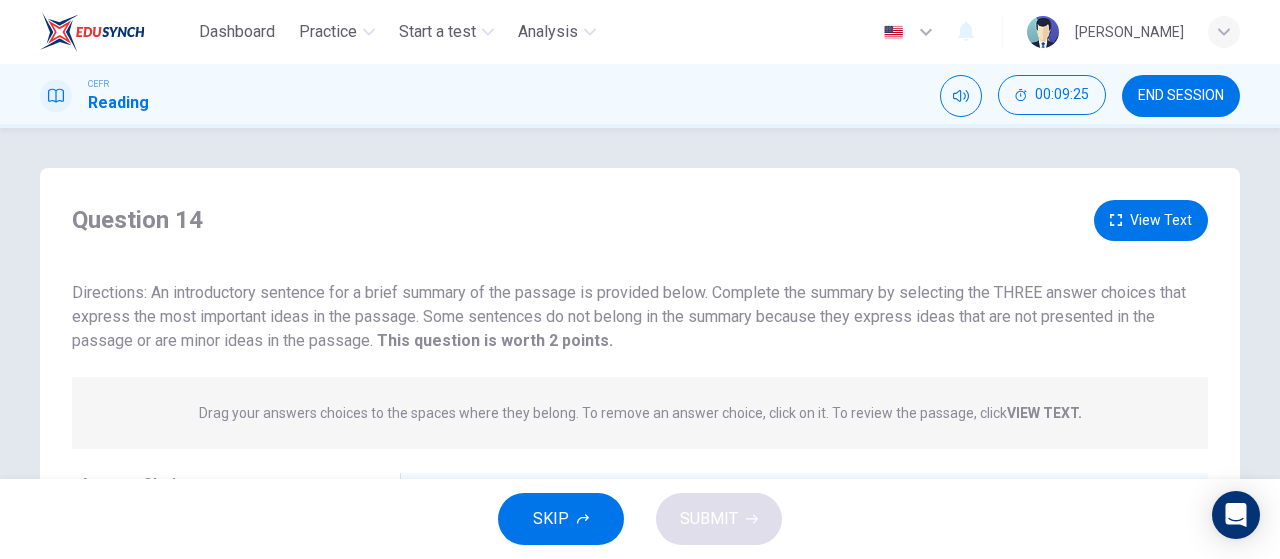 click on "View Text" at bounding box center [1151, 220] 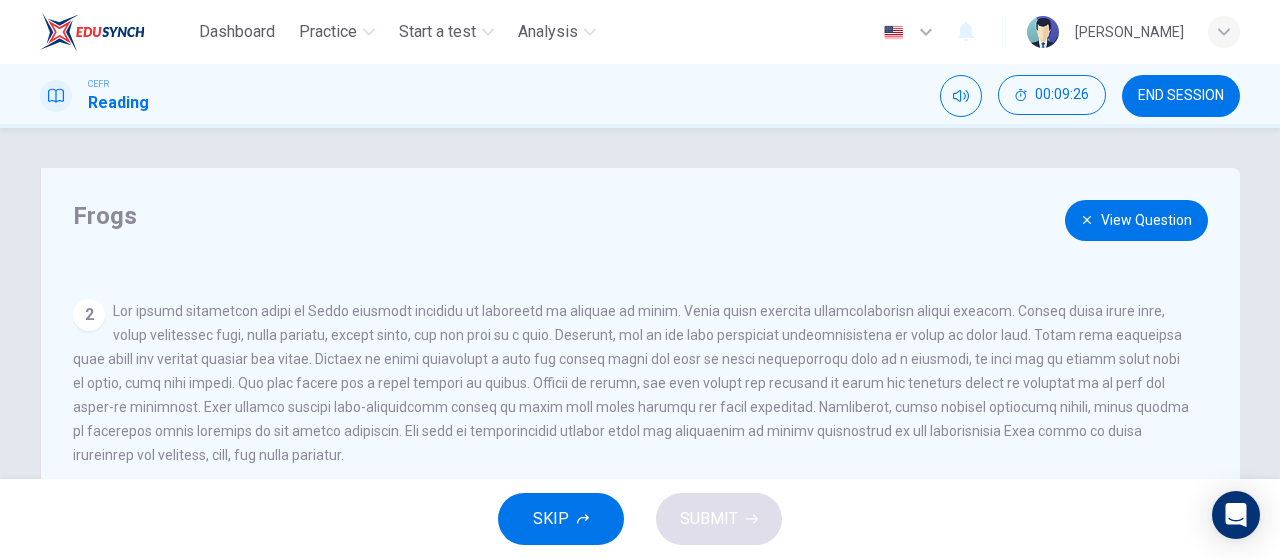 scroll, scrollTop: 284, scrollLeft: 0, axis: vertical 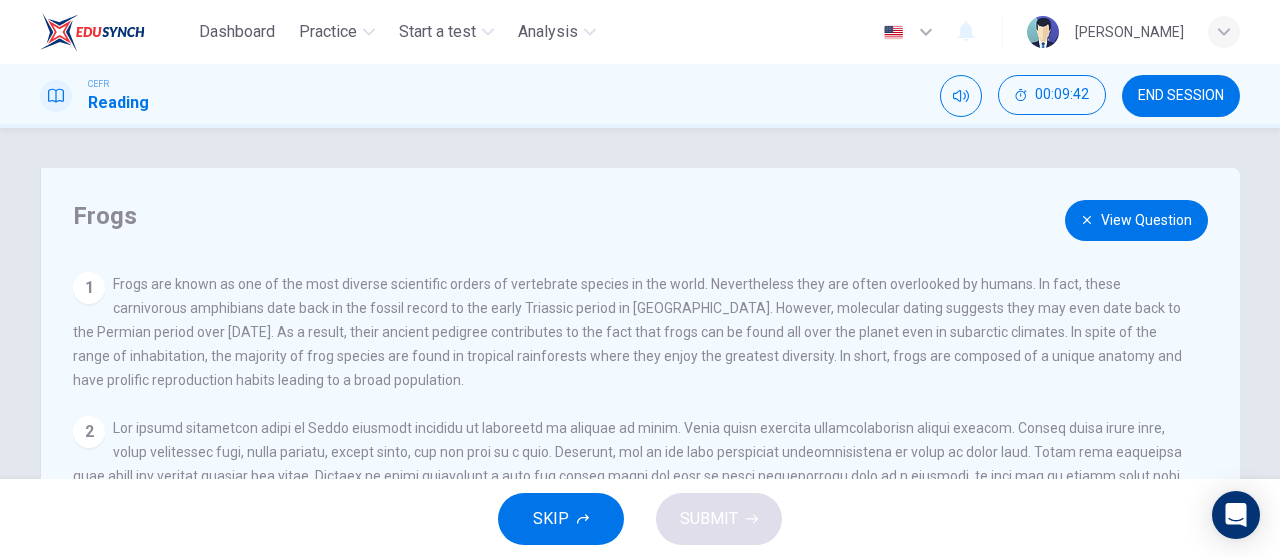 click on "View Question" at bounding box center (1136, 220) 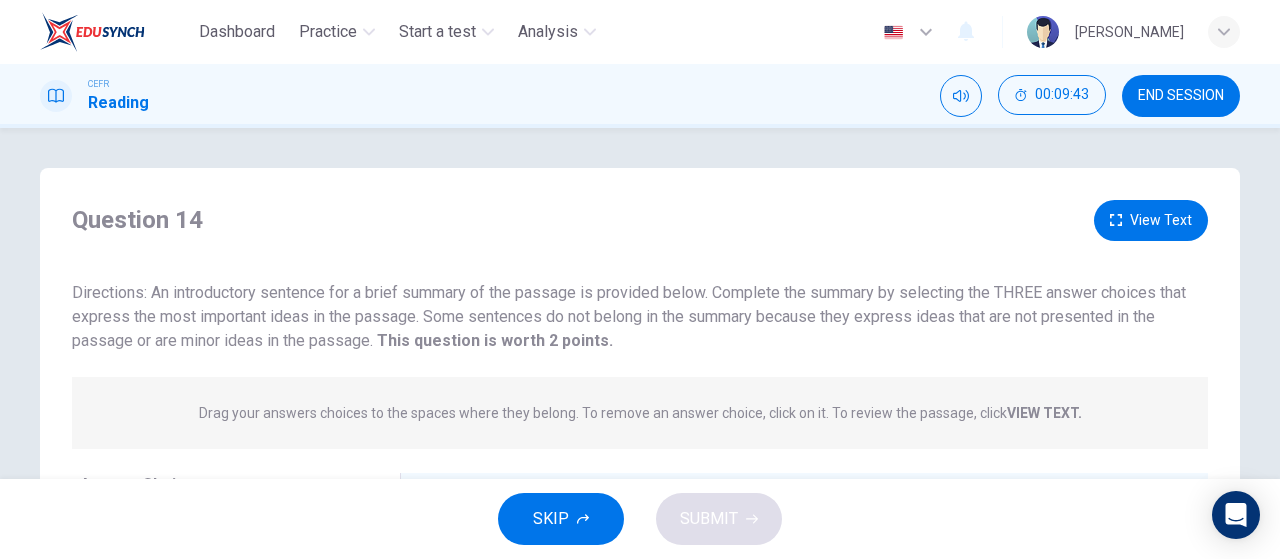scroll, scrollTop: 333, scrollLeft: 0, axis: vertical 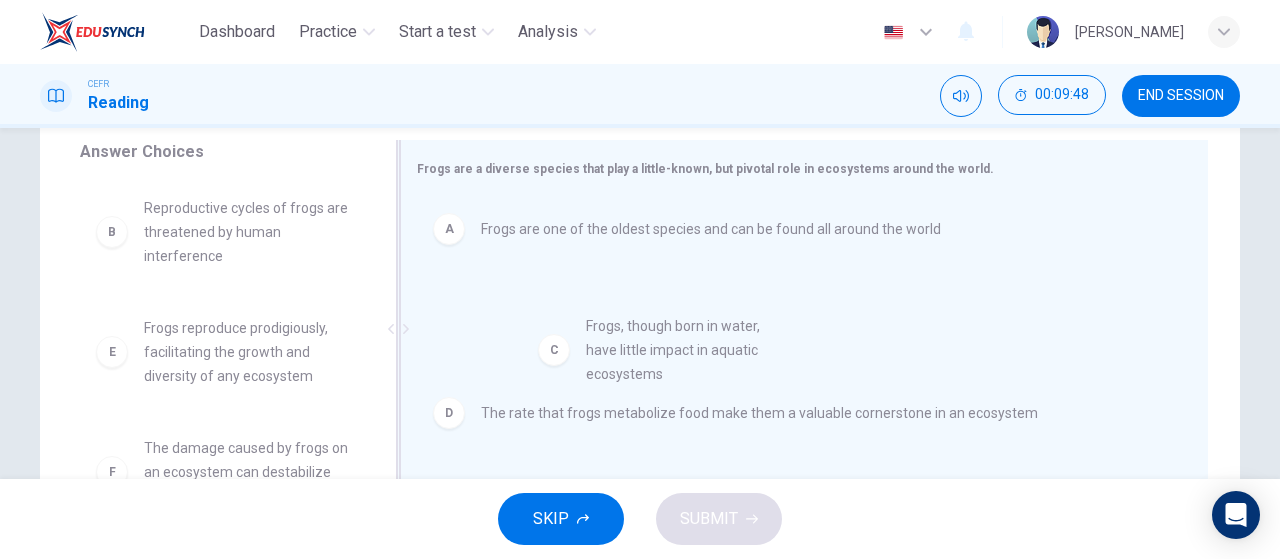 drag, startPoint x: 216, startPoint y: 356, endPoint x: 674, endPoint y: 356, distance: 458 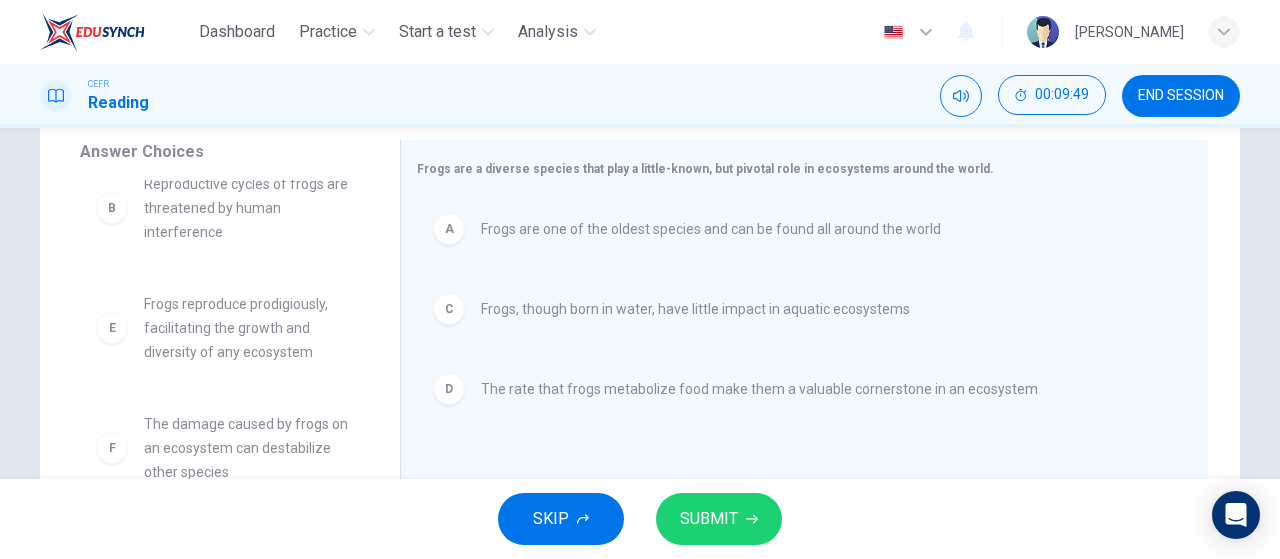 scroll, scrollTop: 36, scrollLeft: 0, axis: vertical 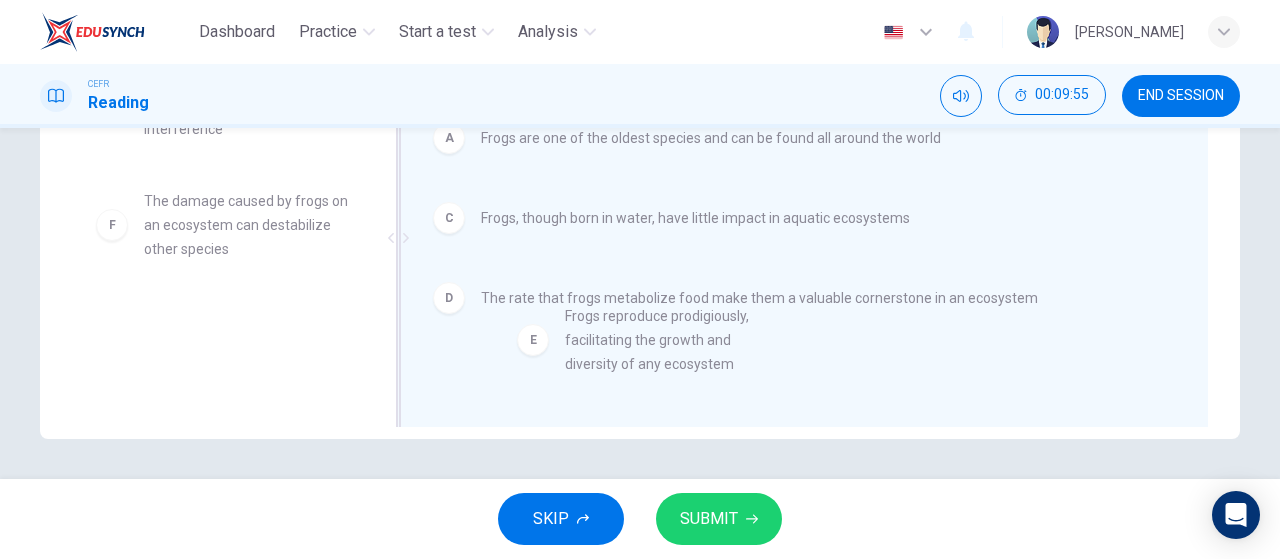 drag, startPoint x: 258, startPoint y: 231, endPoint x: 699, endPoint y: 346, distance: 455.74774 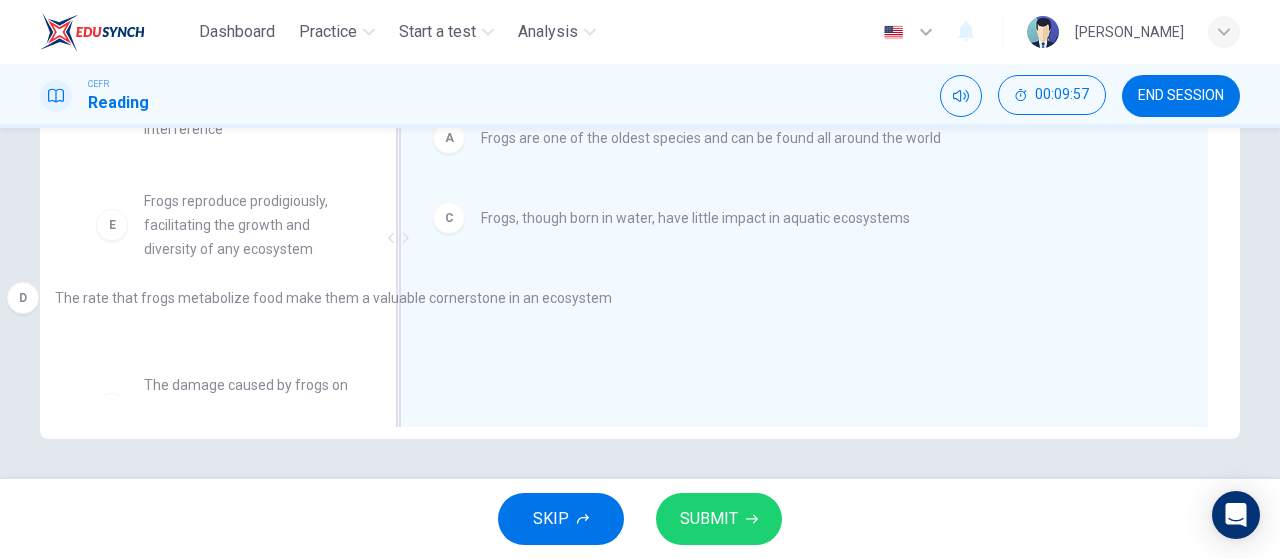 drag, startPoint x: 584, startPoint y: 309, endPoint x: 144, endPoint y: 307, distance: 440.00455 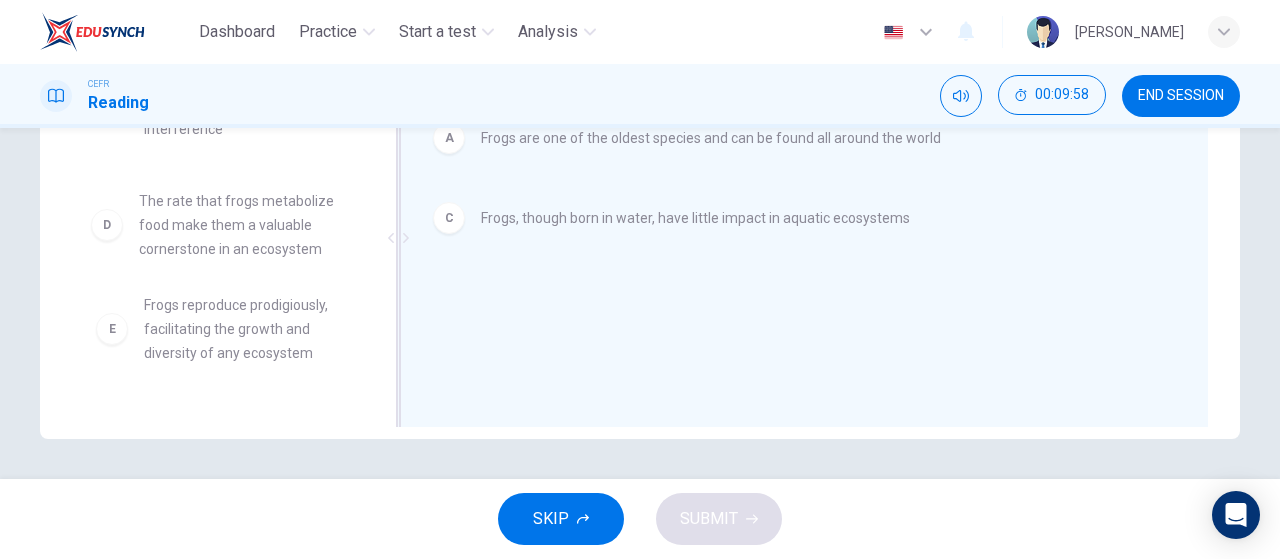 drag, startPoint x: 146, startPoint y: 243, endPoint x: 162, endPoint y: 243, distance: 16 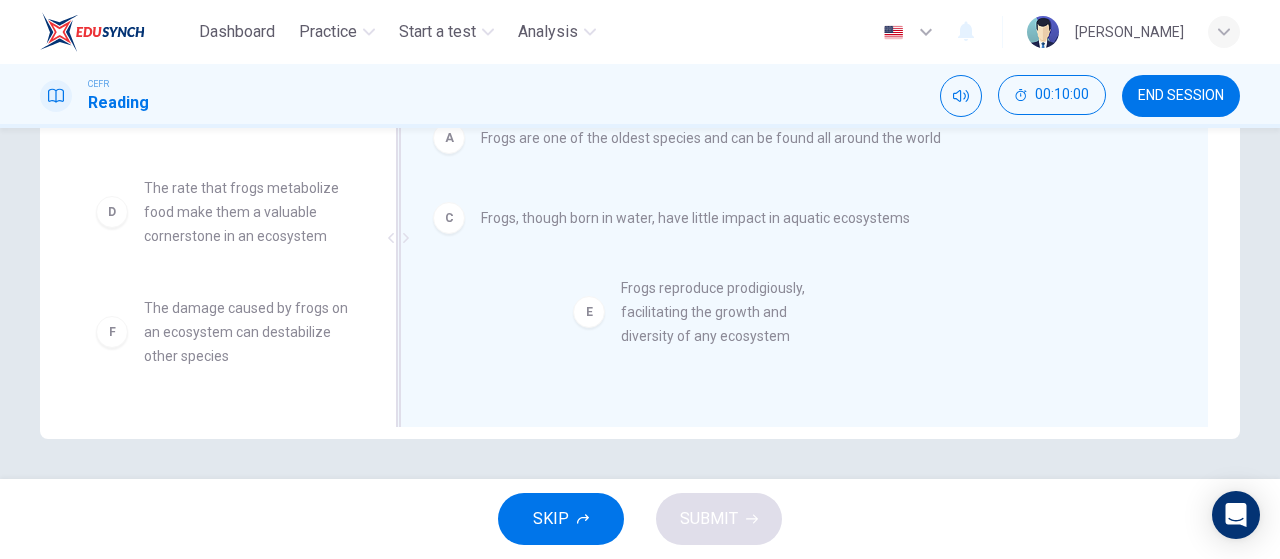 drag, startPoint x: 238, startPoint y: 347, endPoint x: 726, endPoint y: 314, distance: 489.1145 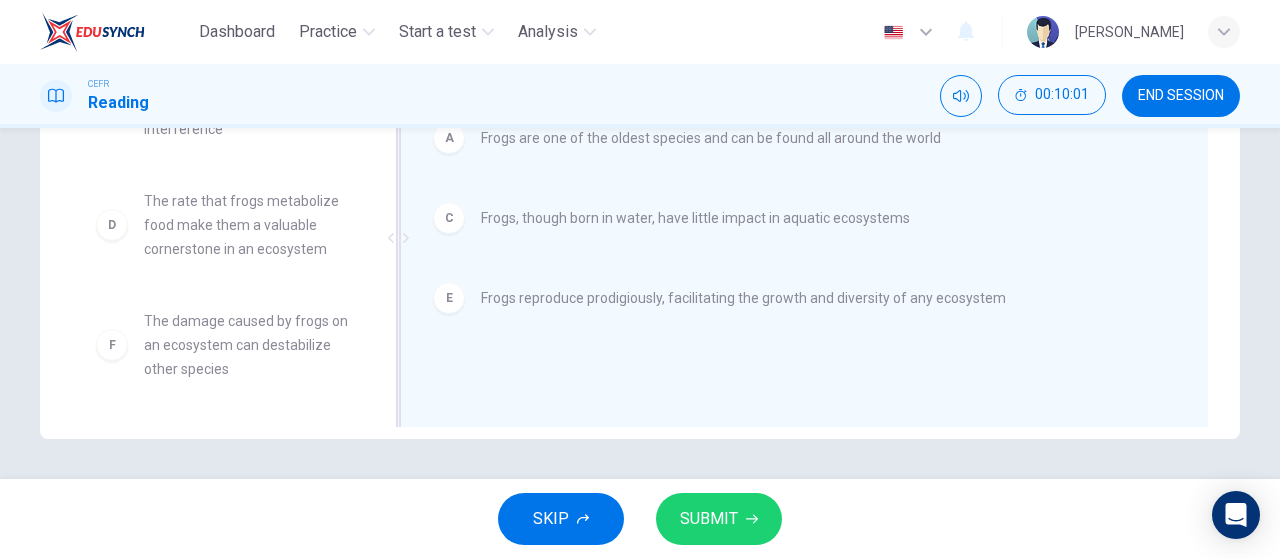 scroll, scrollTop: 36, scrollLeft: 0, axis: vertical 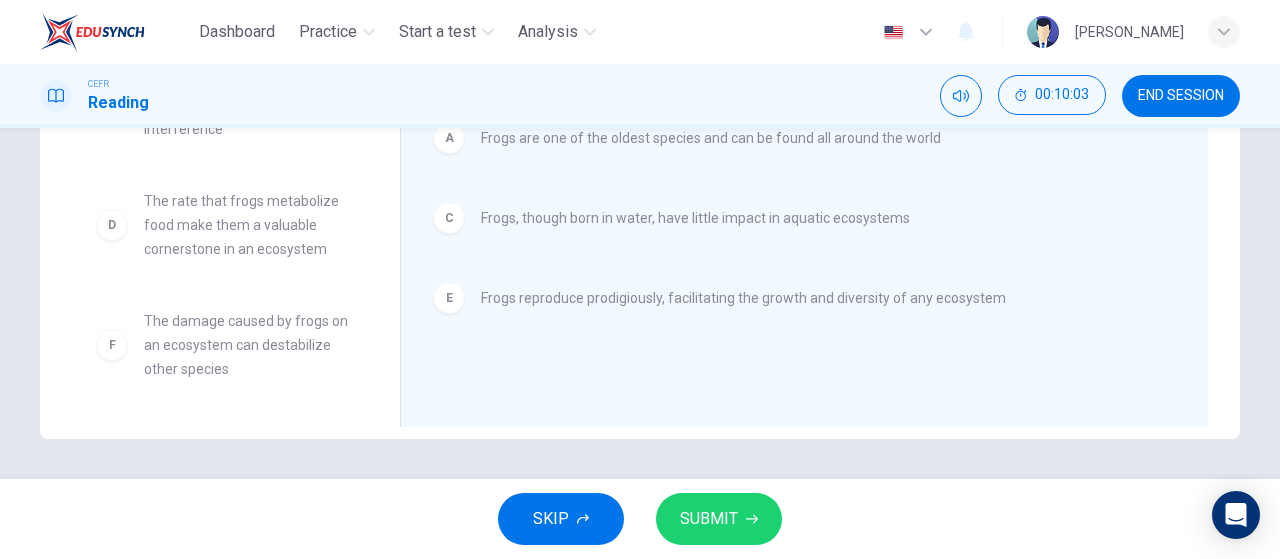 click on "SUBMIT" at bounding box center (709, 519) 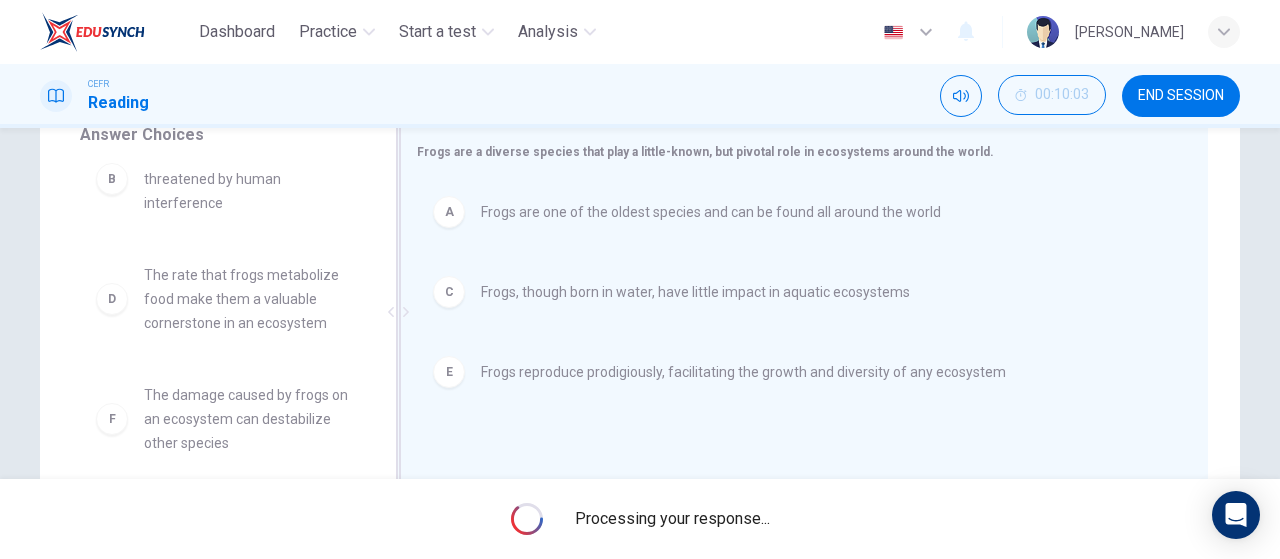 scroll, scrollTop: 424, scrollLeft: 0, axis: vertical 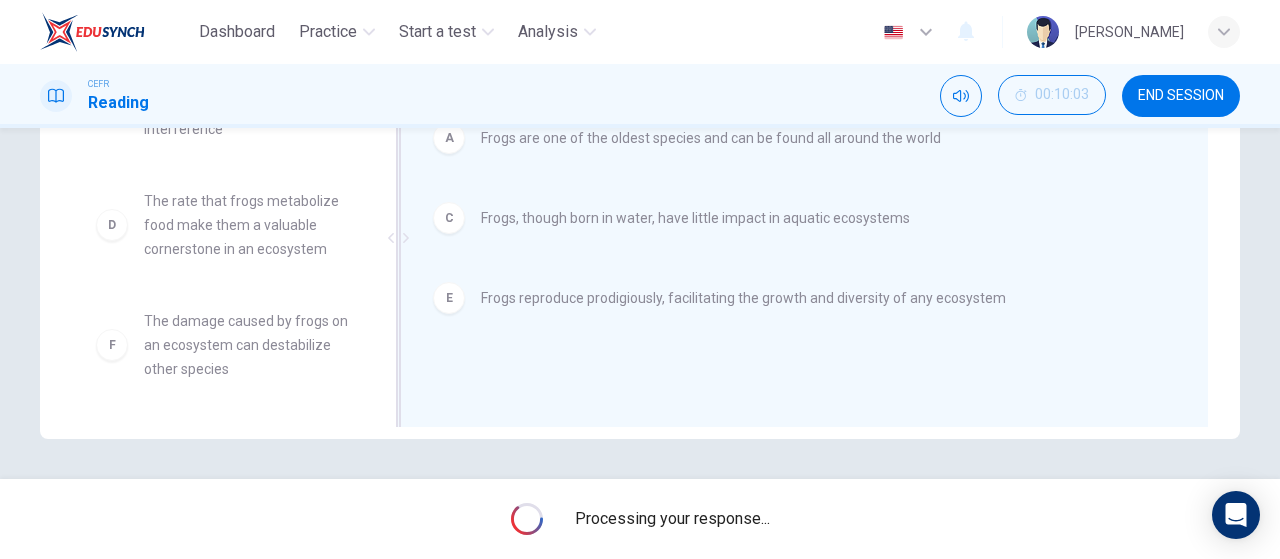 drag, startPoint x: 496, startPoint y: 193, endPoint x: 509, endPoint y: 213, distance: 23.853722 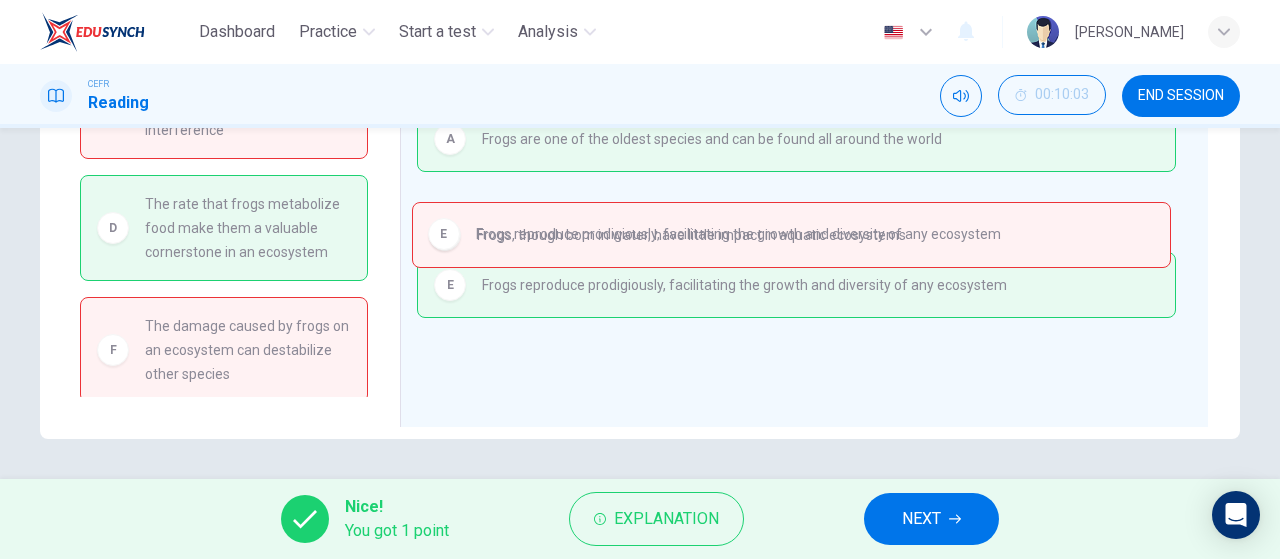 drag, startPoint x: 512, startPoint y: 225, endPoint x: 354, endPoint y: 231, distance: 158.11388 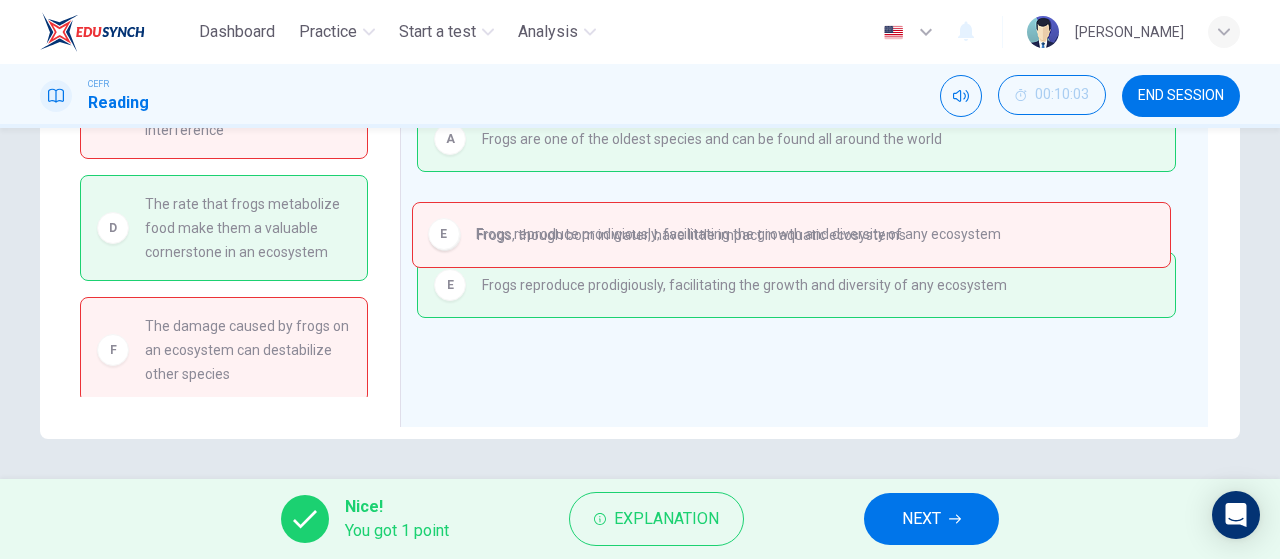 click on "NEXT" at bounding box center (921, 519) 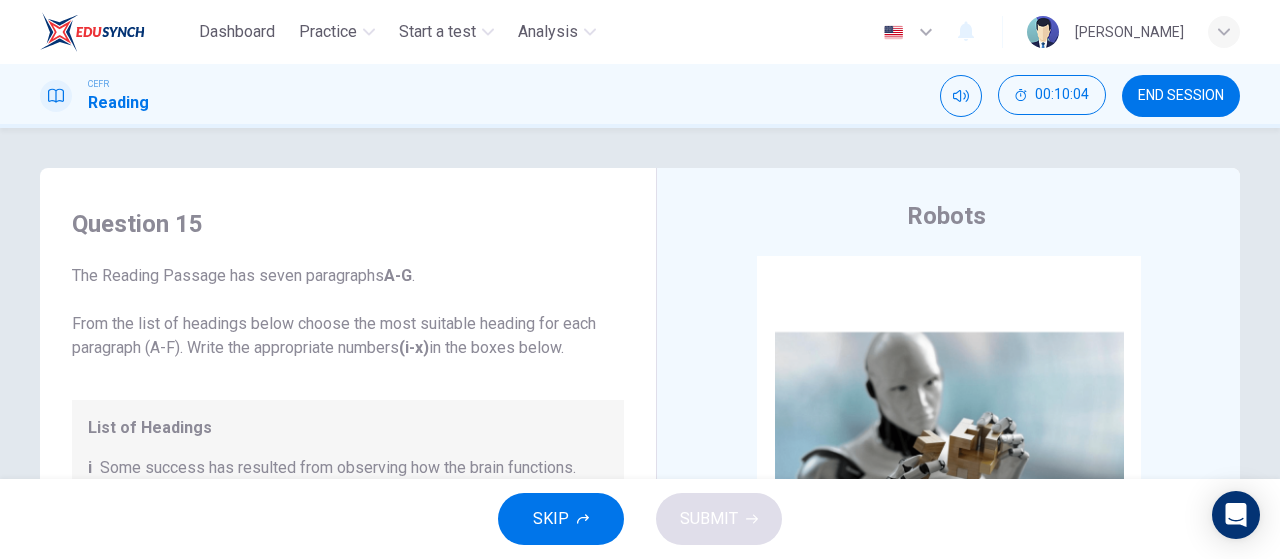 click on "END SESSION" at bounding box center (1181, 96) 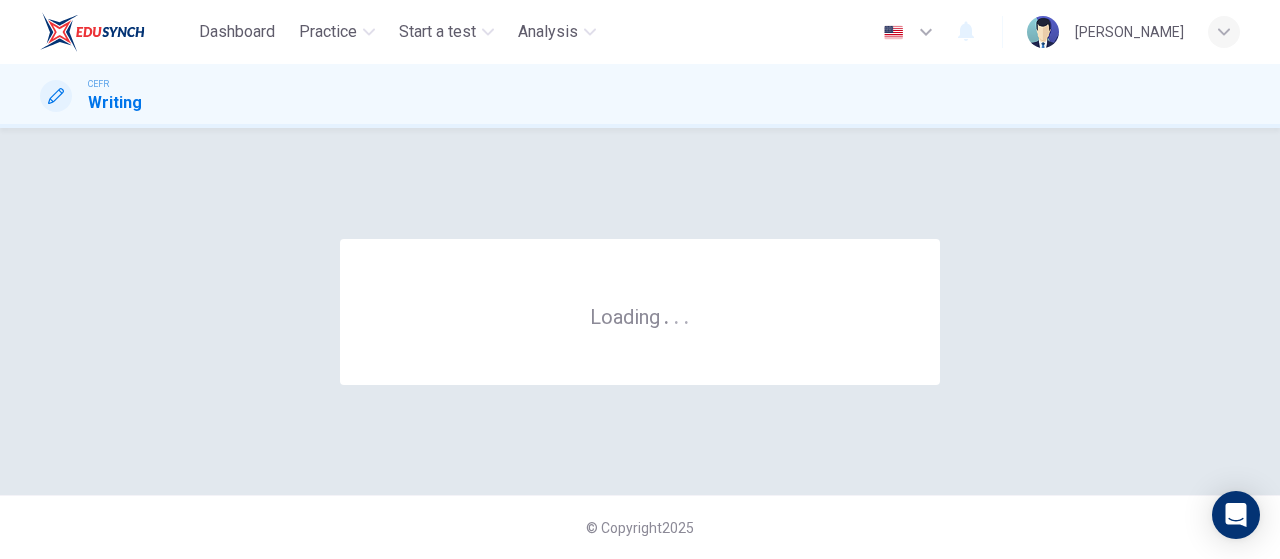 scroll, scrollTop: 0, scrollLeft: 0, axis: both 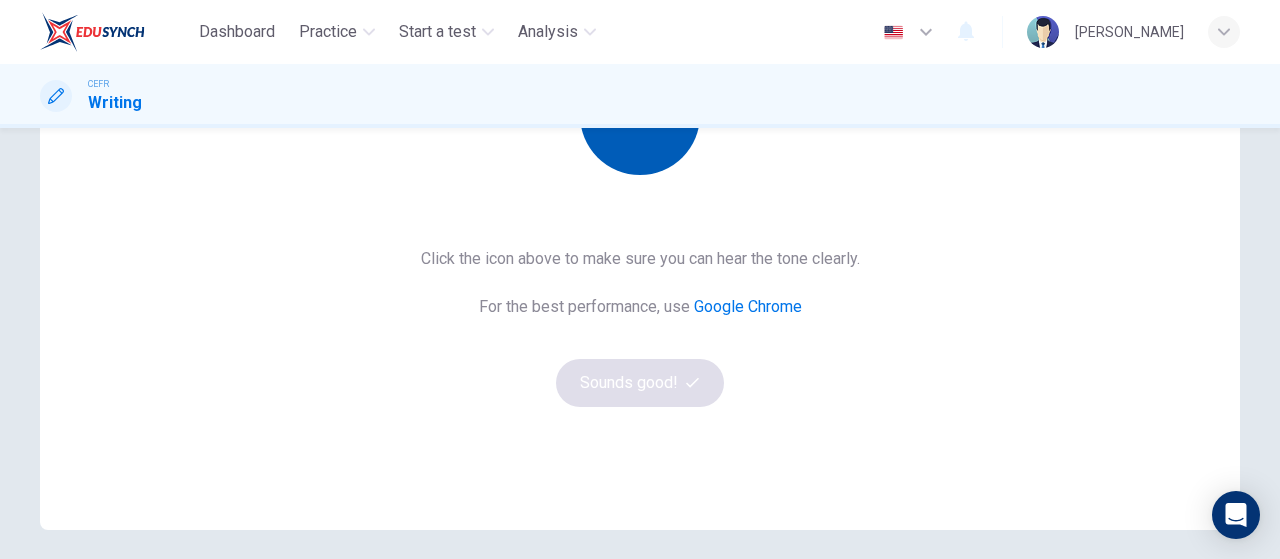 click at bounding box center [640, 115] 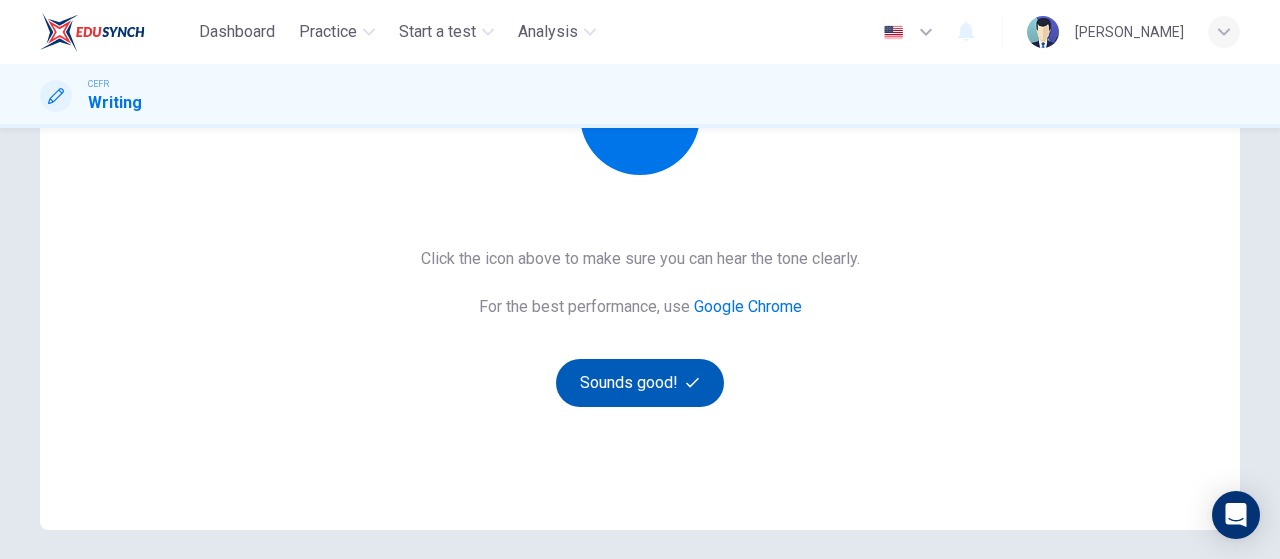 click on "Sounds good!" at bounding box center (640, 383) 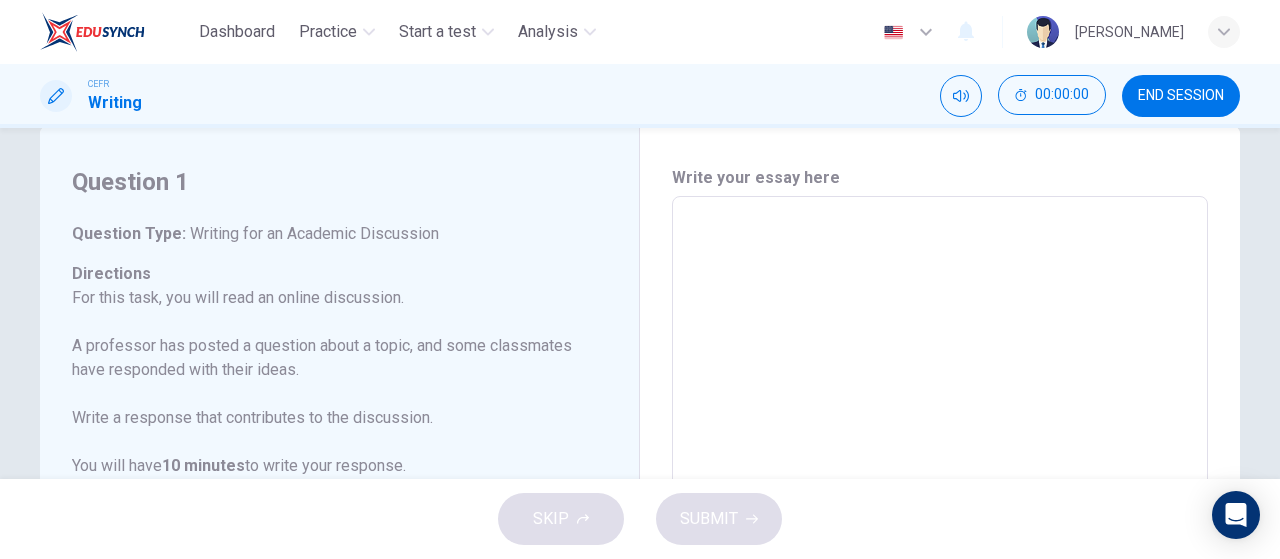 scroll, scrollTop: 0, scrollLeft: 0, axis: both 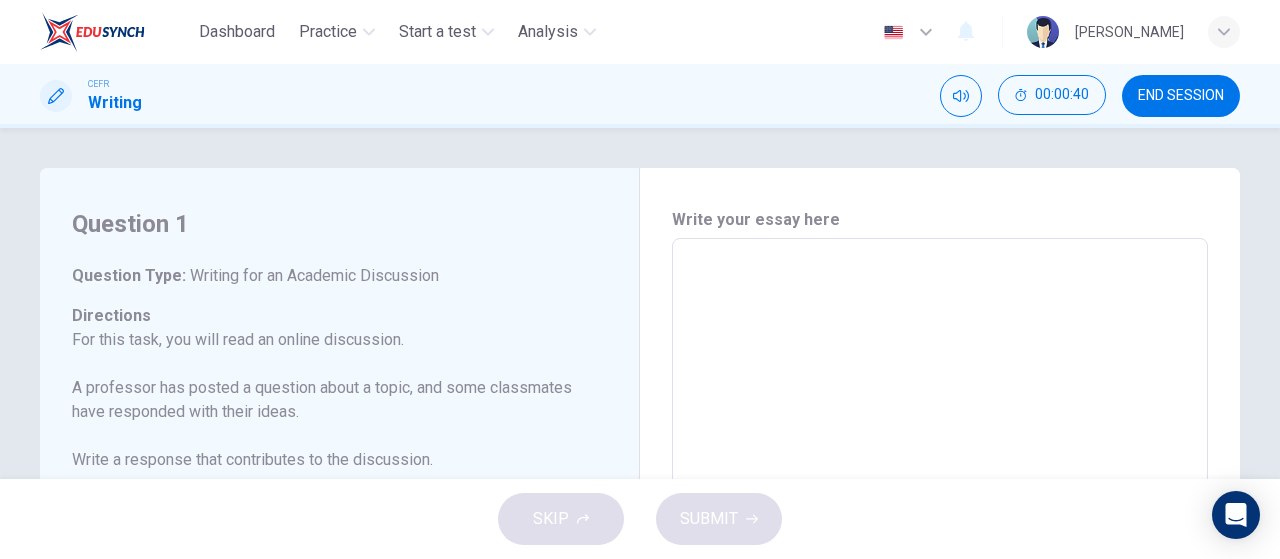 click at bounding box center (940, 572) 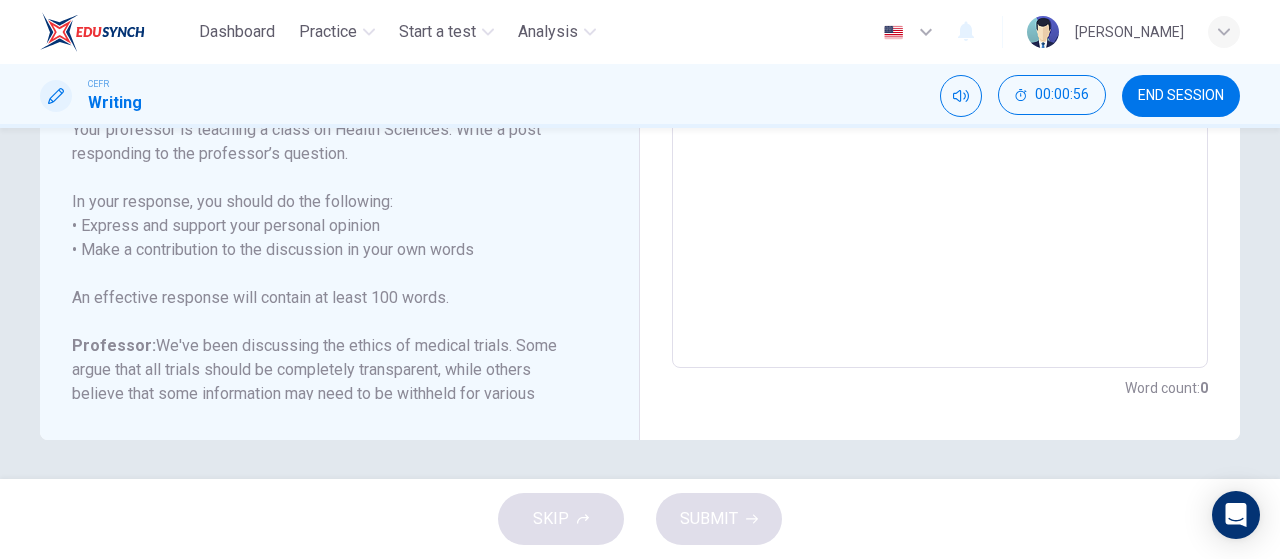 scroll, scrollTop: 538, scrollLeft: 0, axis: vertical 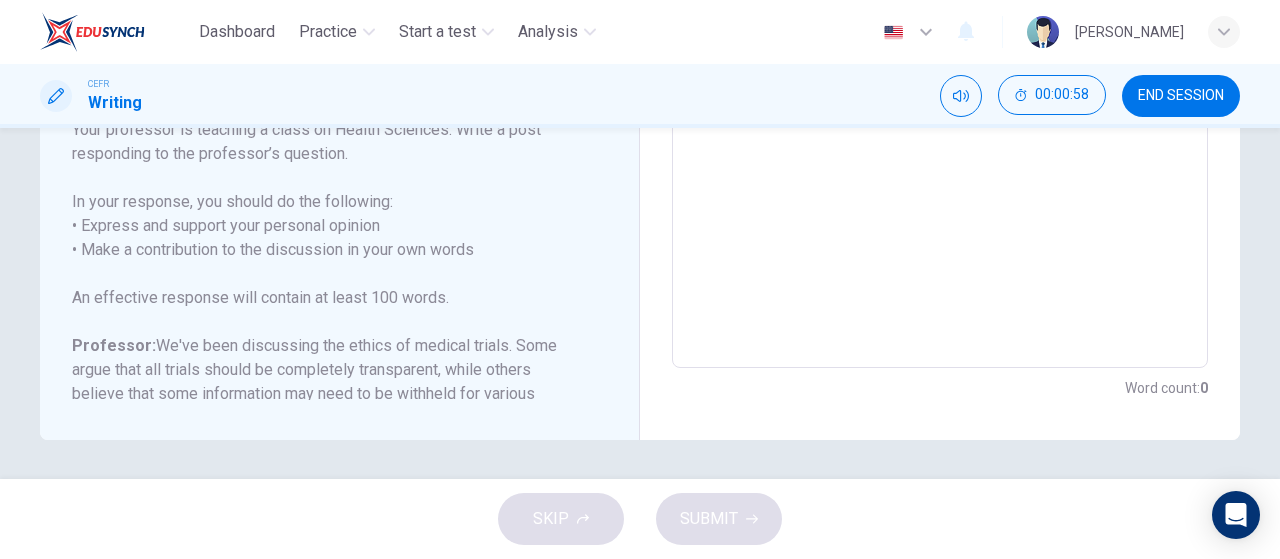 type on "E" 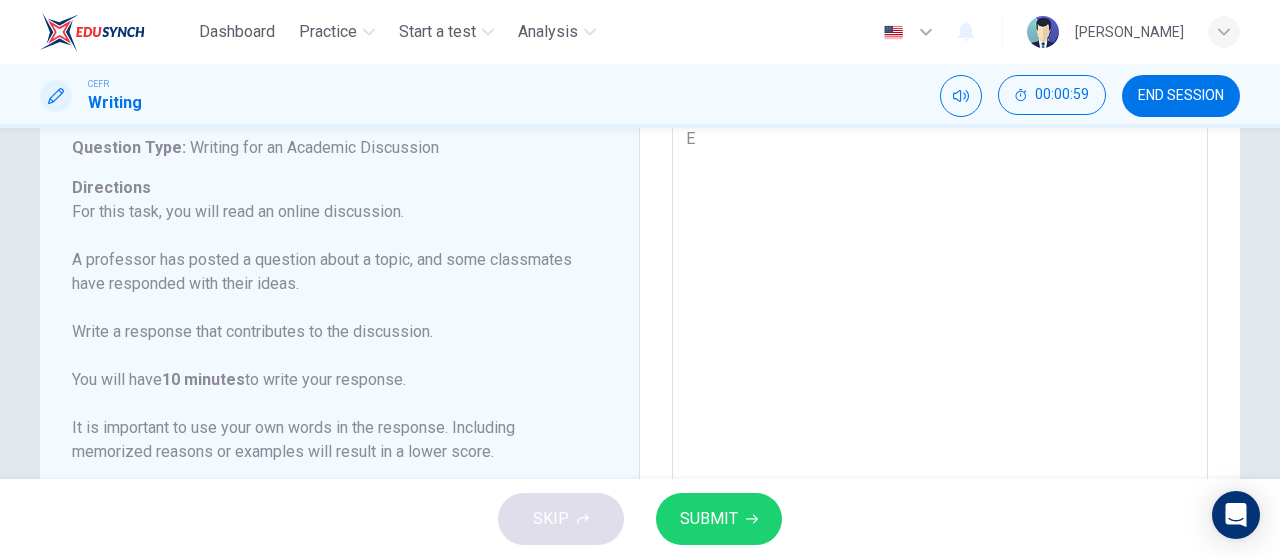 type on "Et" 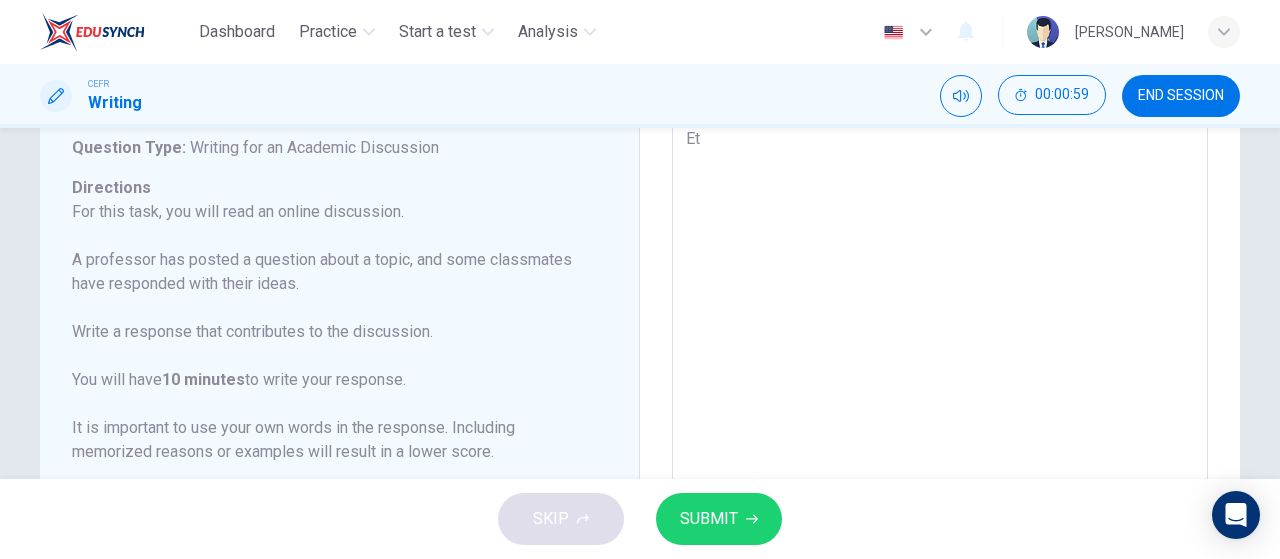type on "Eth" 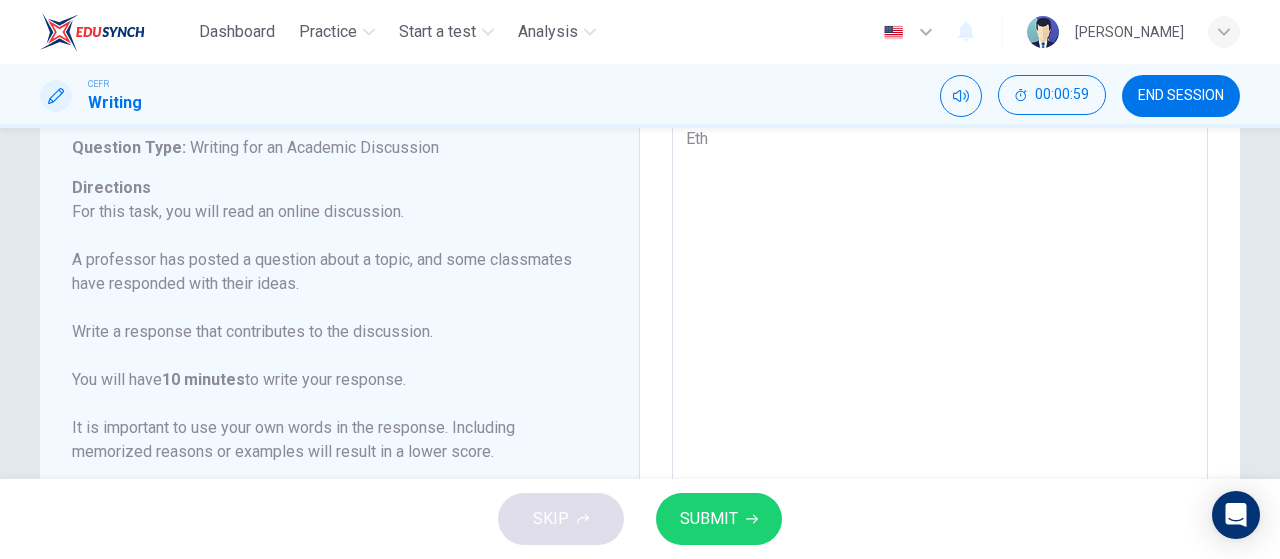 type on "x" 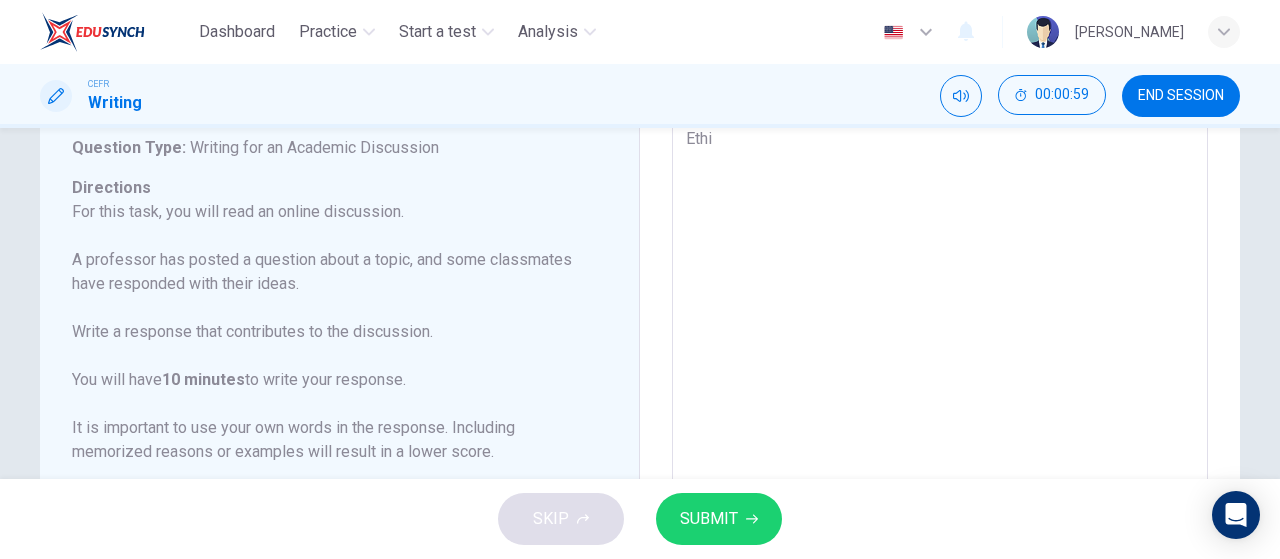 type on "x" 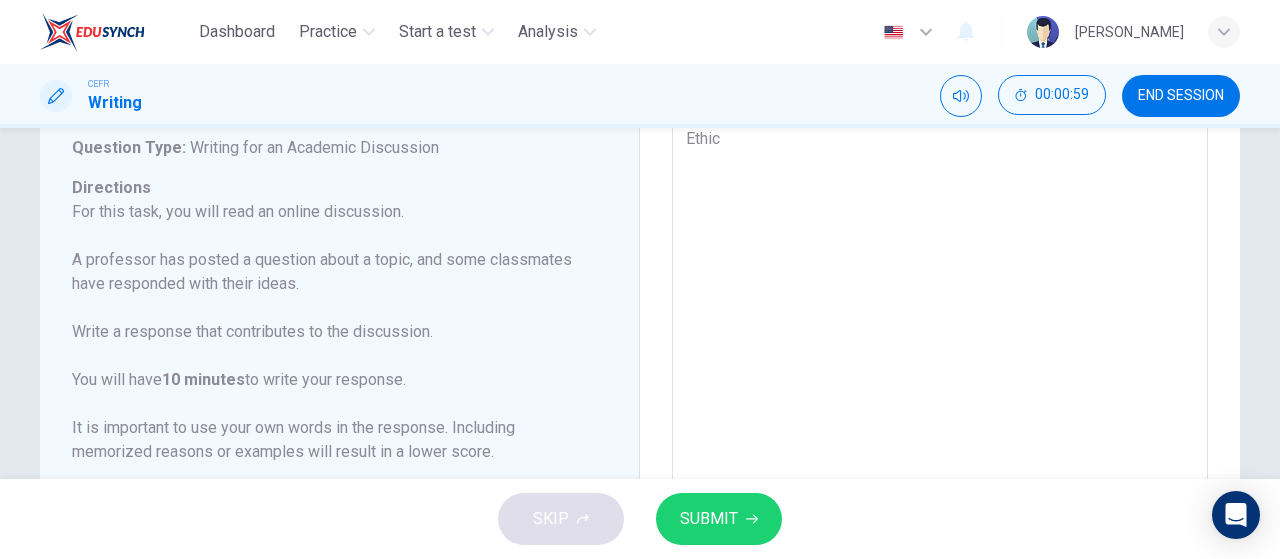 type on "Ethics" 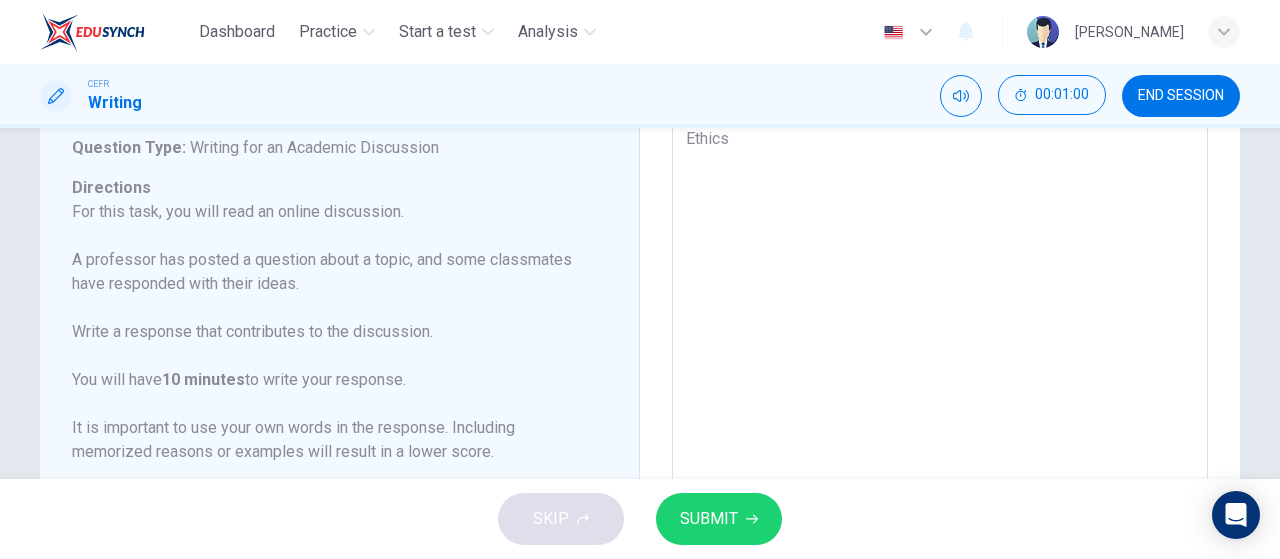 type on "Ethics" 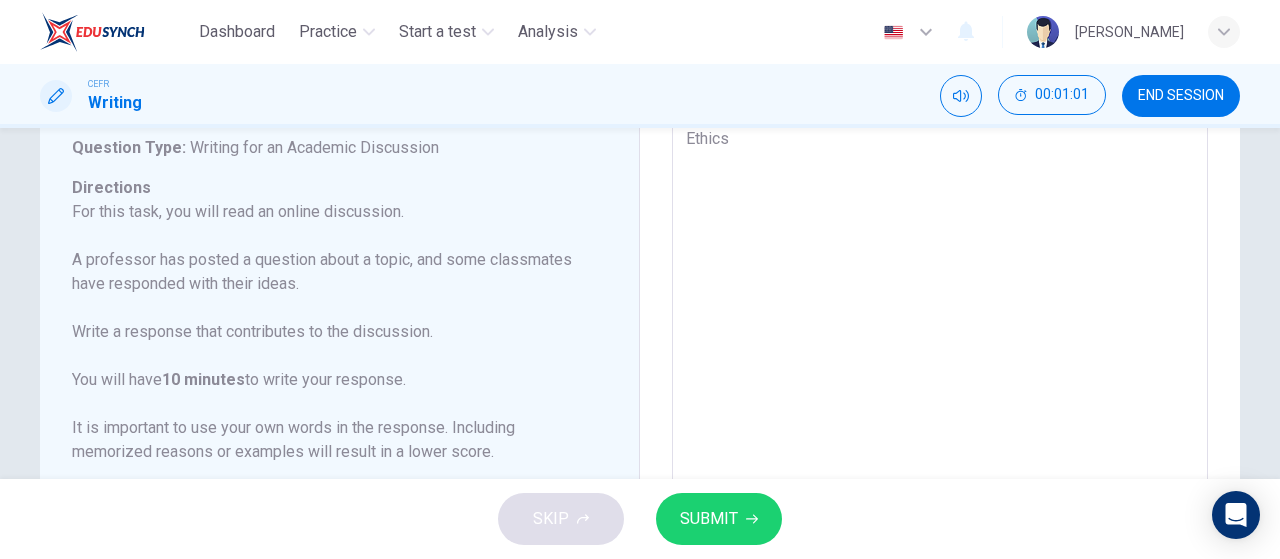 type on "Ethics i" 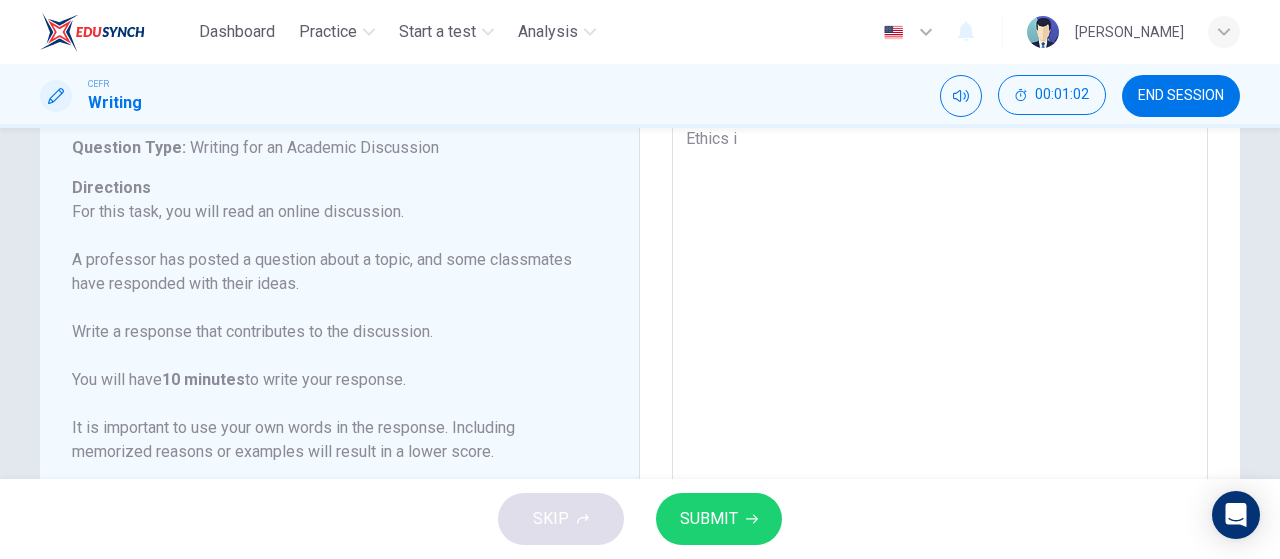 type on "Ethics in" 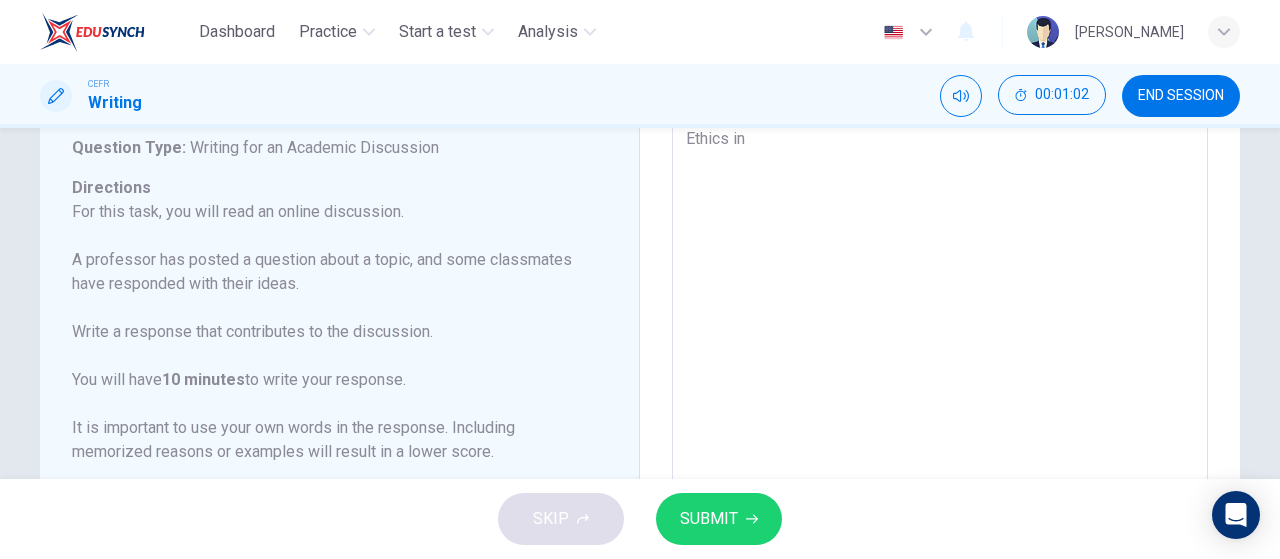 type on "x" 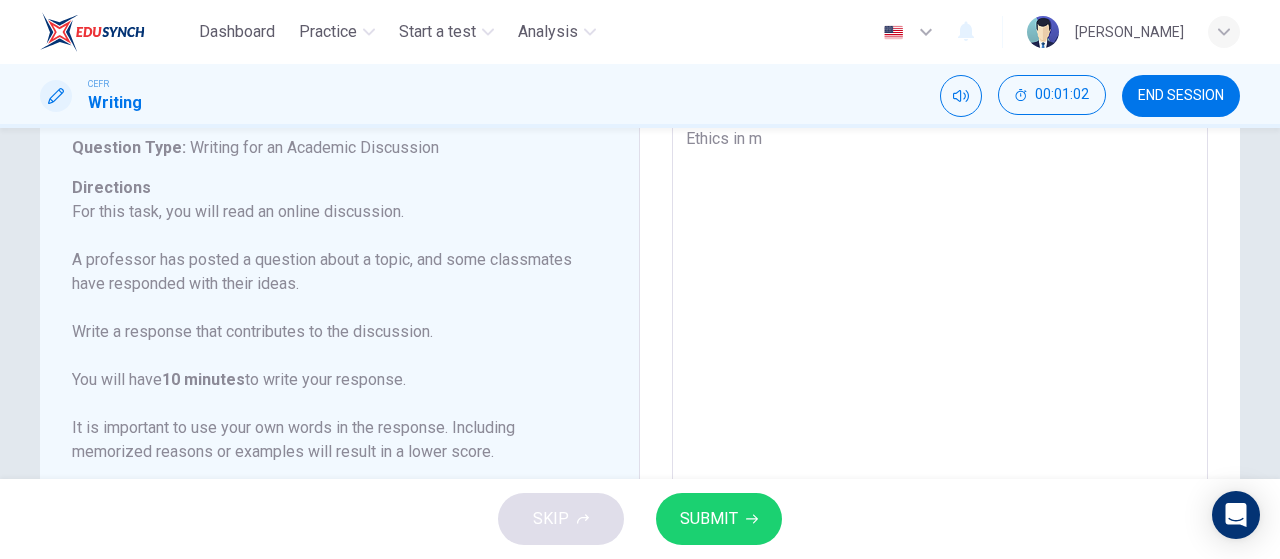 type on "x" 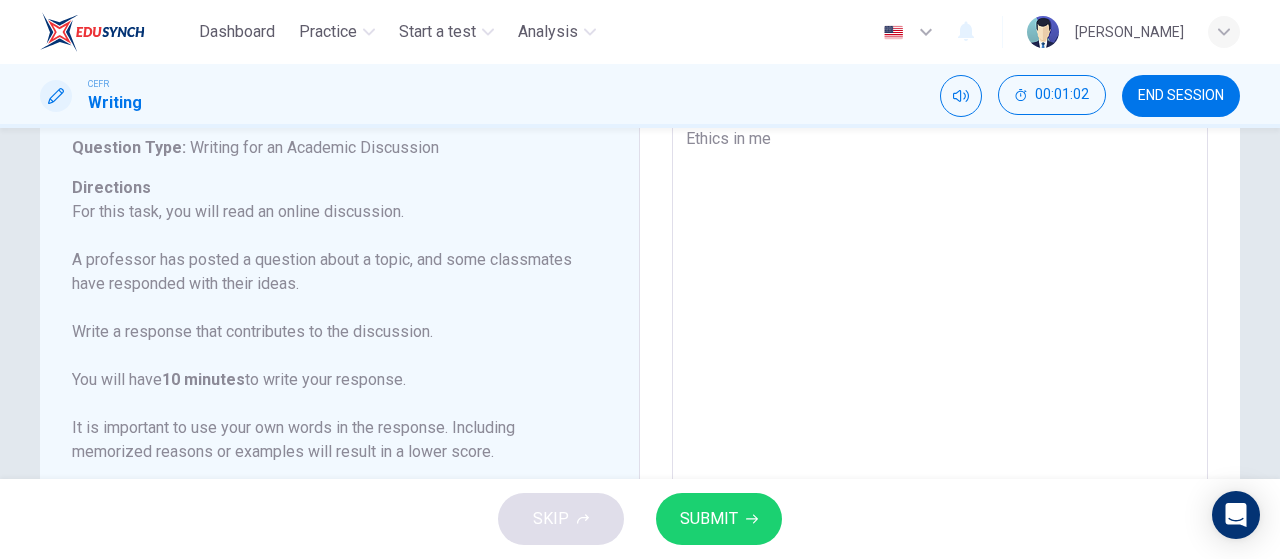 type on "x" 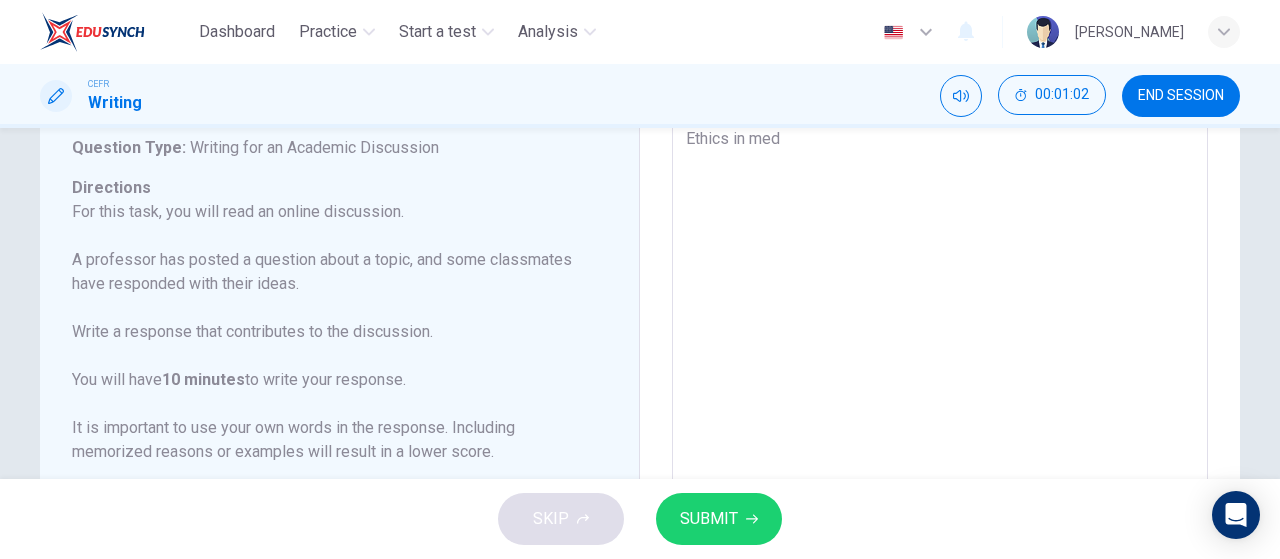 type on "x" 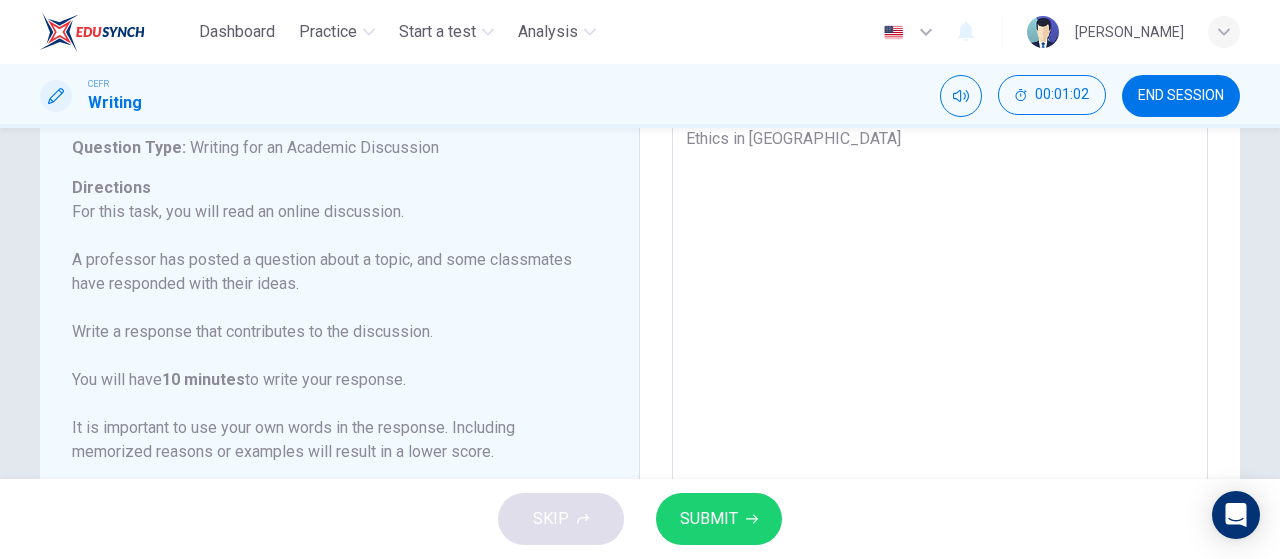 type on "x" 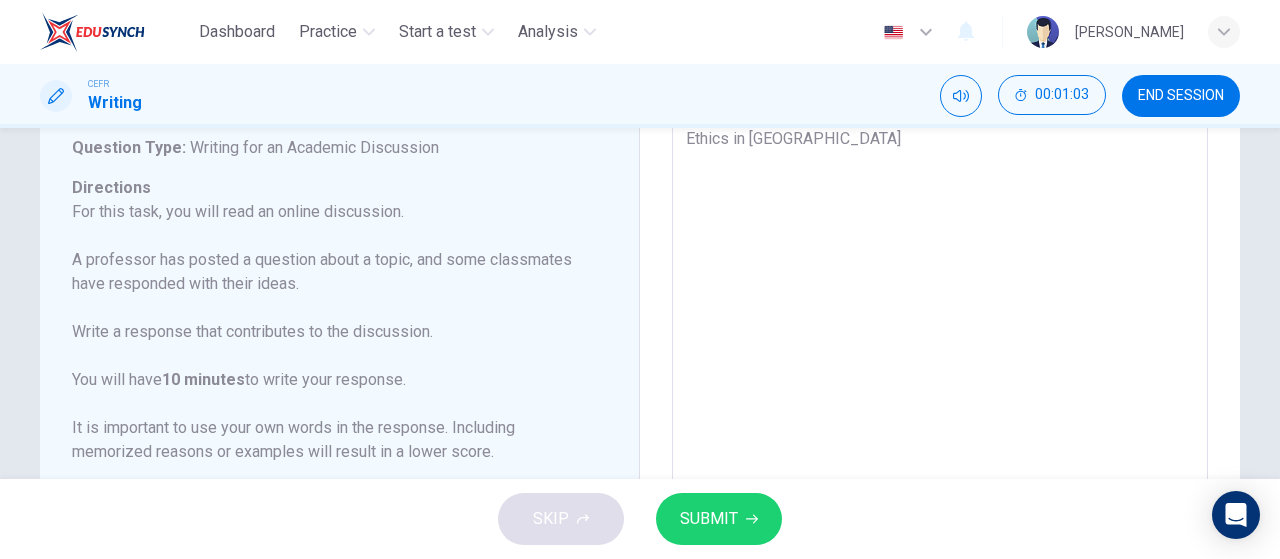 type on "Ethics in medic" 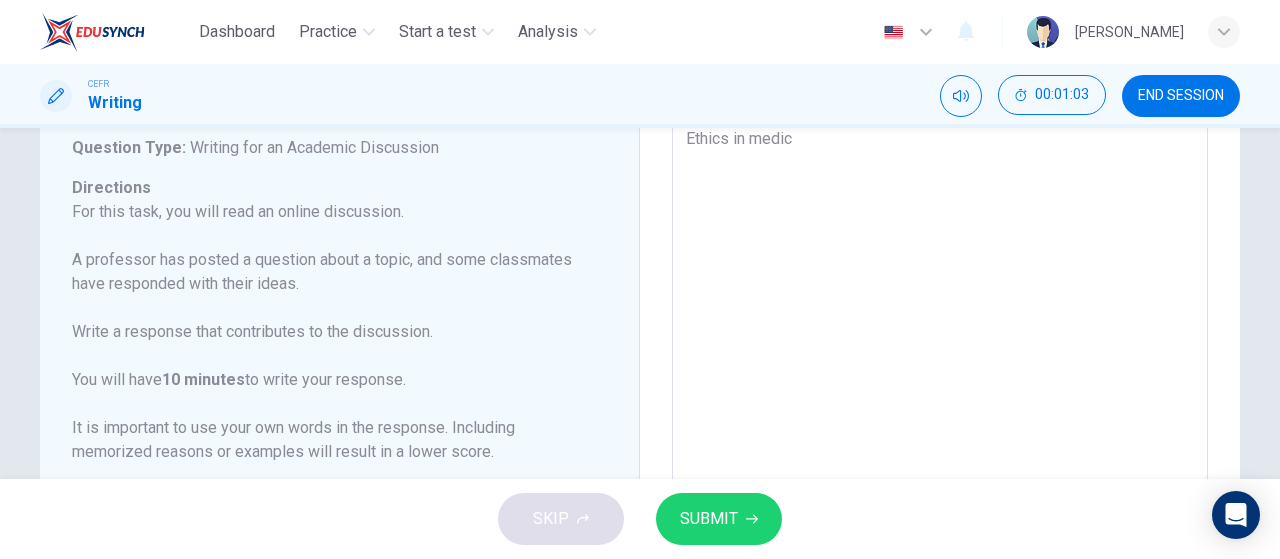type on "Ethics in medica" 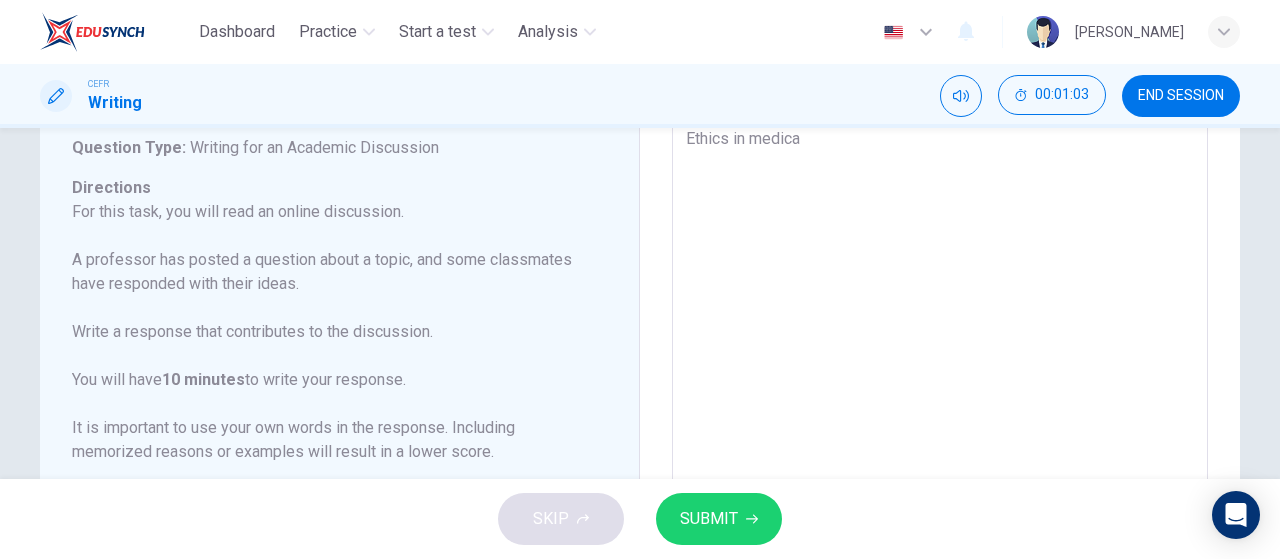 type on "x" 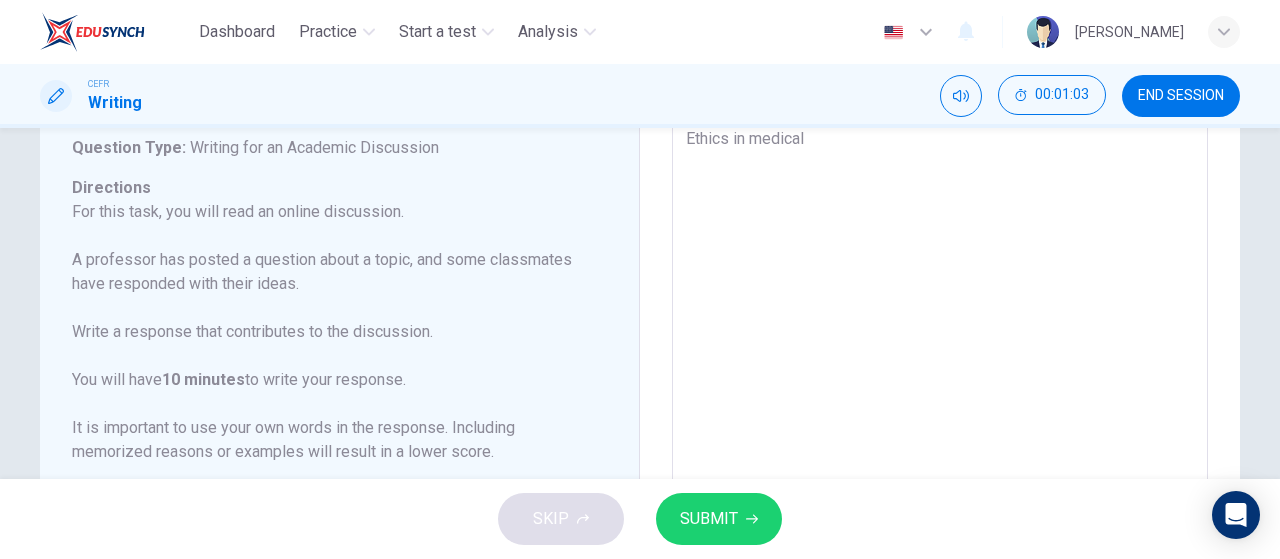 type on "x" 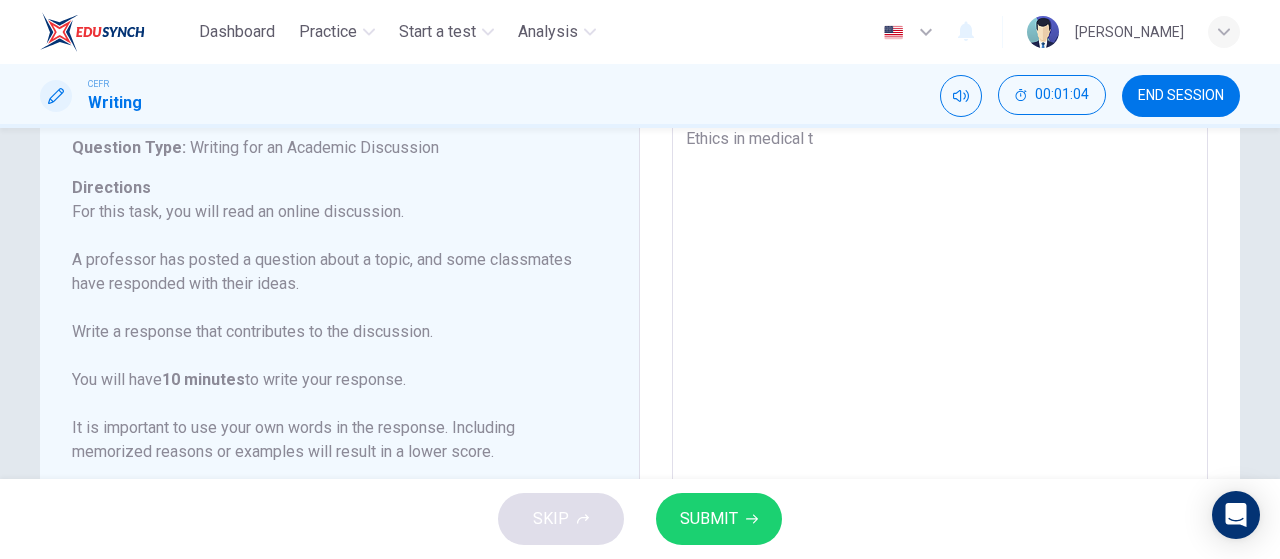 type on "x" 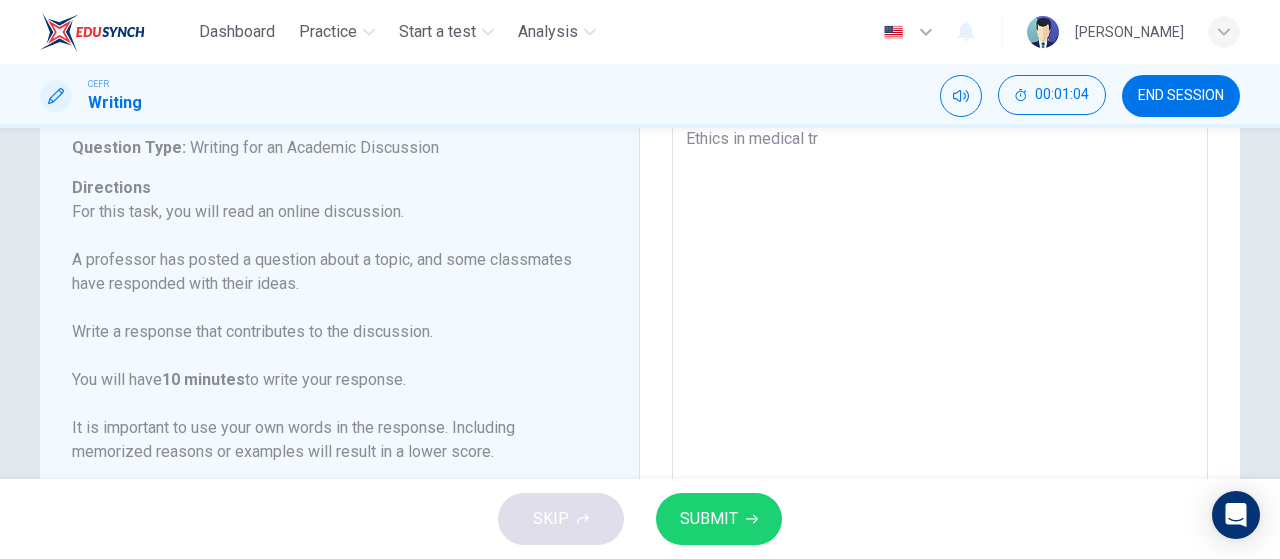 type on "x" 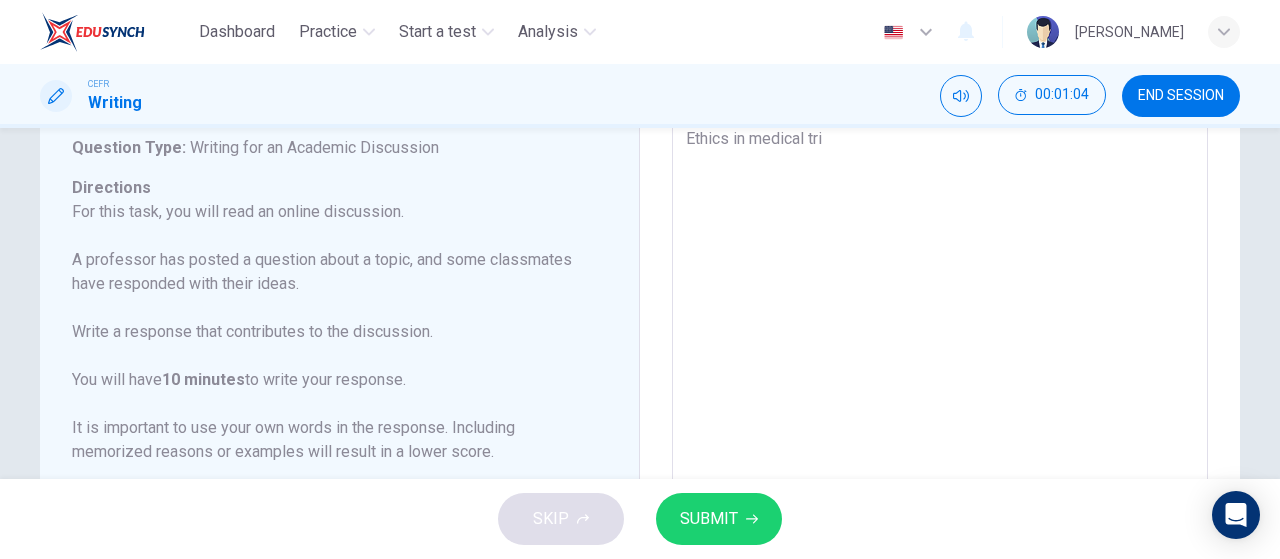 type on "x" 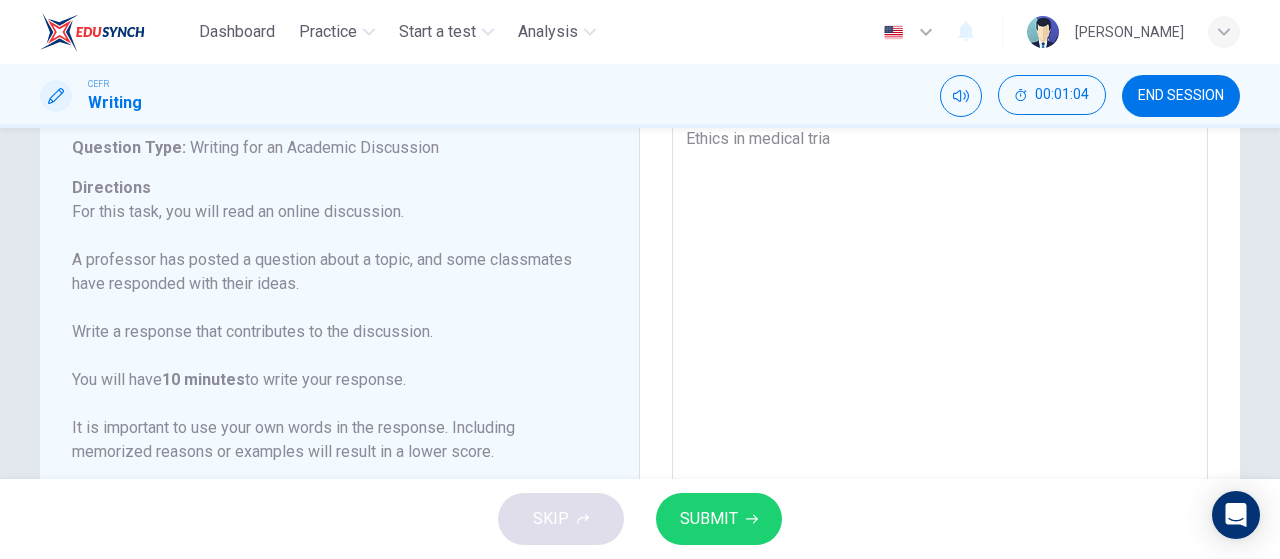 type on "x" 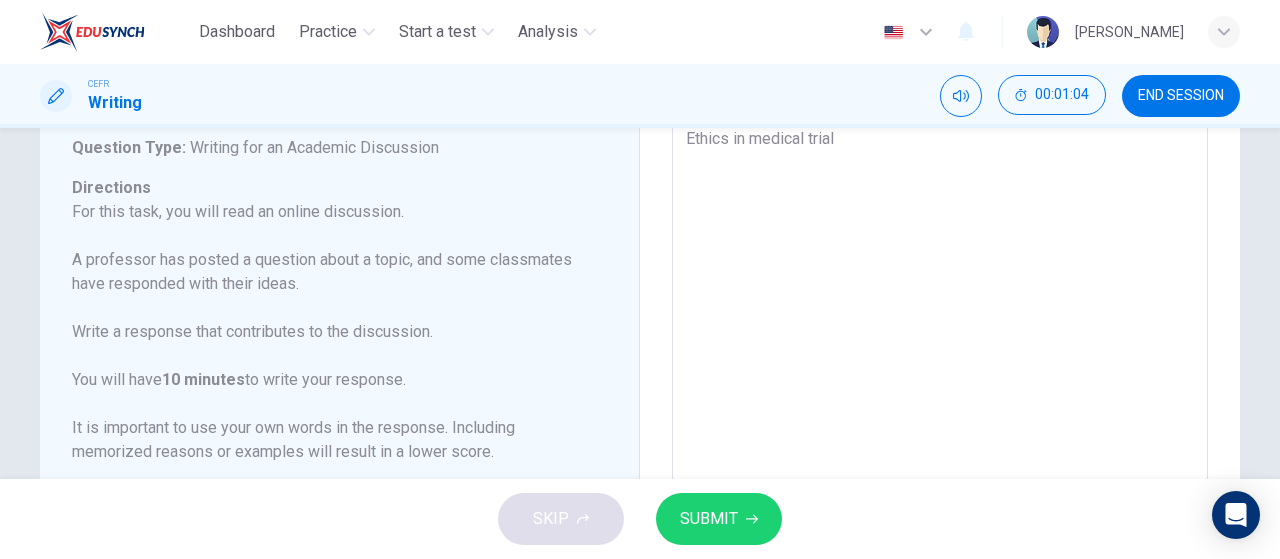 type on "x" 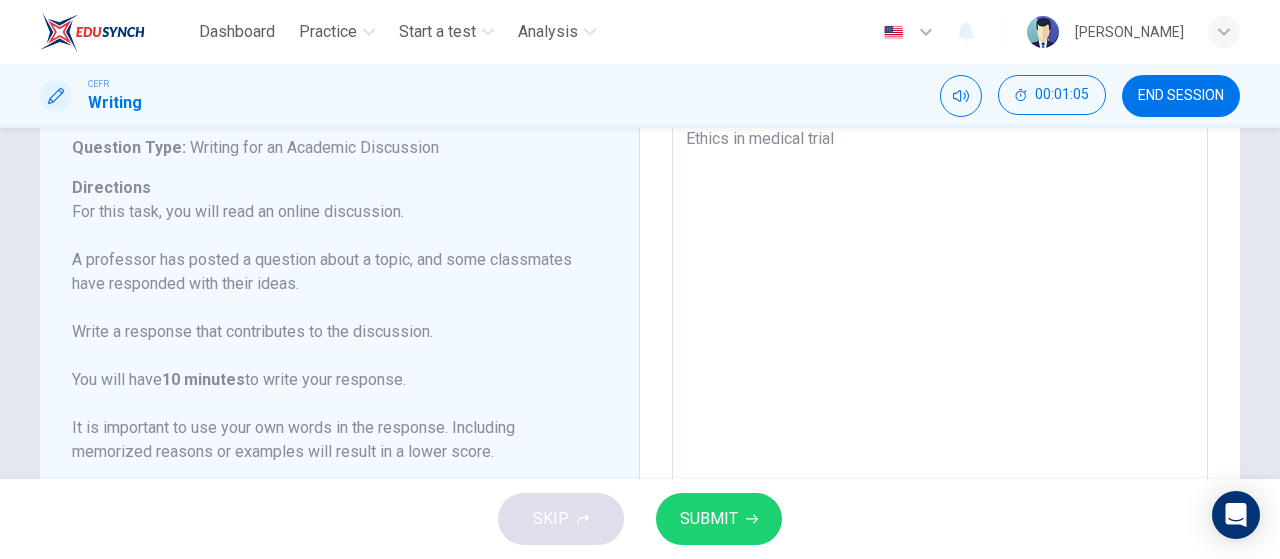 type on "Ethics in medical trials" 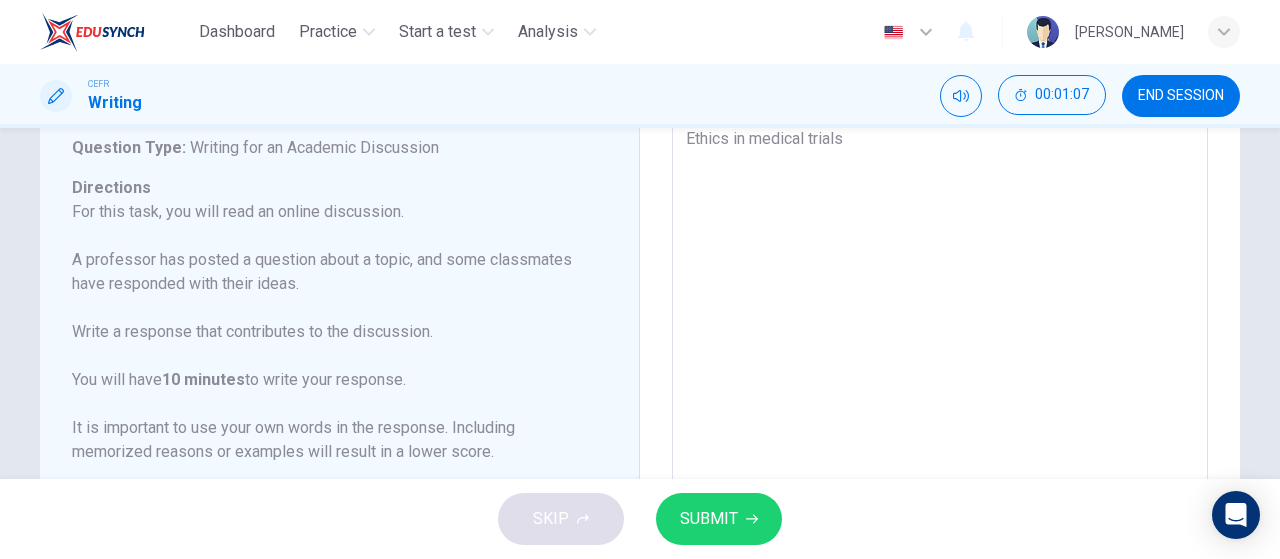 drag, startPoint x: 887, startPoint y: 149, endPoint x: 598, endPoint y: 163, distance: 289.3389 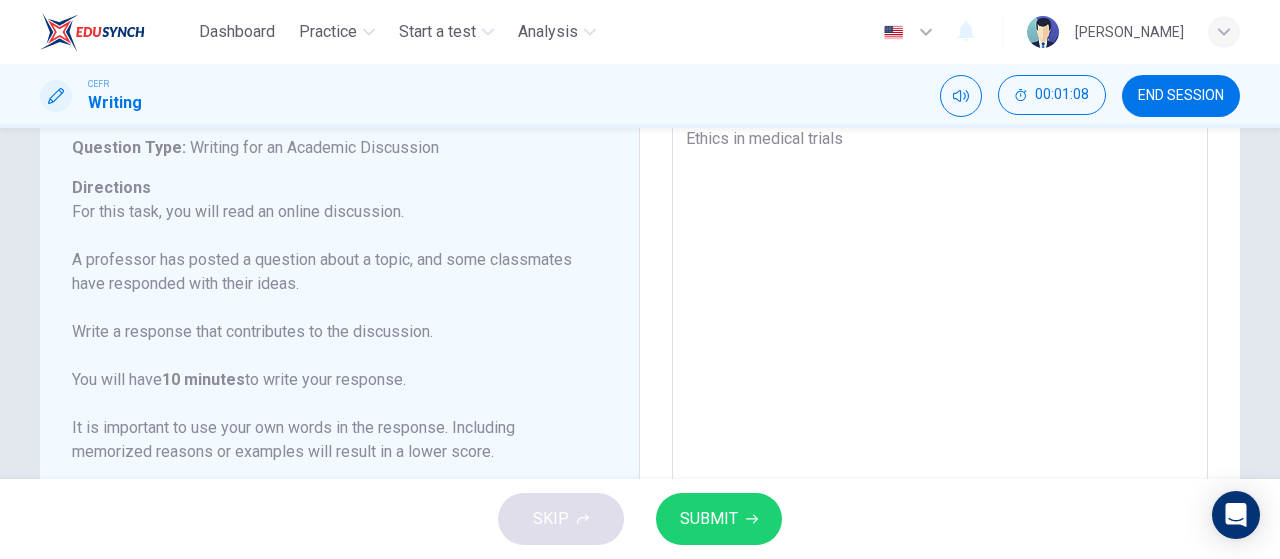 type on "I" 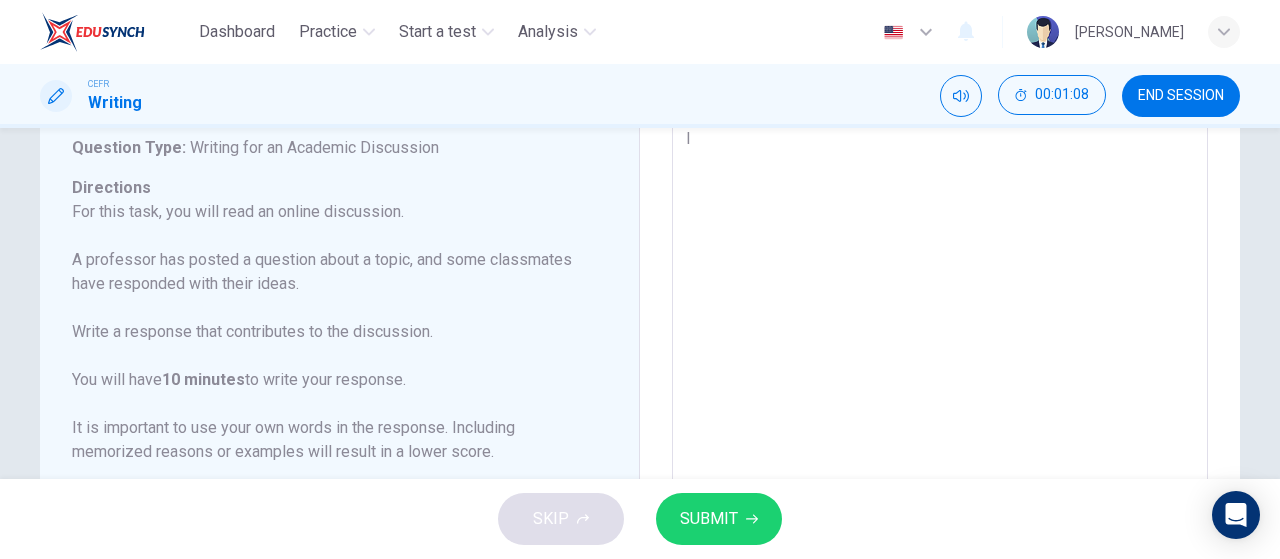 type on "x" 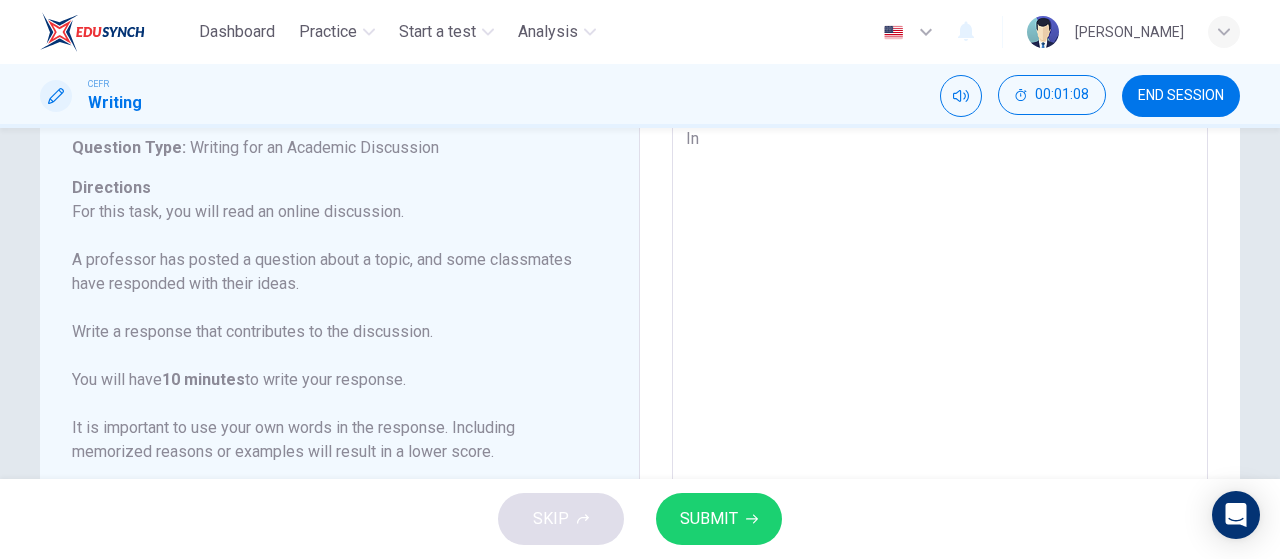 type on "x" 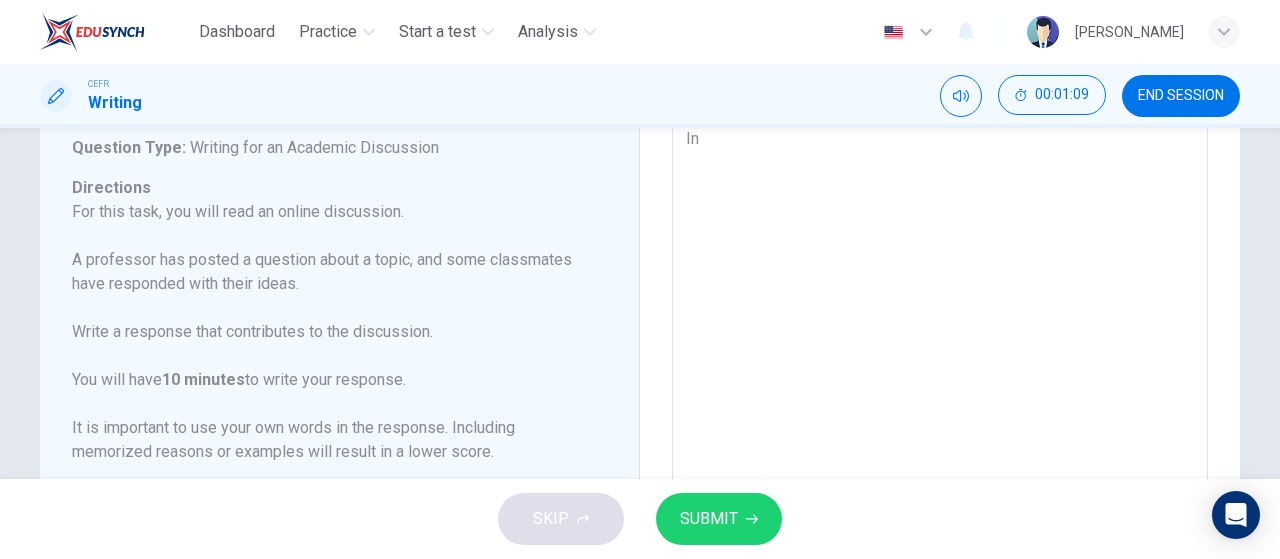 type on "I" 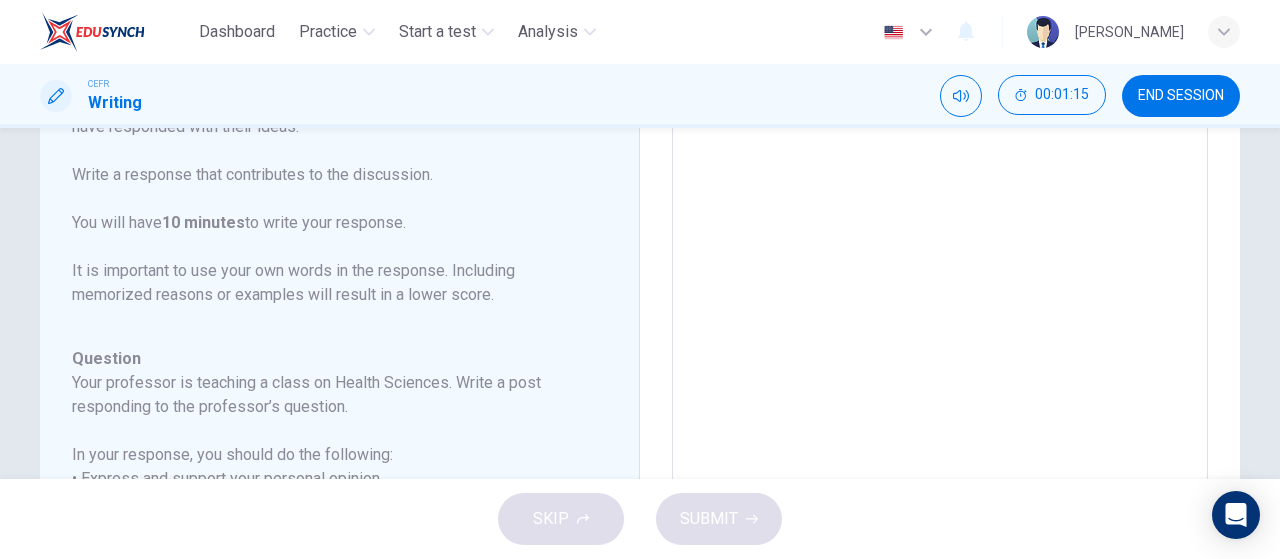 scroll, scrollTop: 198, scrollLeft: 0, axis: vertical 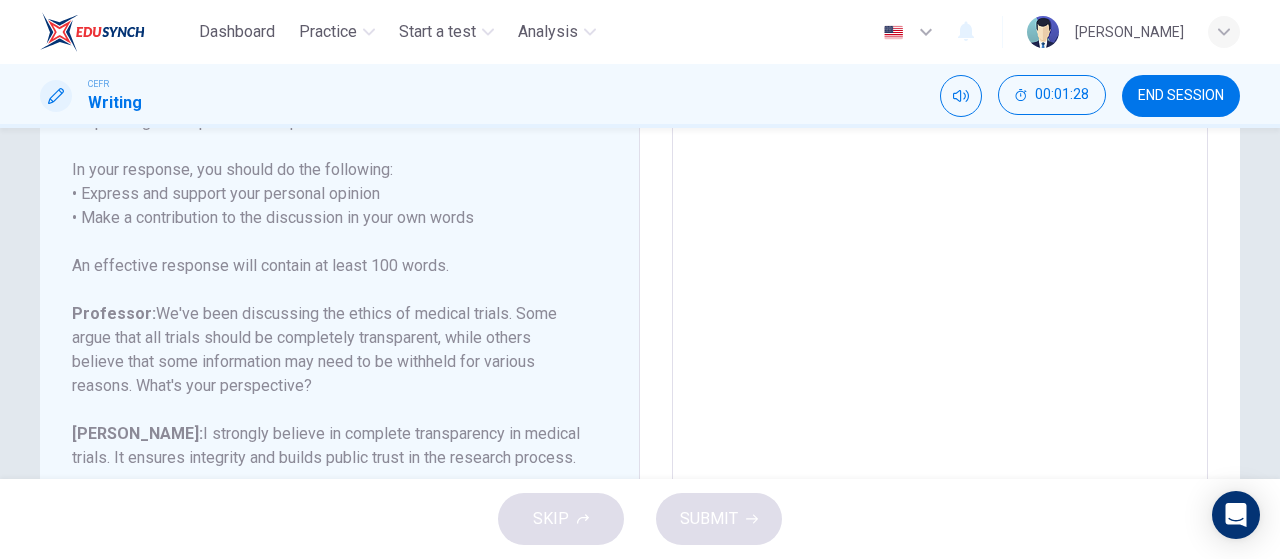 type on "I" 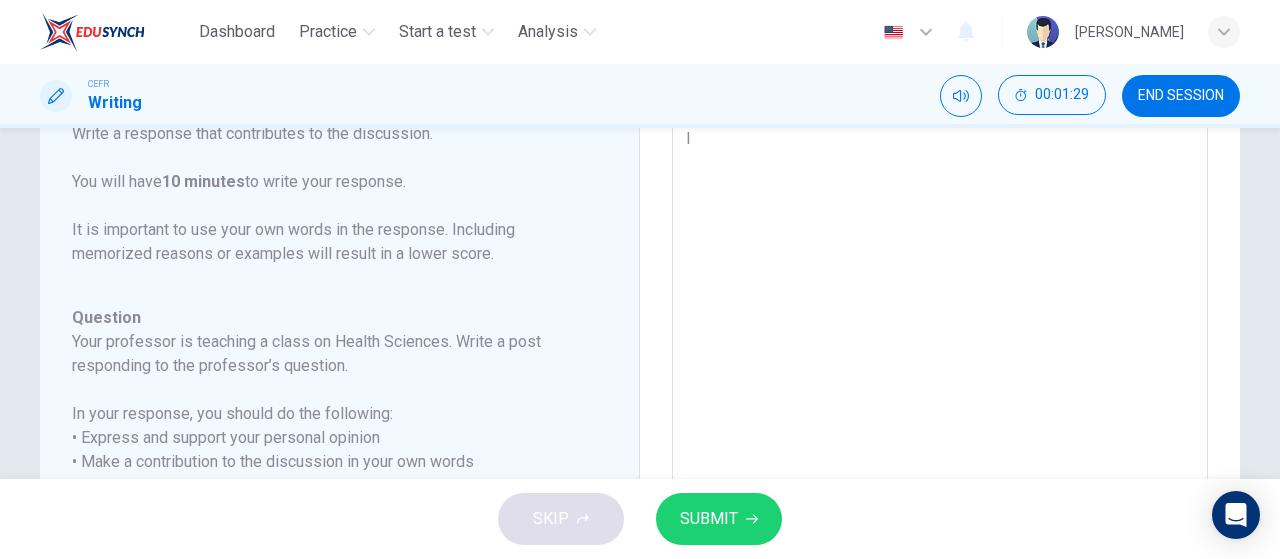 type on "In" 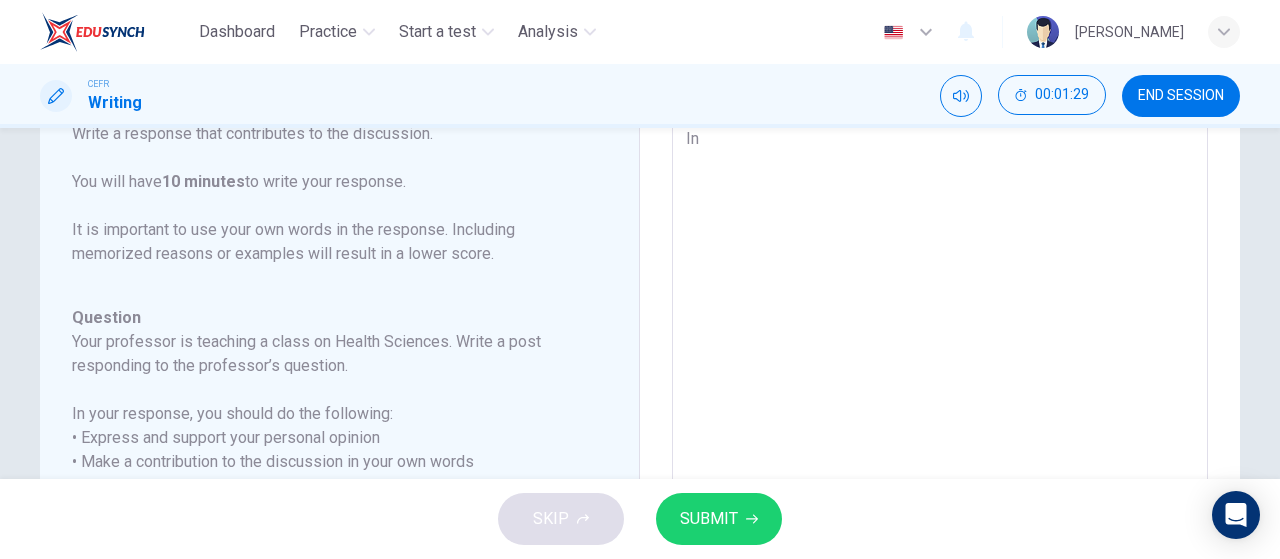 type on "x" 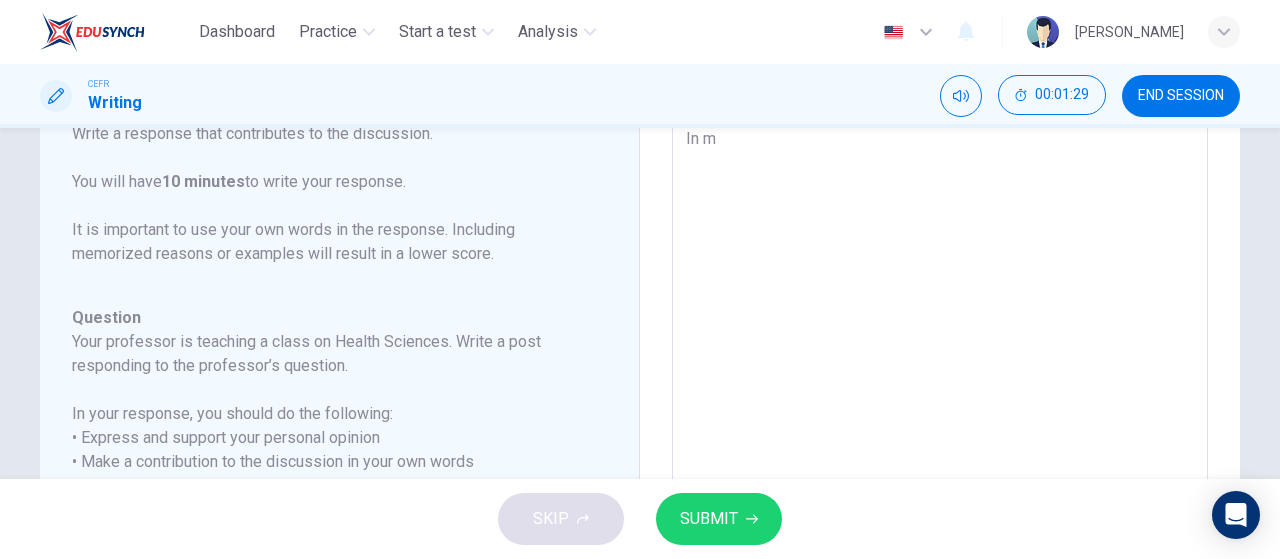 type on "x" 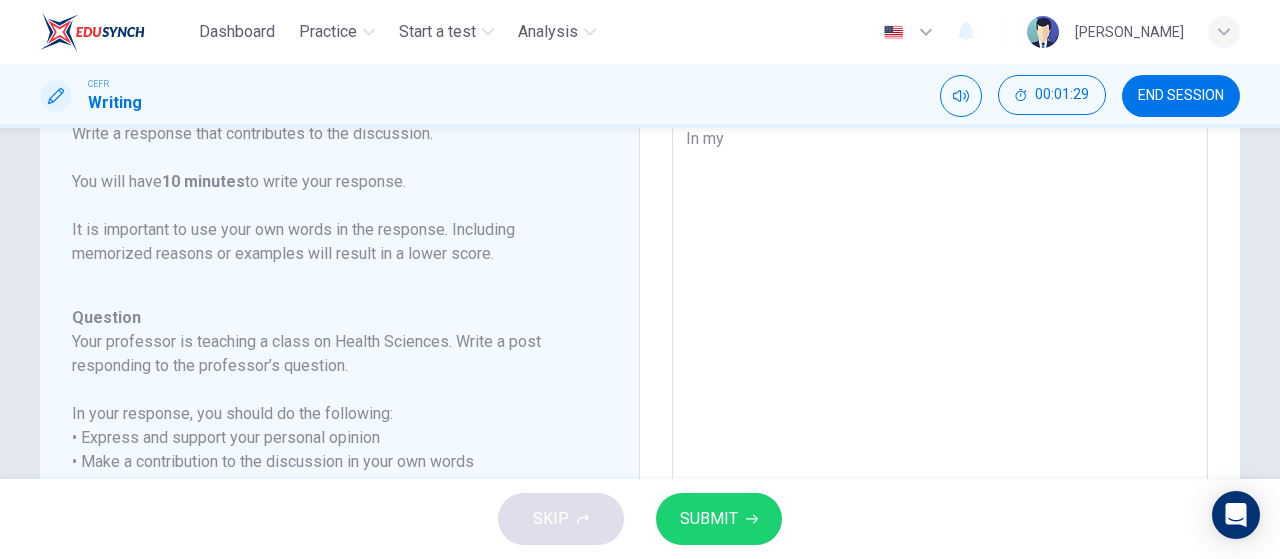 type on "In my" 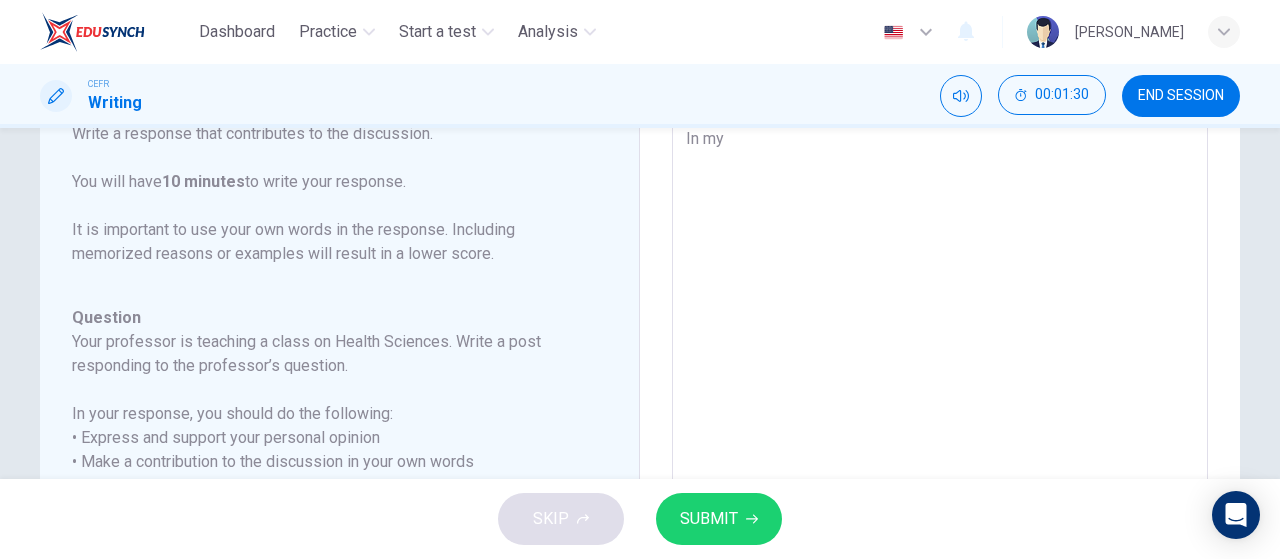type on "In my o" 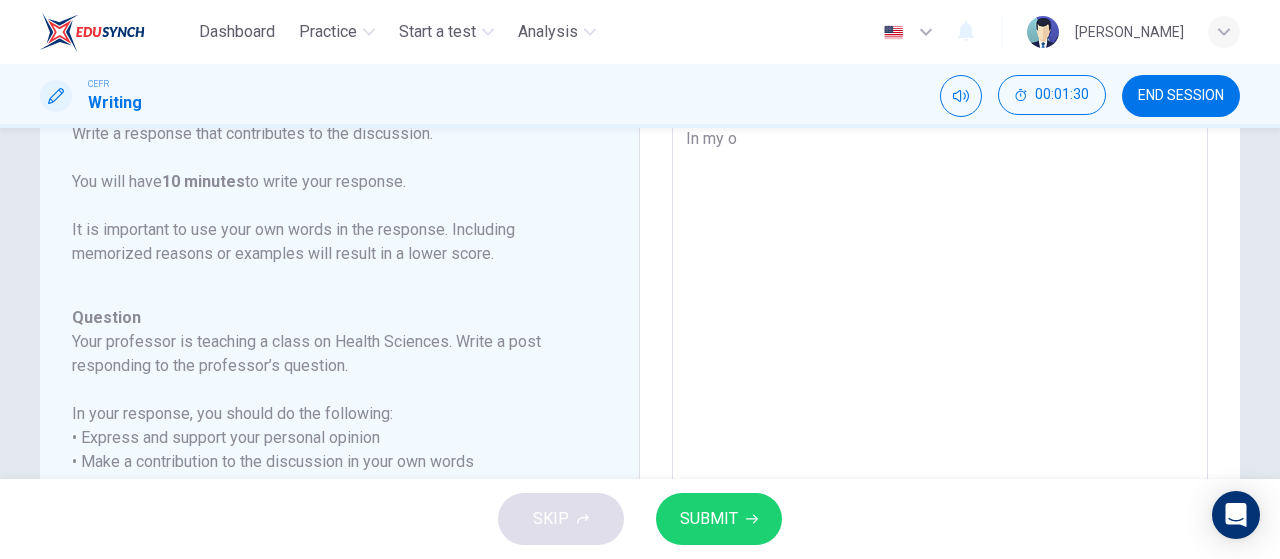 type on "x" 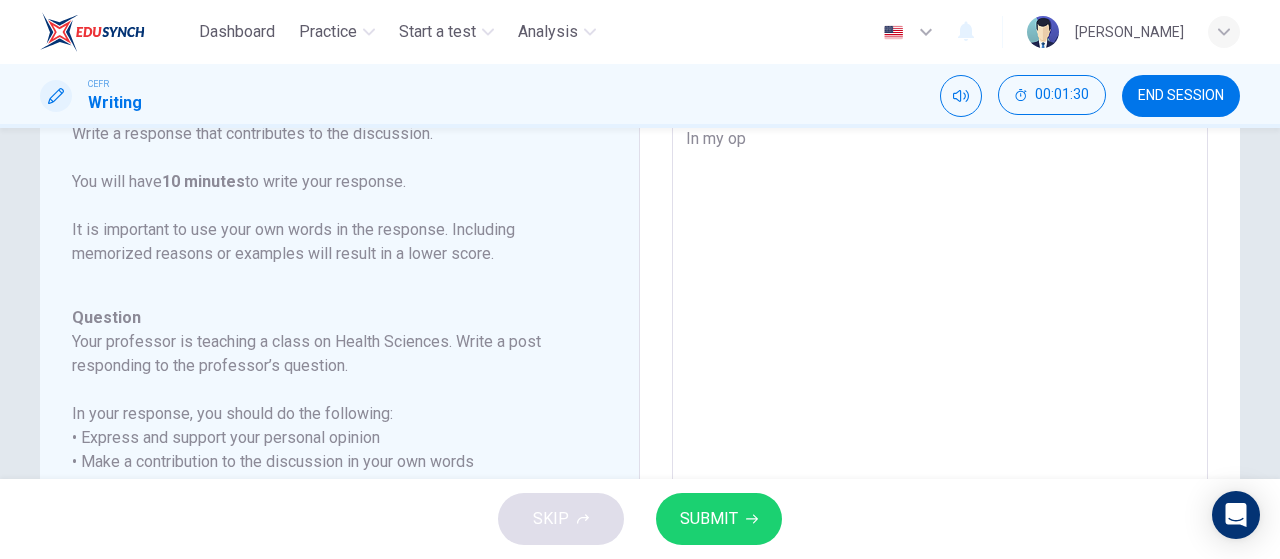 type on "x" 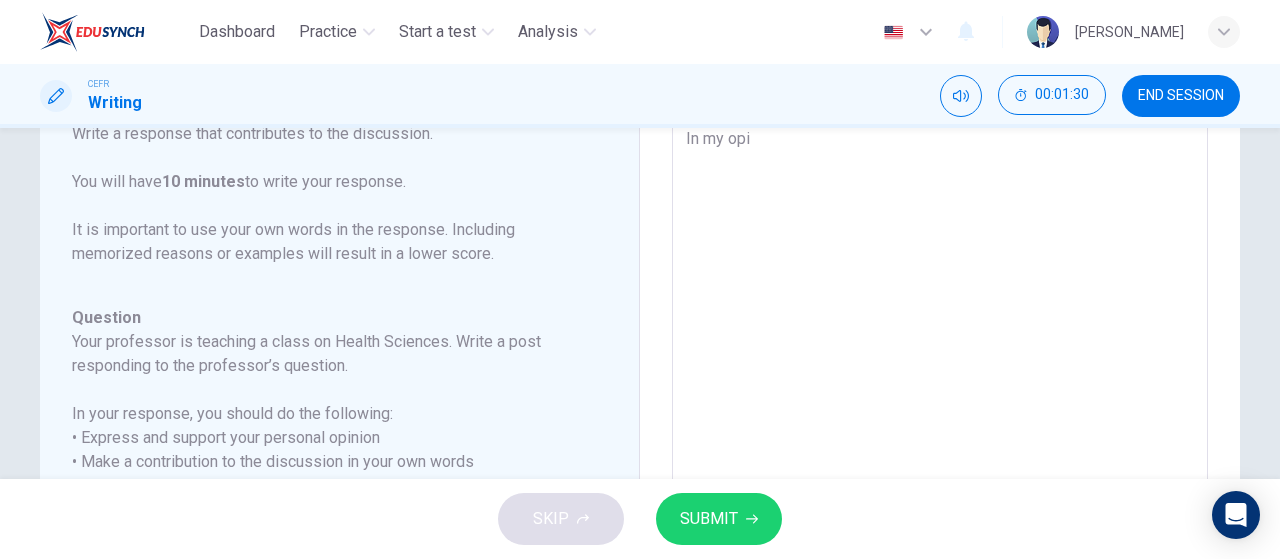 type on "x" 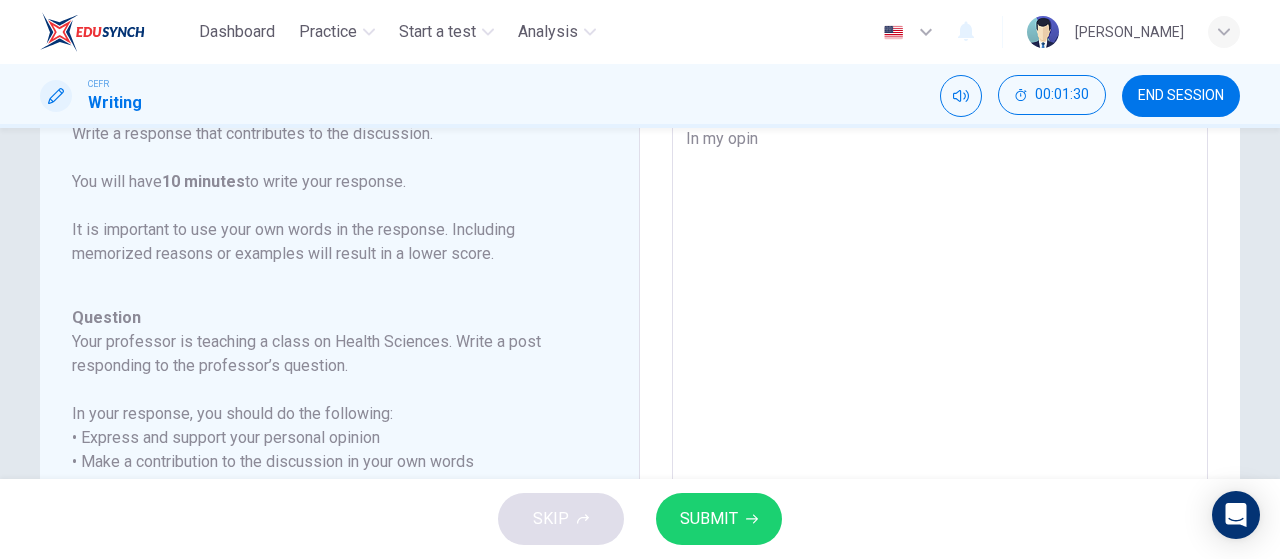 type on "In my opini" 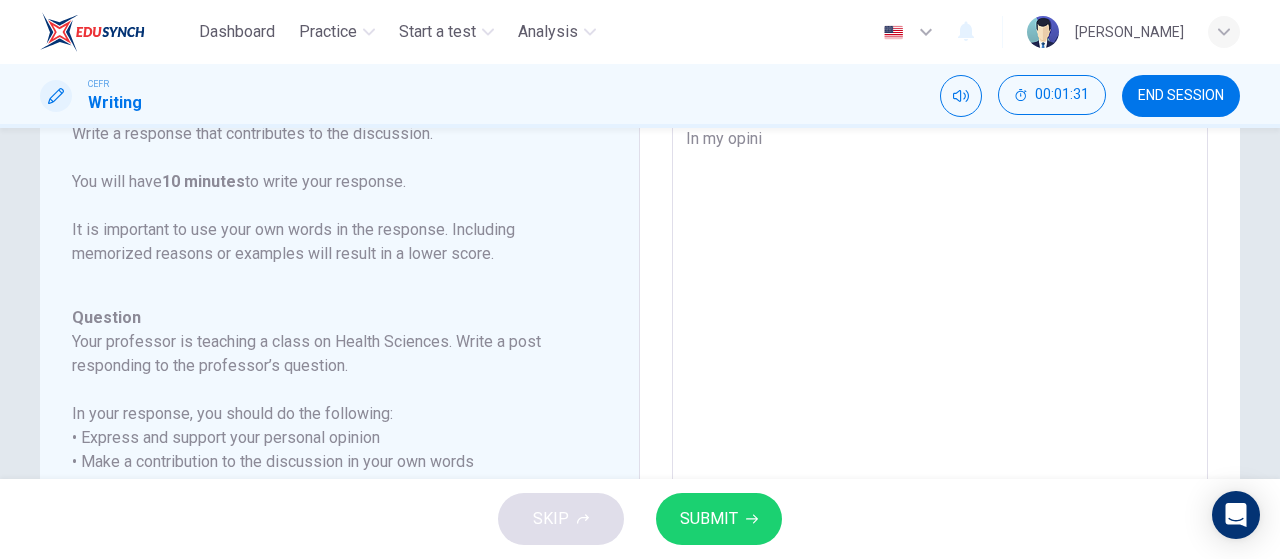 type on "x" 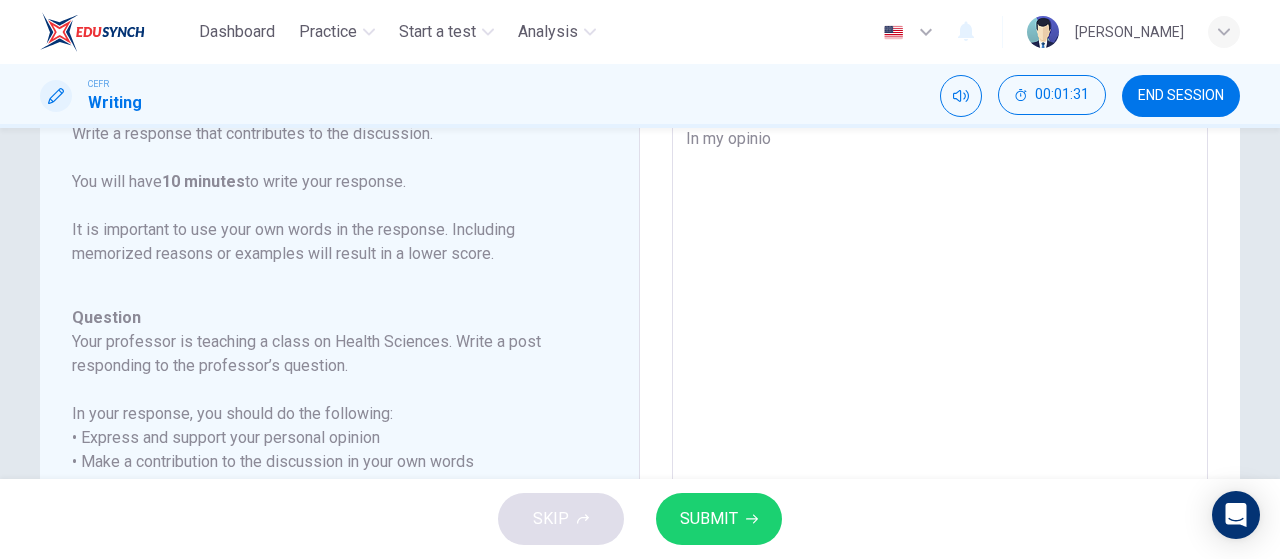 type on "x" 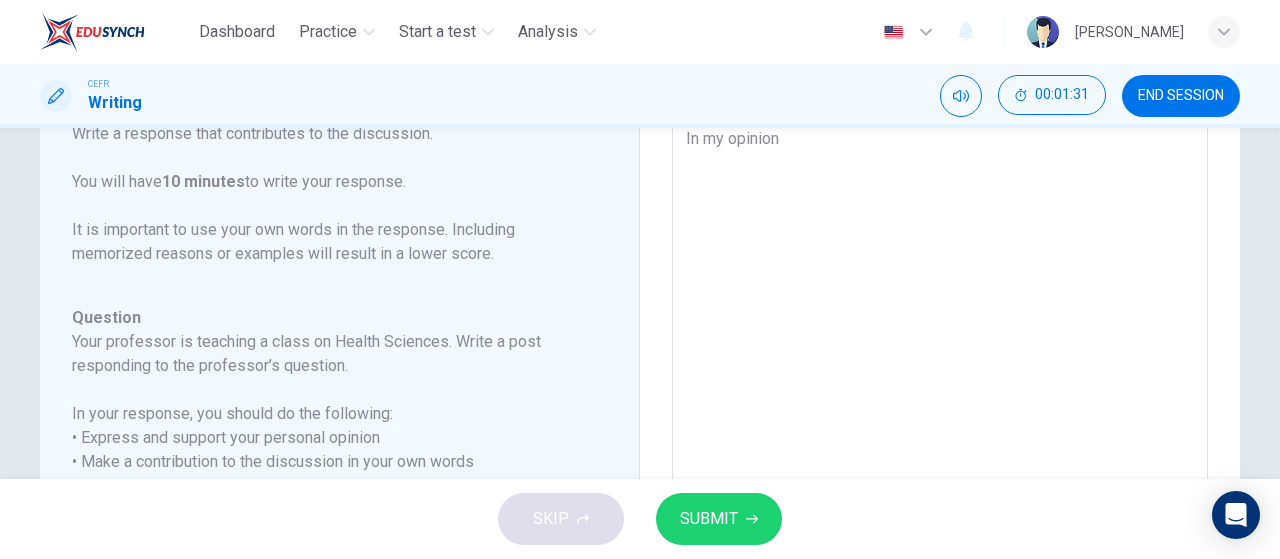 type on "x" 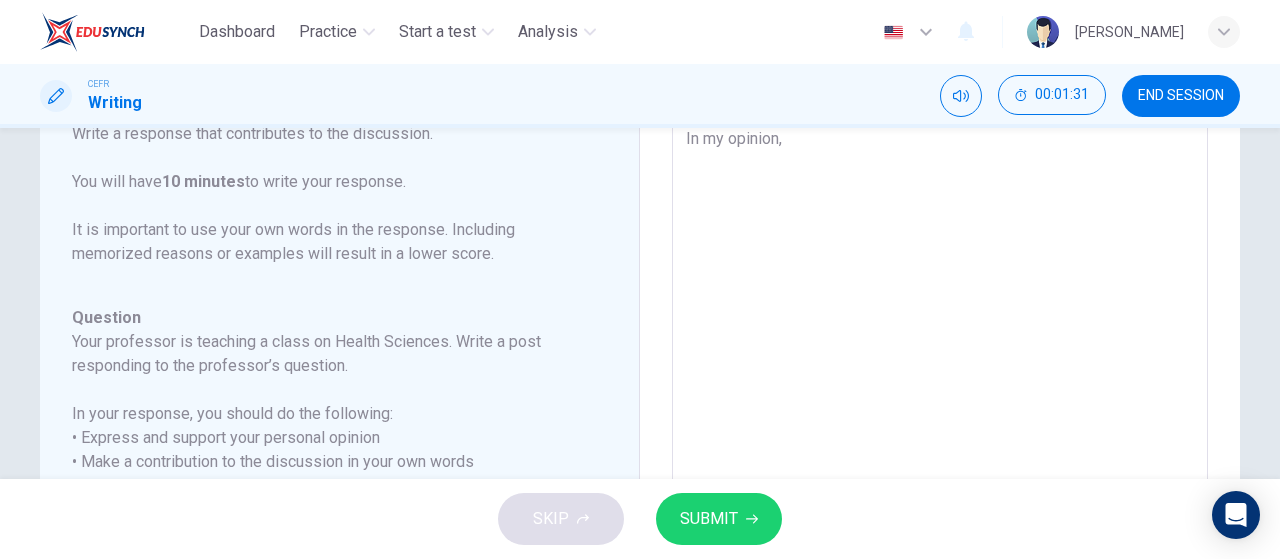 type on "x" 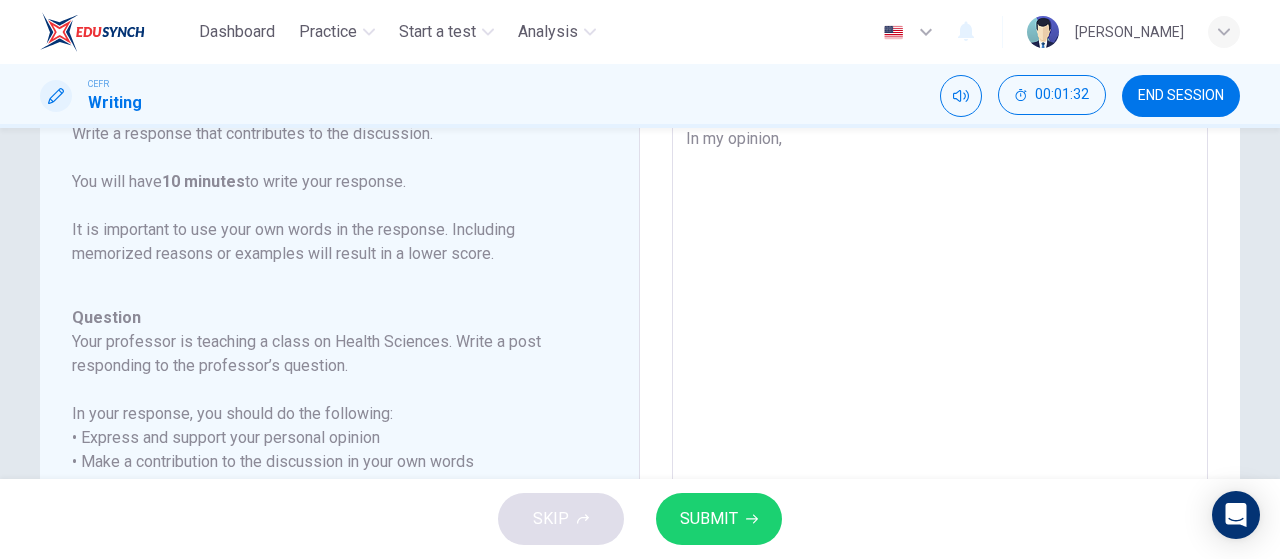 type on "In my opinion, I" 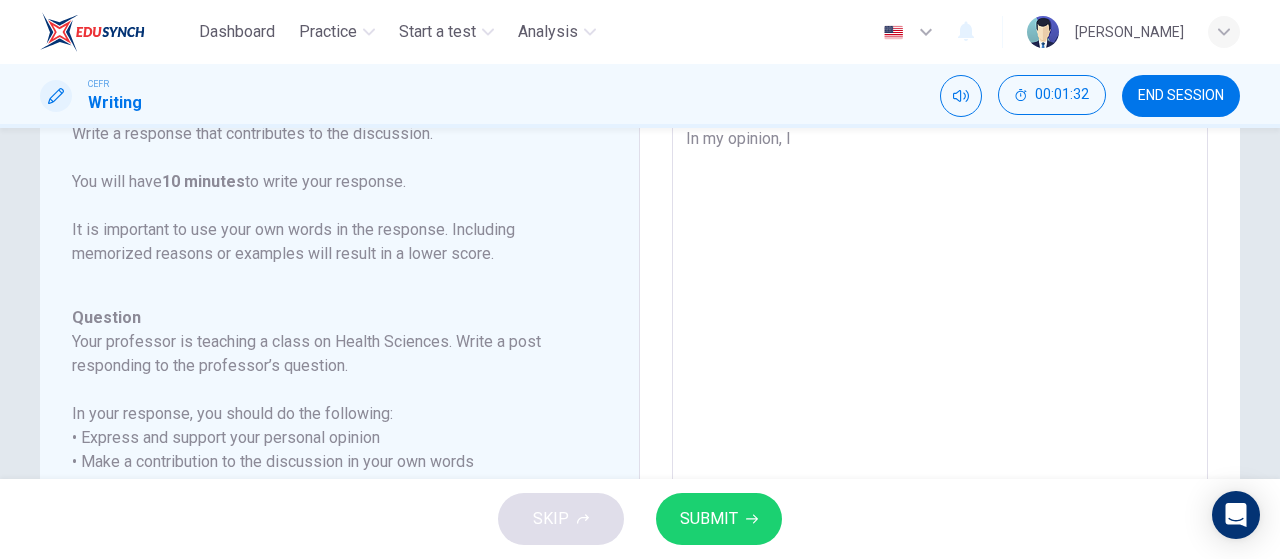 type on "x" 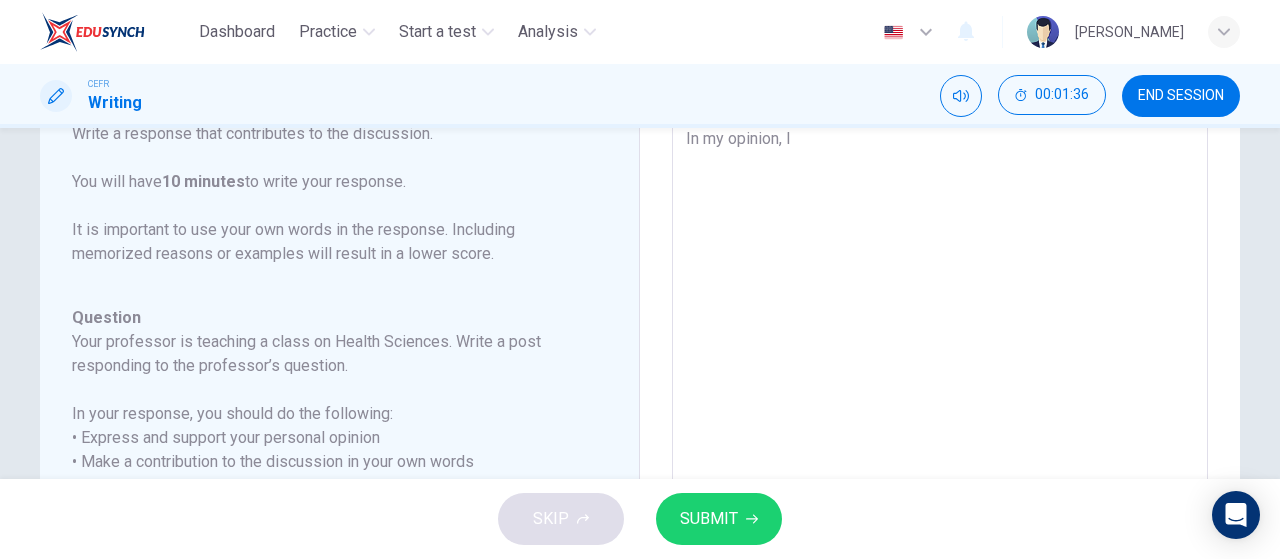type on "In my opinion, I s" 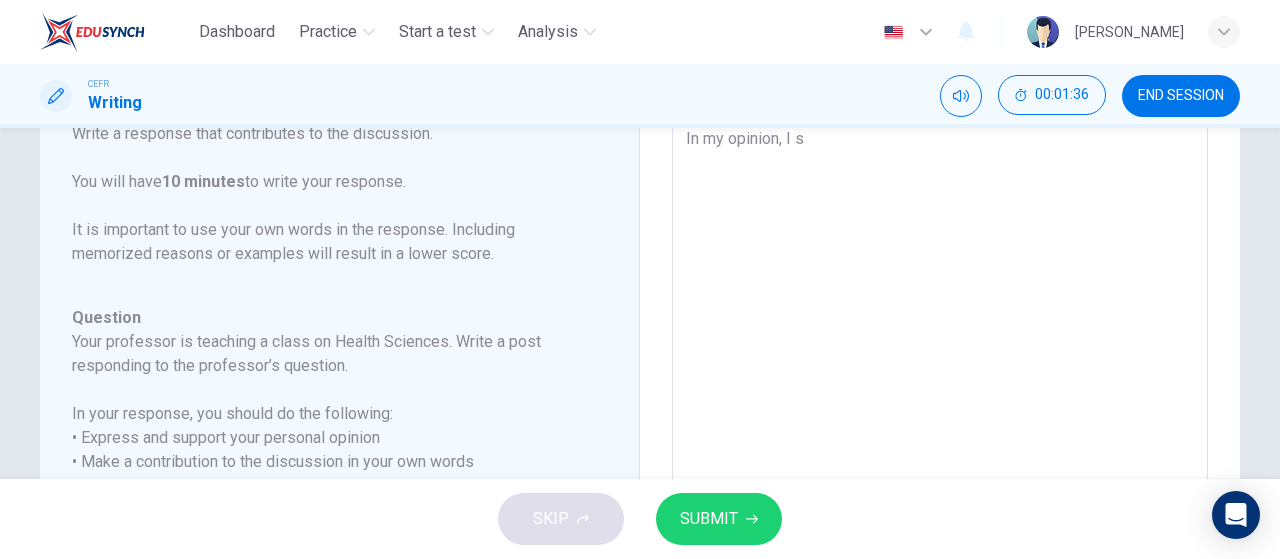 type on "In my opinion, I se" 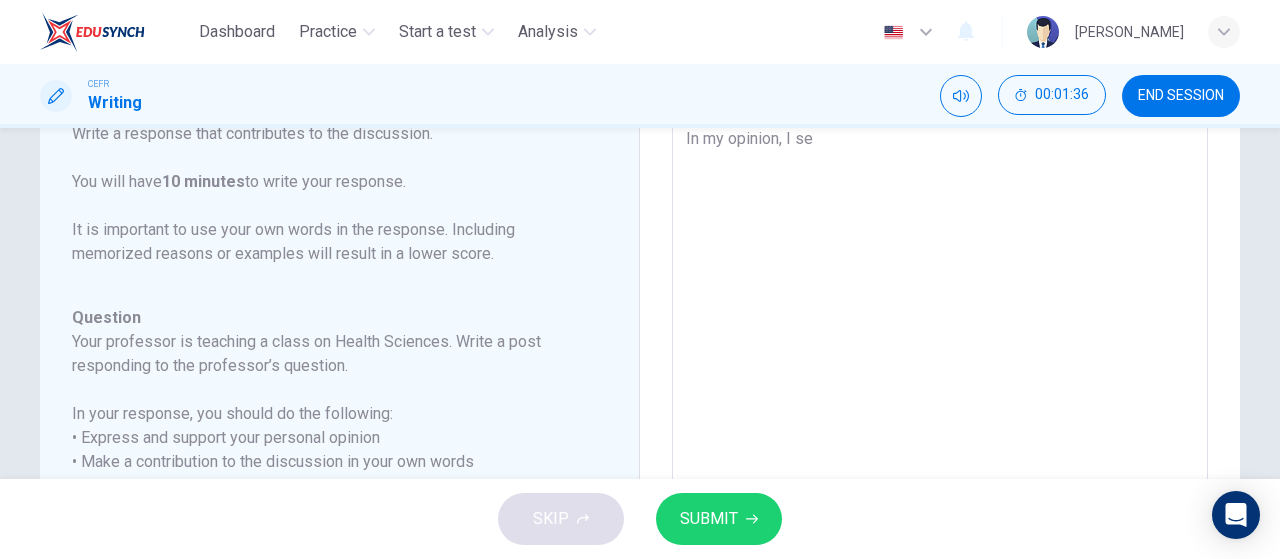 type on "x" 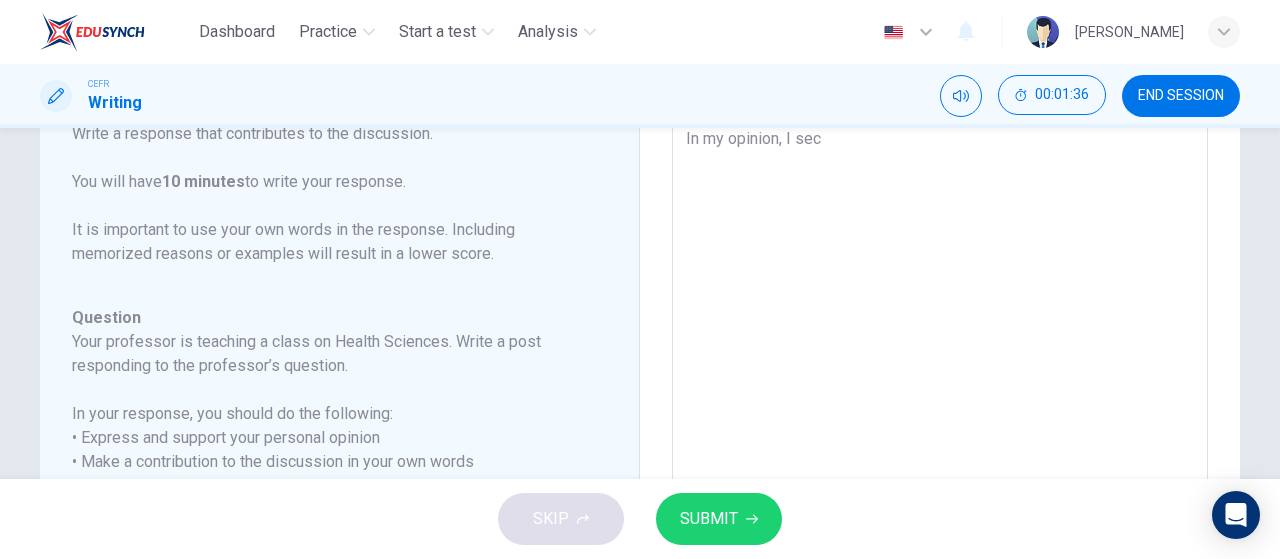 type on "x" 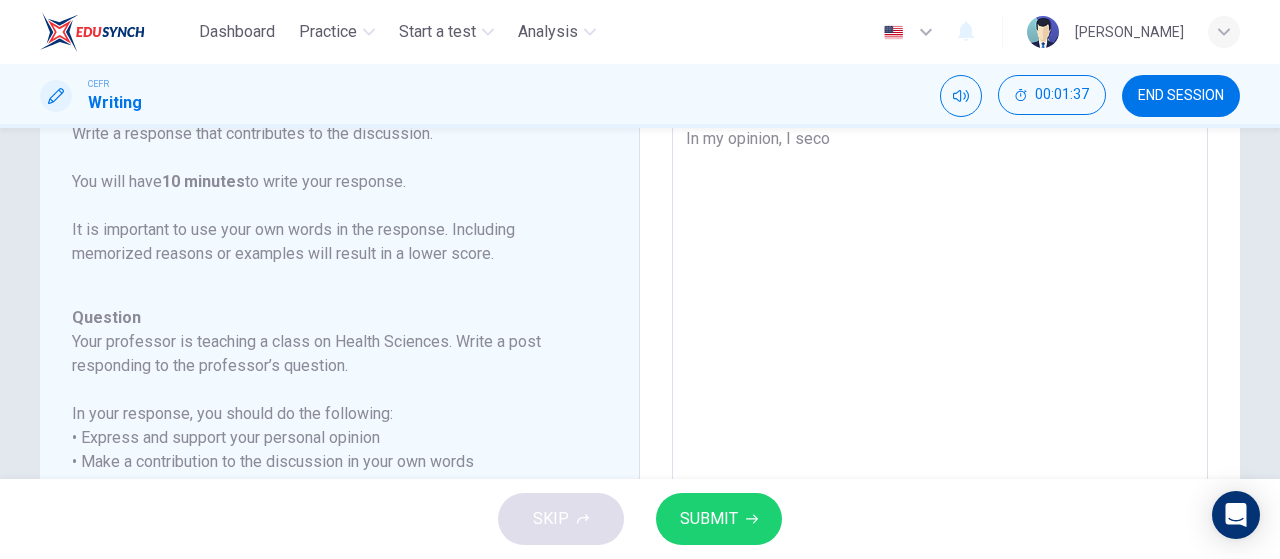 type on "In my opinion, I secon" 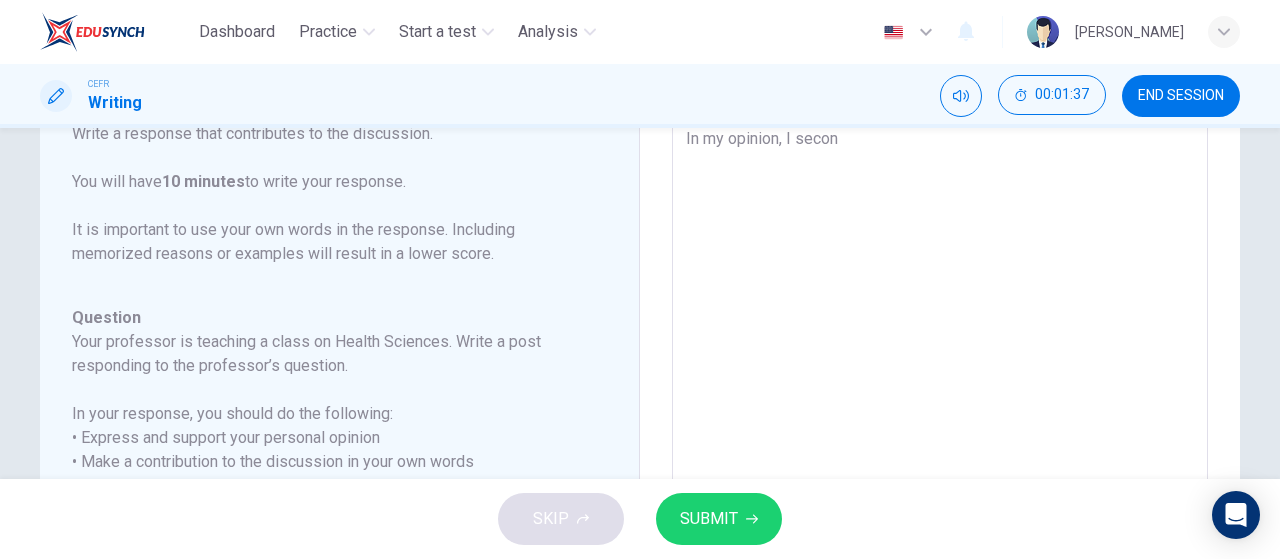 type on "x" 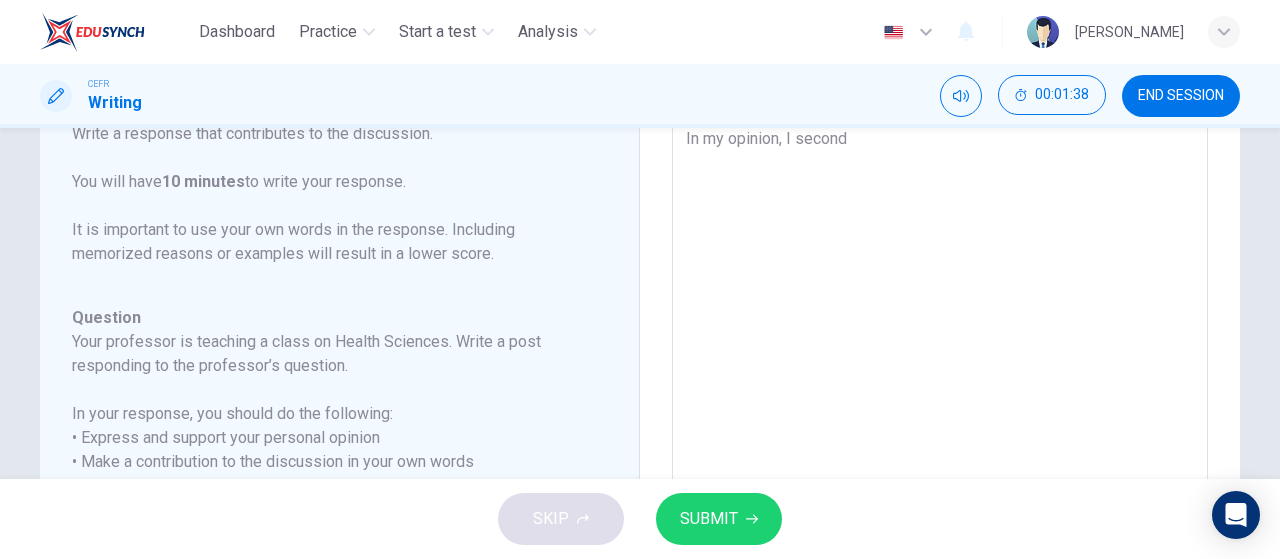 type on "In my opinion, I second" 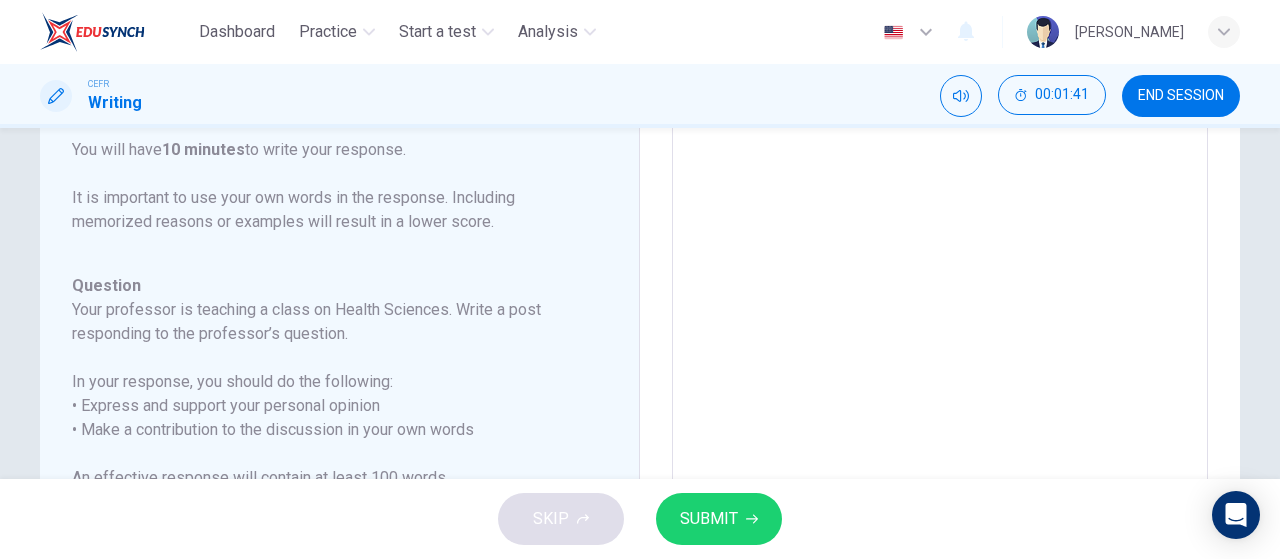 scroll, scrollTop: 160, scrollLeft: 0, axis: vertical 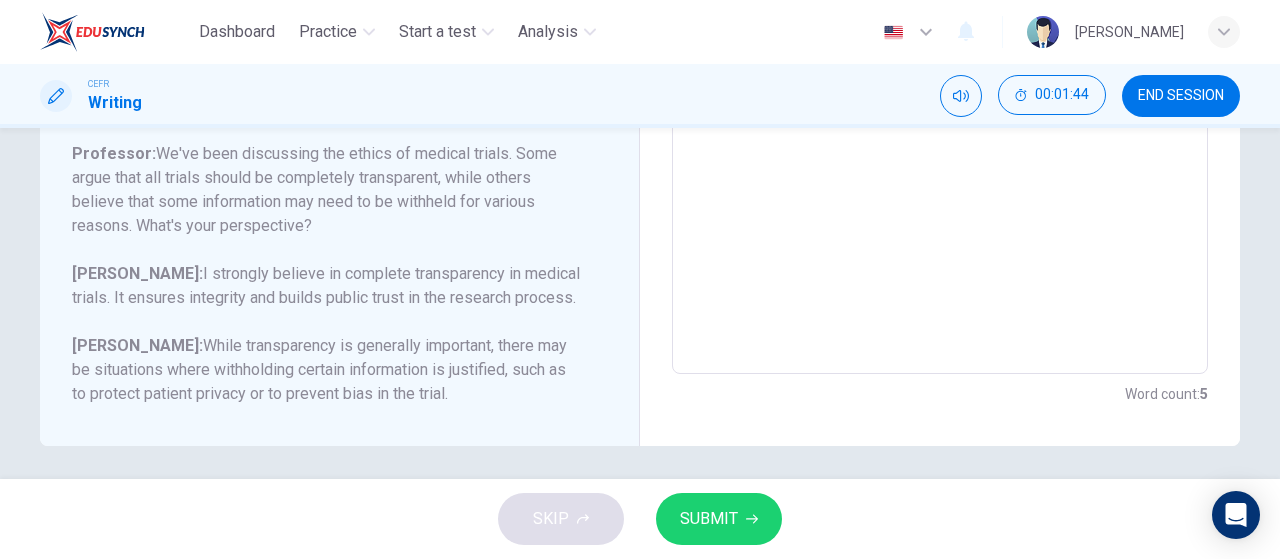 type on "In my opinion, I second B" 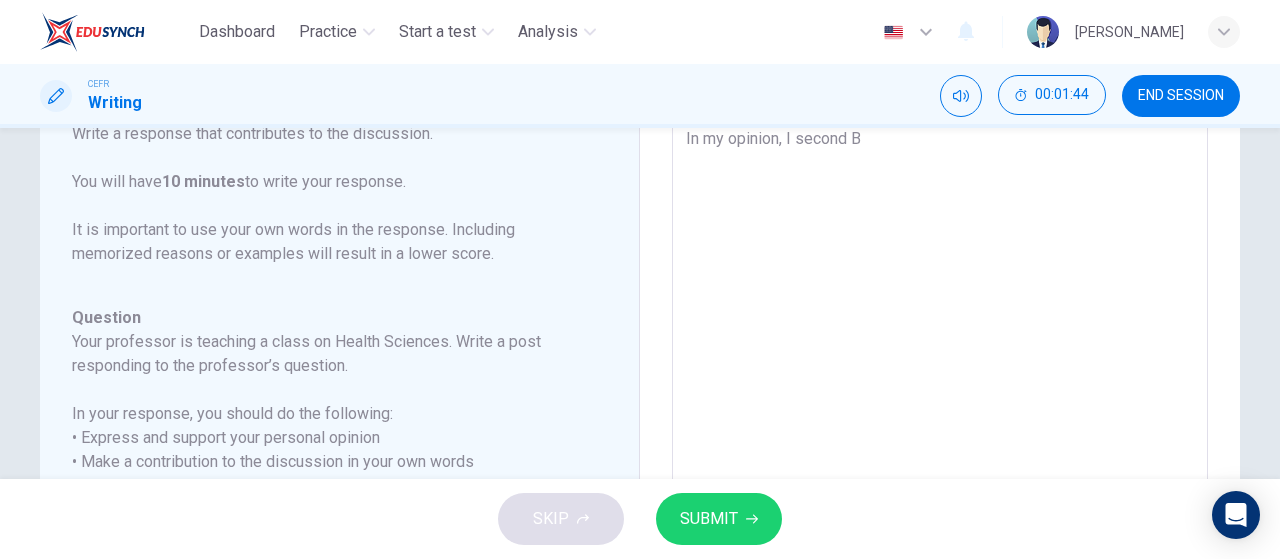 type on "In my opinion, I second Be" 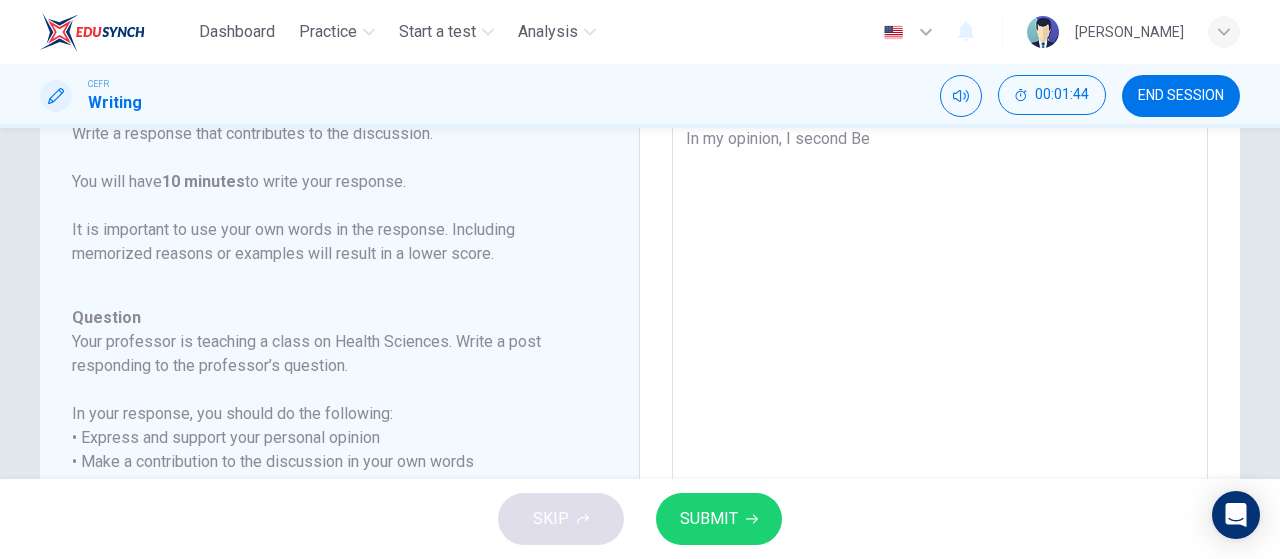 type on "In my opinion, I second [PERSON_NAME]" 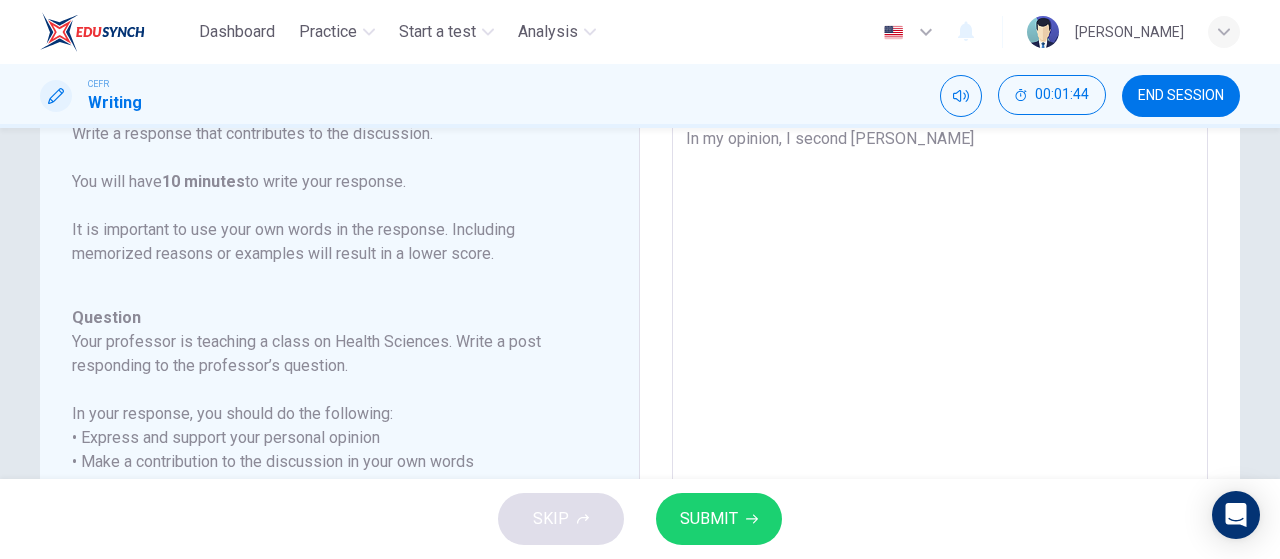 type on "x" 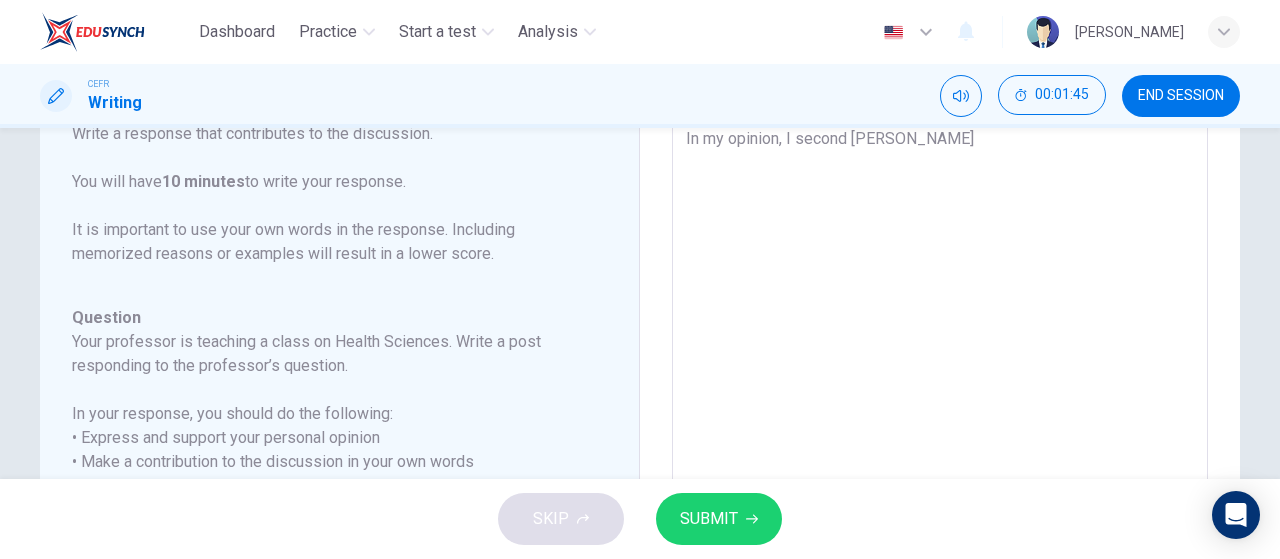 type on "In my opinion, I second [PERSON_NAME]" 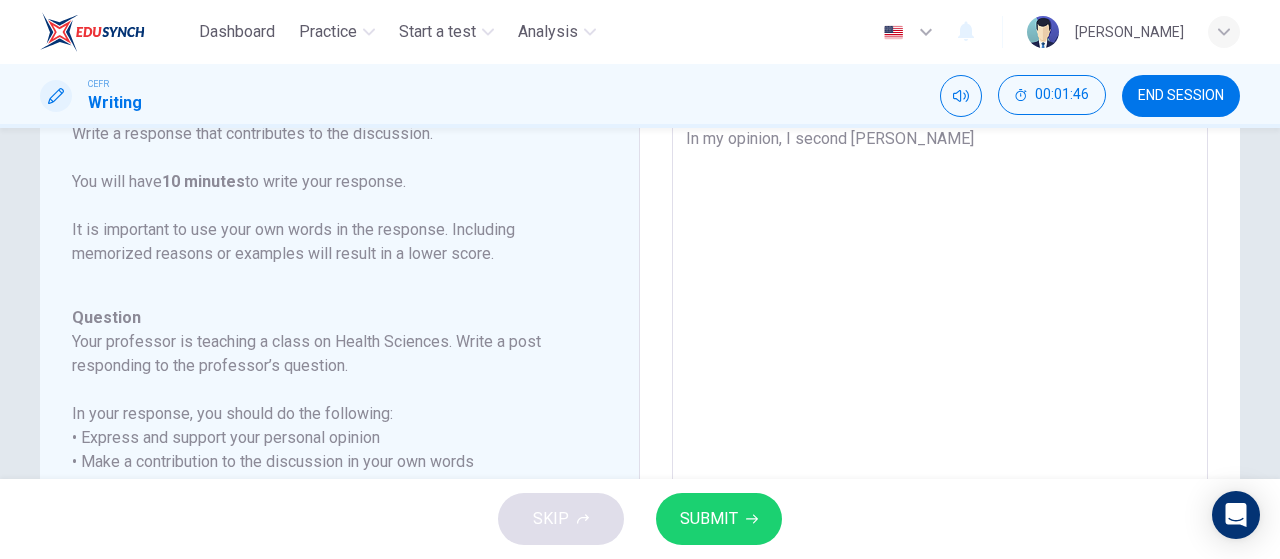 type on "In my opinion, I second [PERSON_NAME]'" 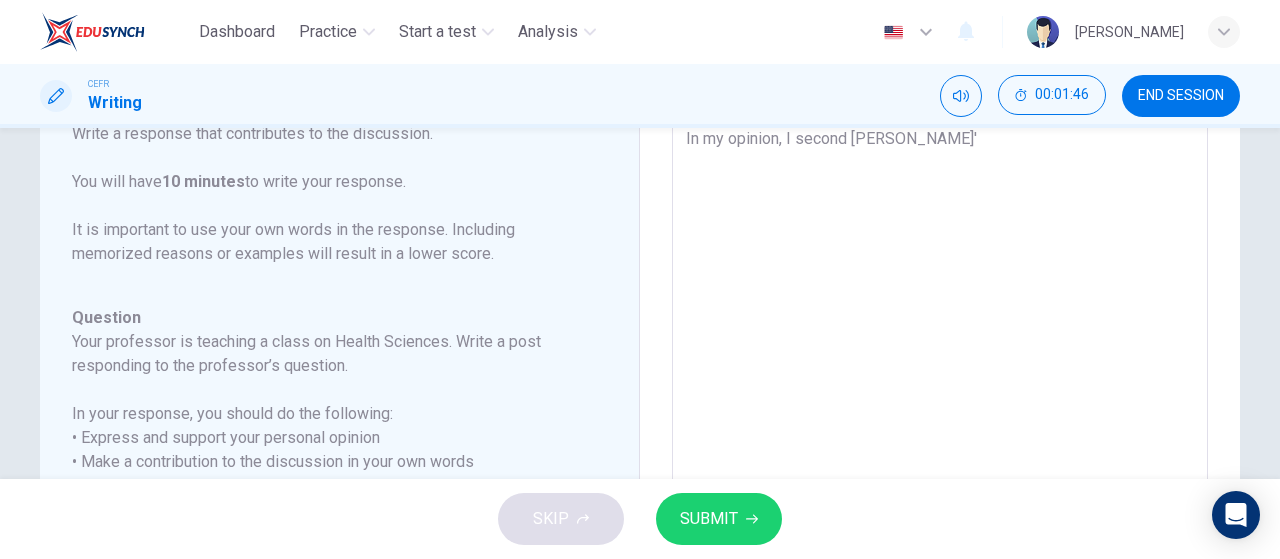 type on "In my opinion, I second [PERSON_NAME]'s" 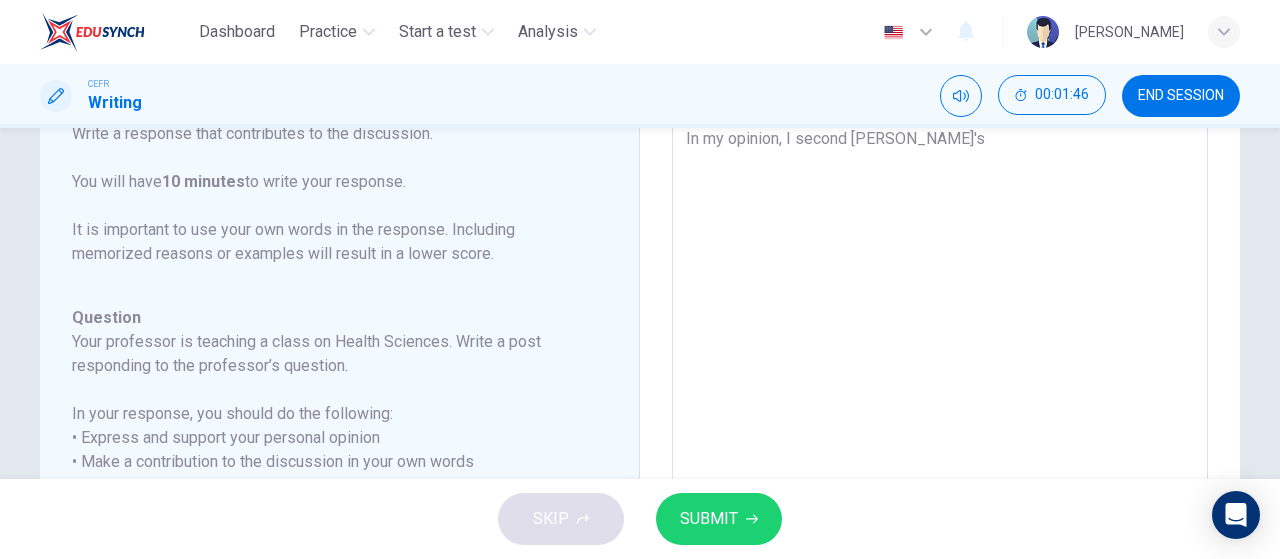 type on "x" 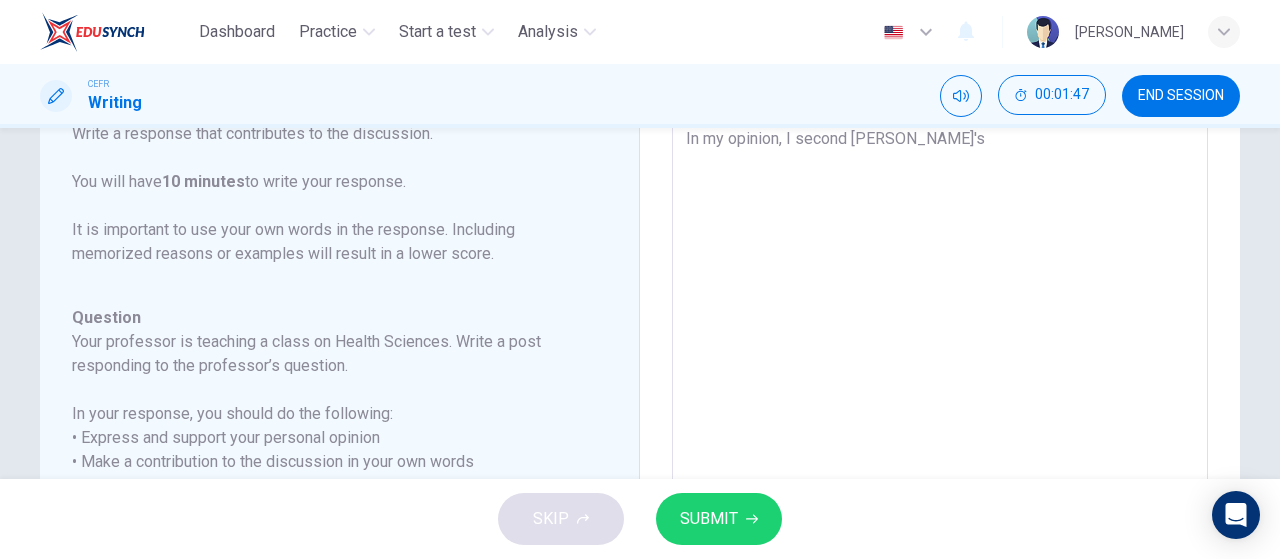 type on "In my opinion, I second [PERSON_NAME]'s o" 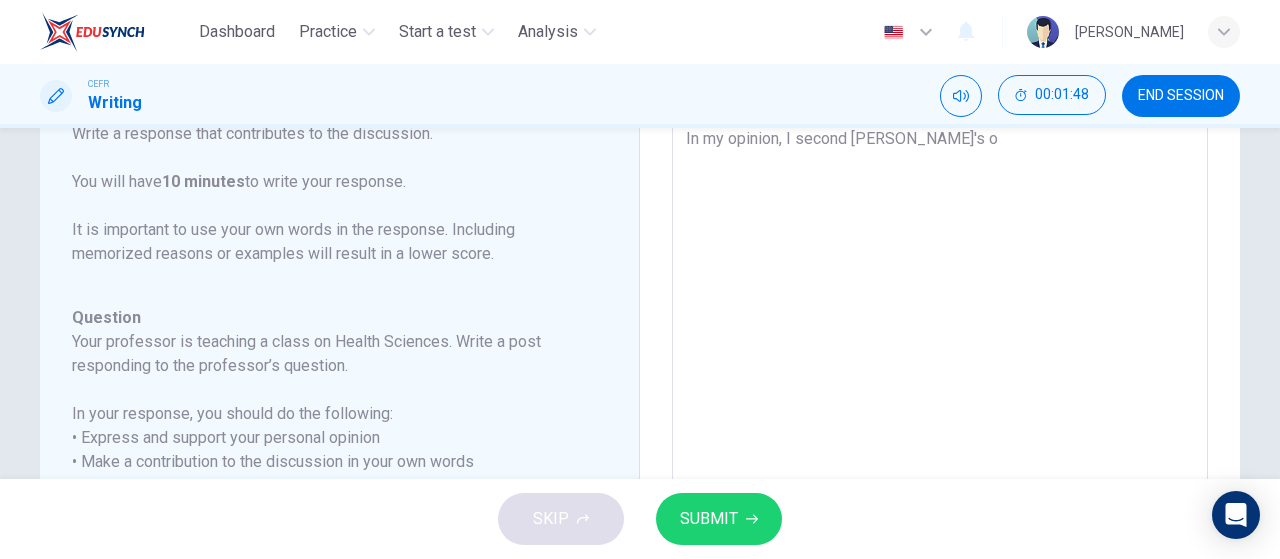 type on "In my opinion, I second [PERSON_NAME]'s op" 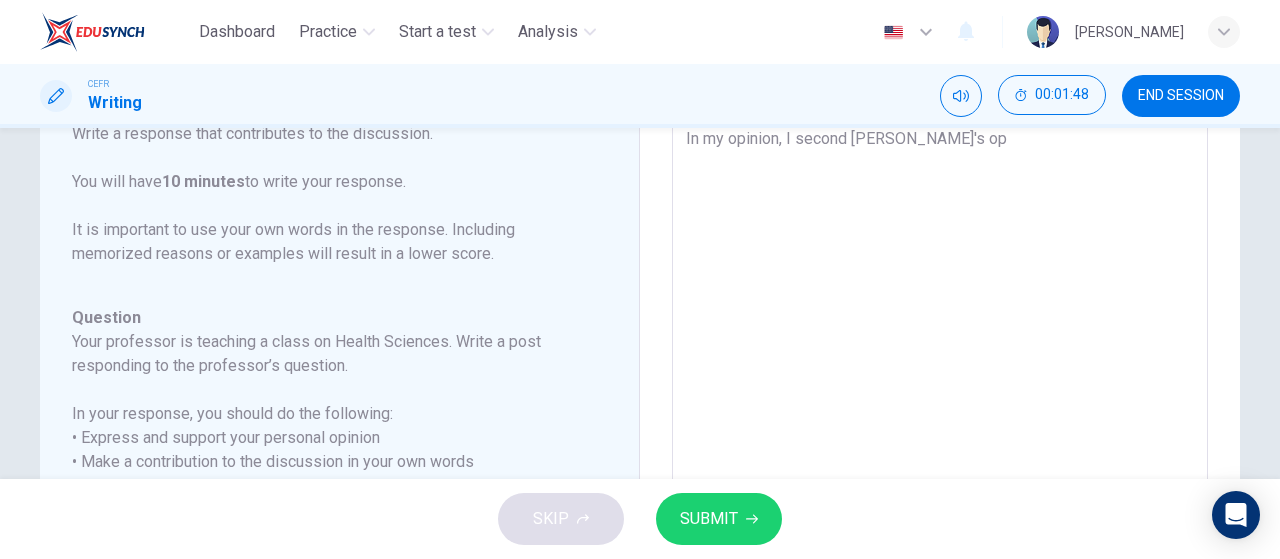 type on "x" 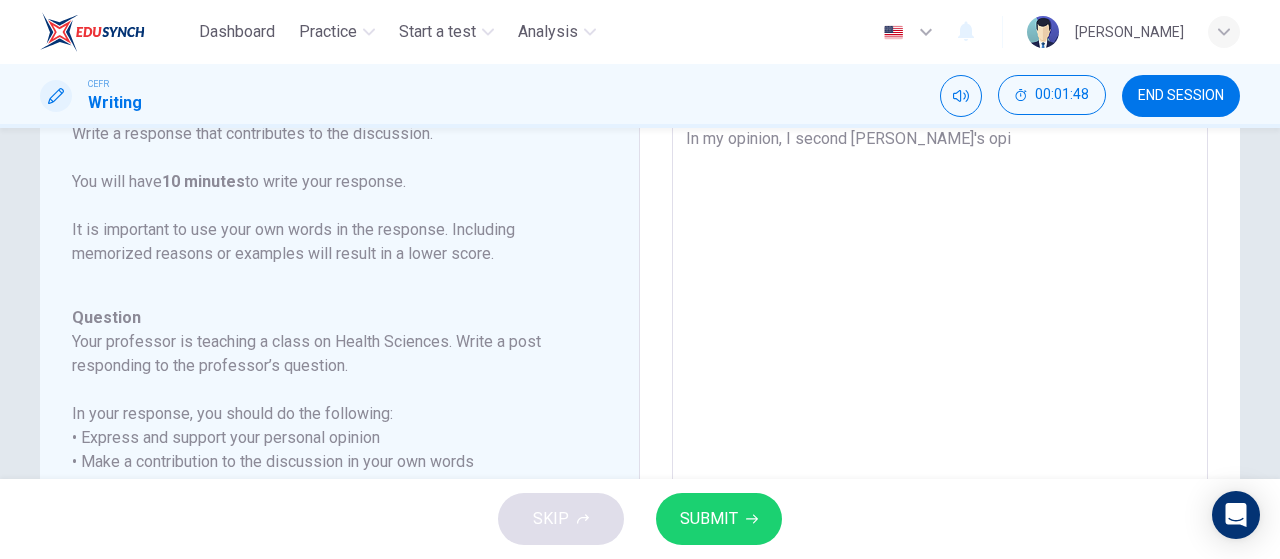 type on "x" 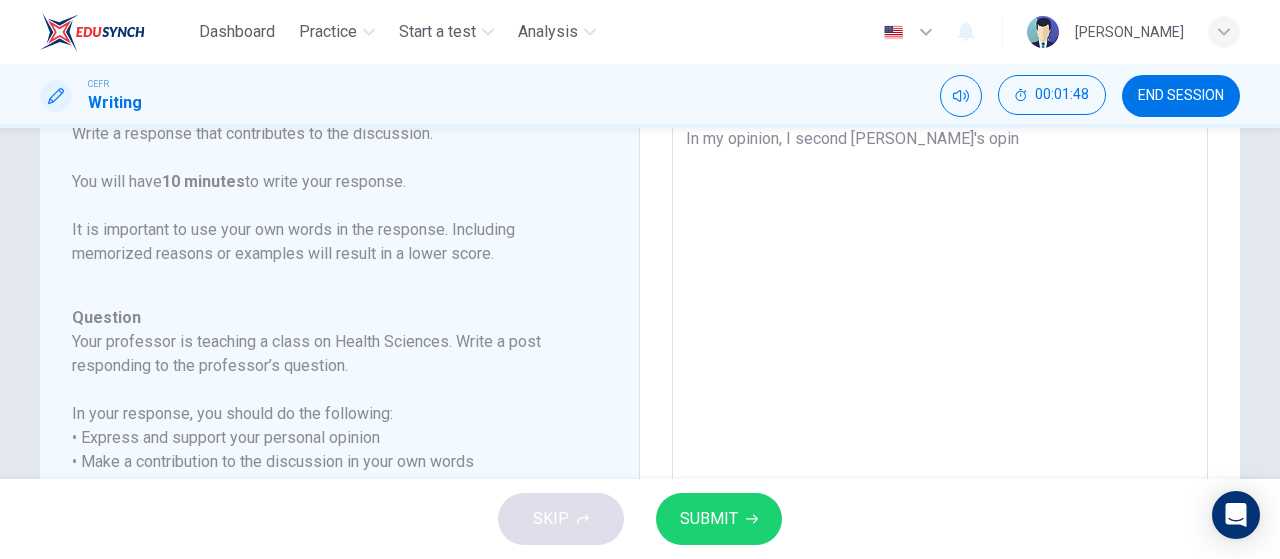 type on "x" 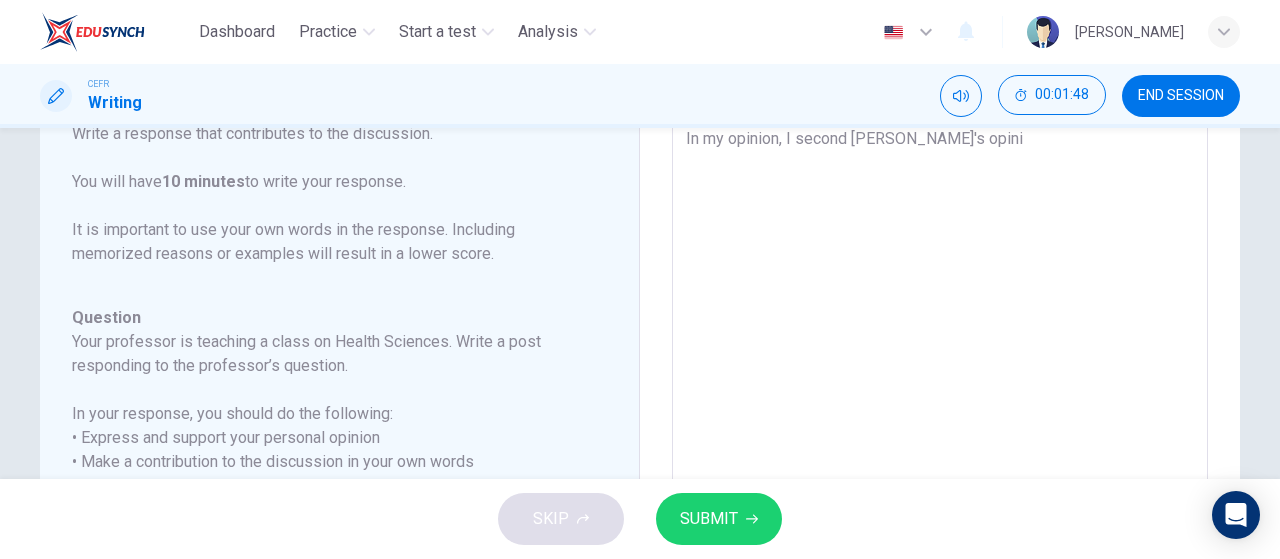 type on "x" 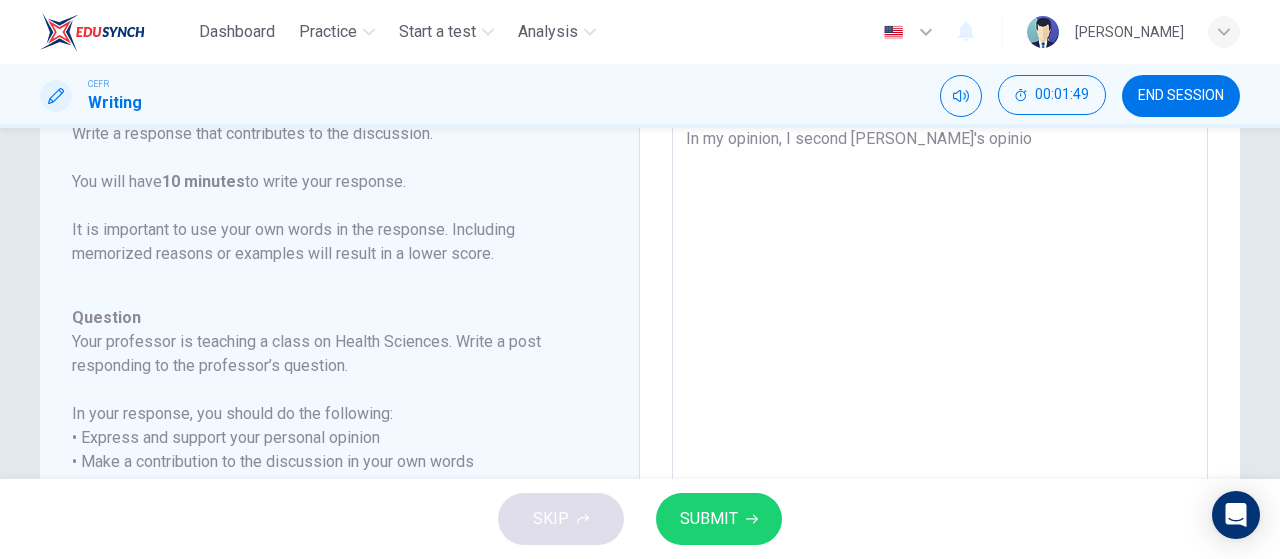 type on "In my opinion, I second [PERSON_NAME]'s opinion" 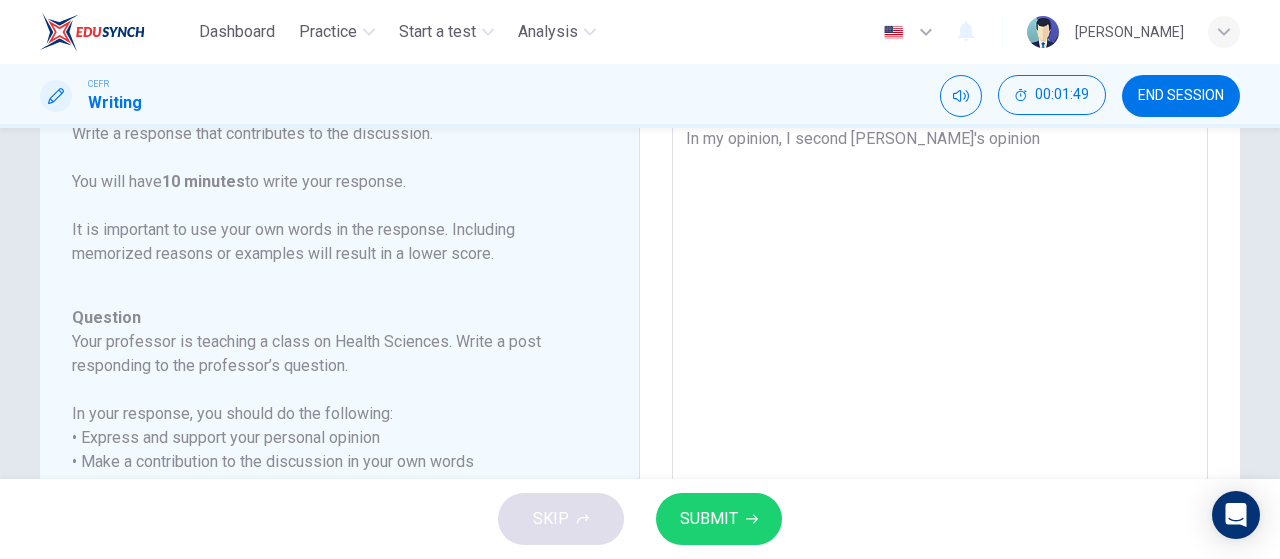type on "x" 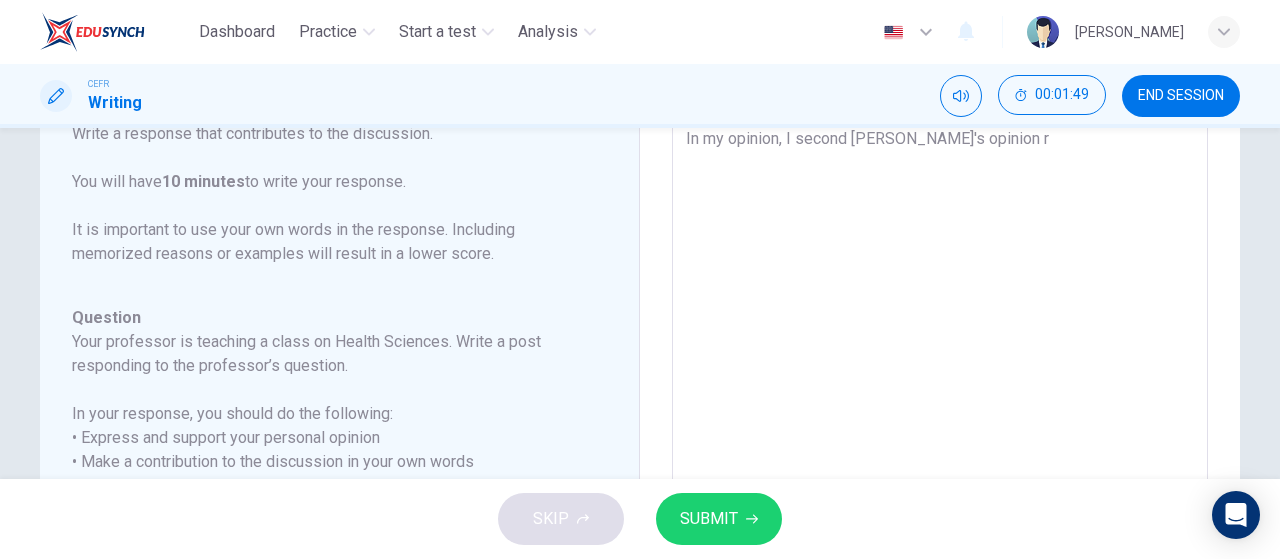 type on "x" 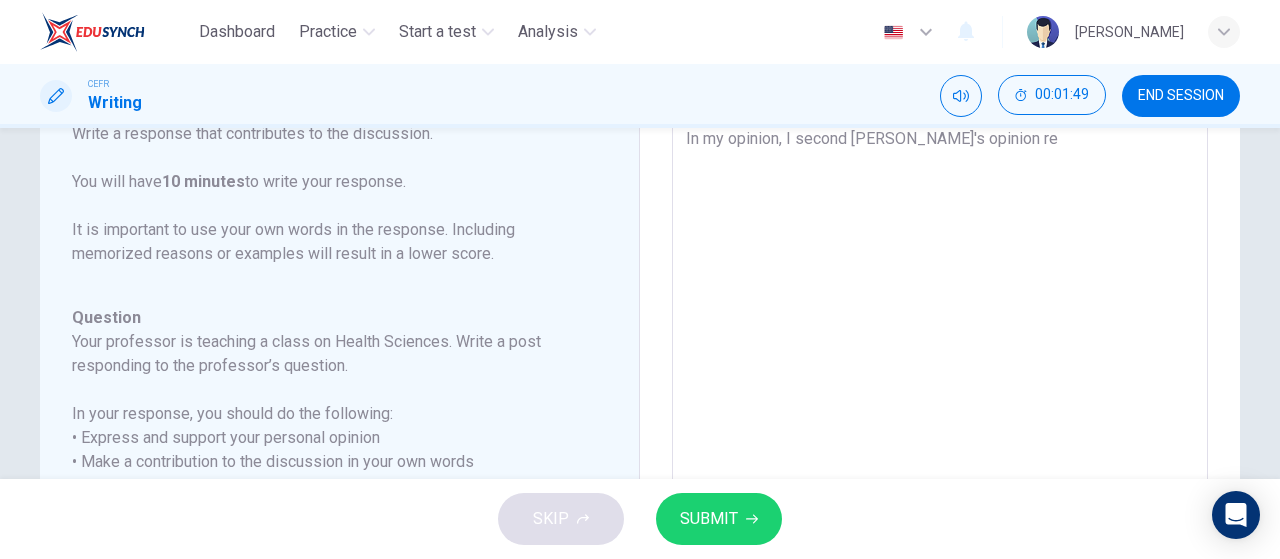 type on "x" 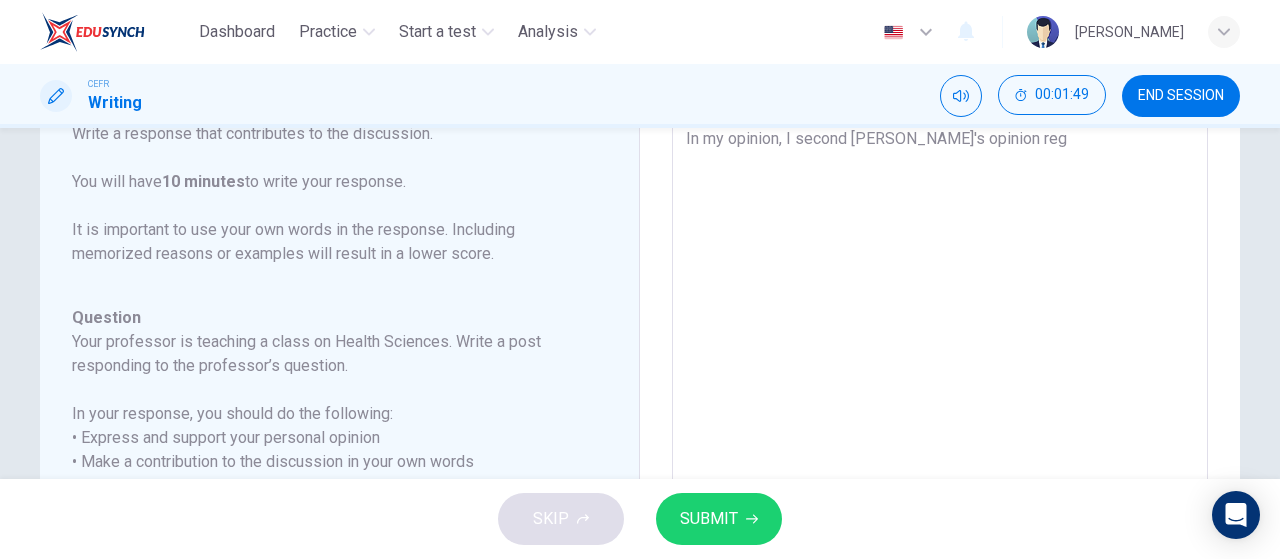 type on "x" 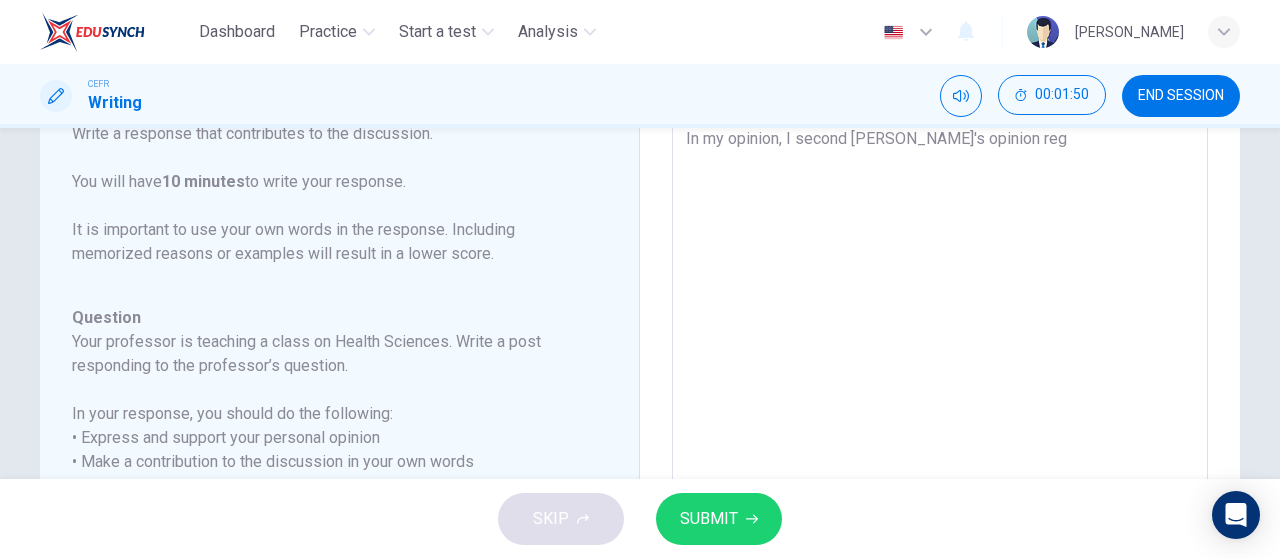 type on "In my opinion, I second [PERSON_NAME]'s opinion rega" 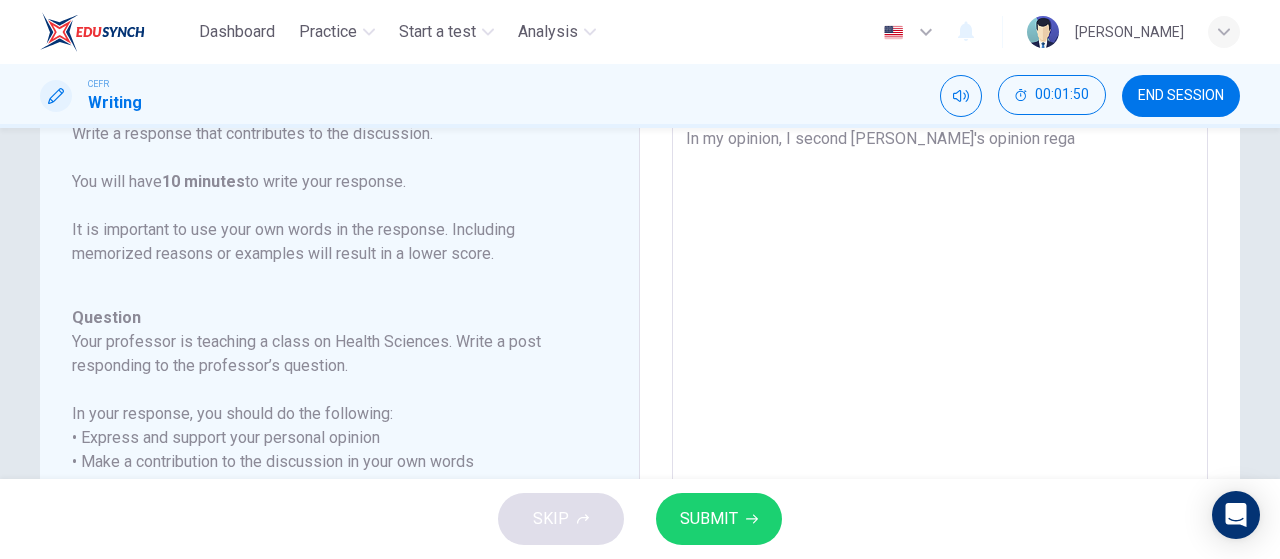 type on "x" 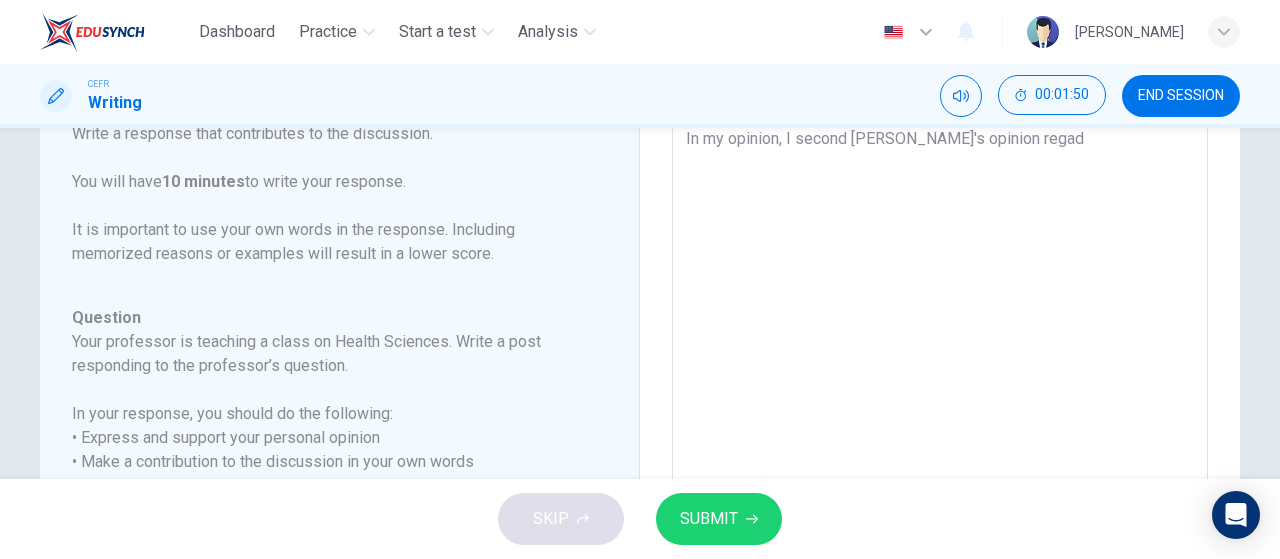 type on "x" 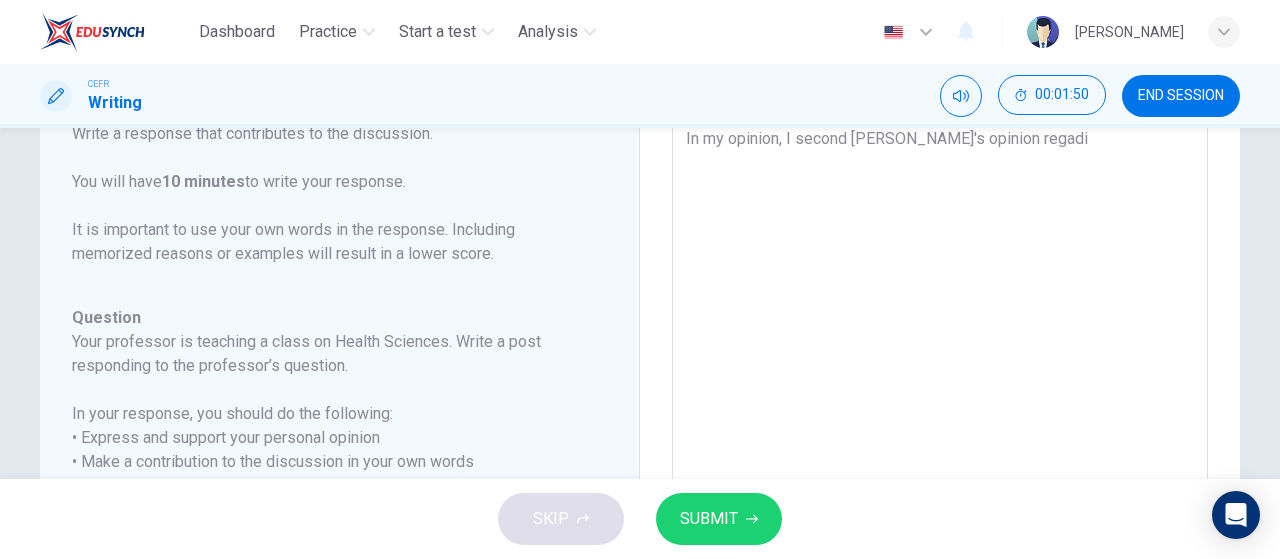 type on "In my opinion, I second [PERSON_NAME]'s opinion regadin" 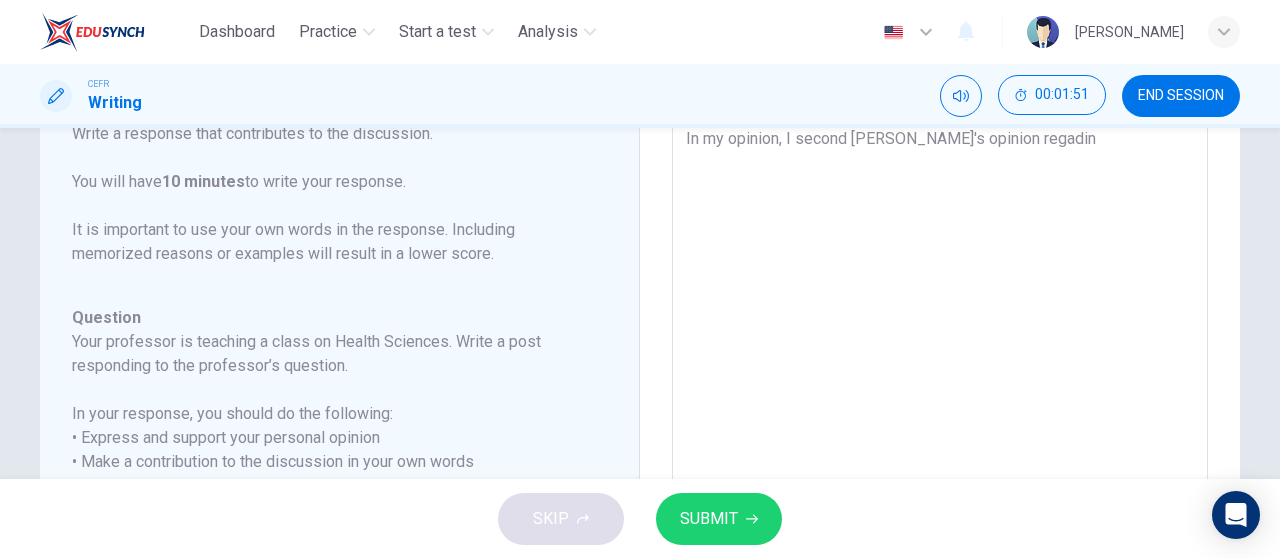 type on "In my opinion, I second [PERSON_NAME]'s opinion regadi" 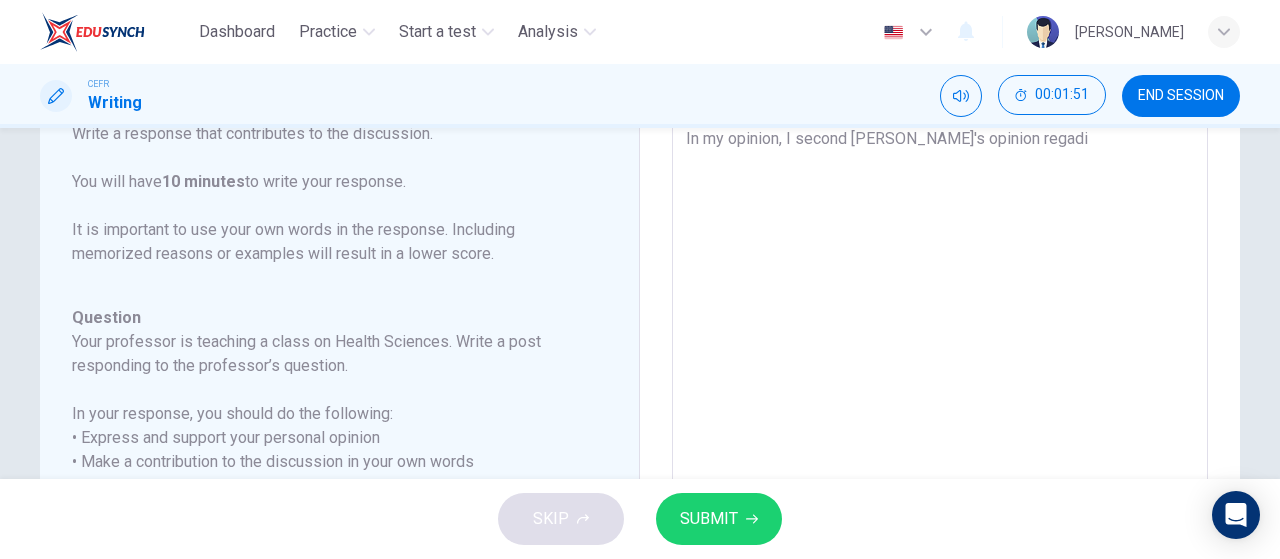 type on "x" 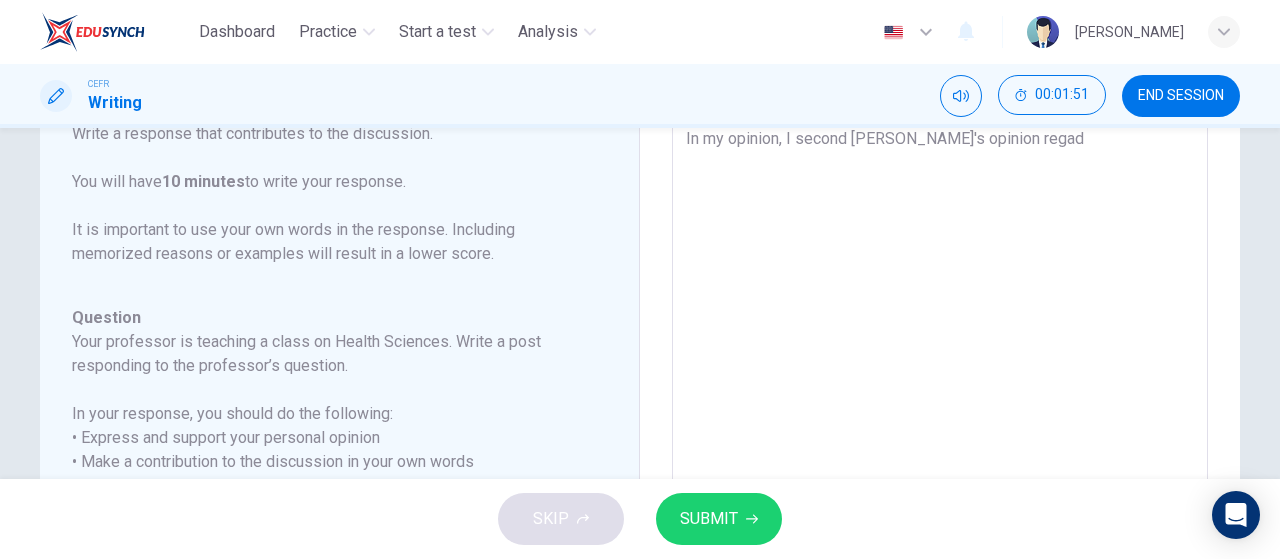 type on "x" 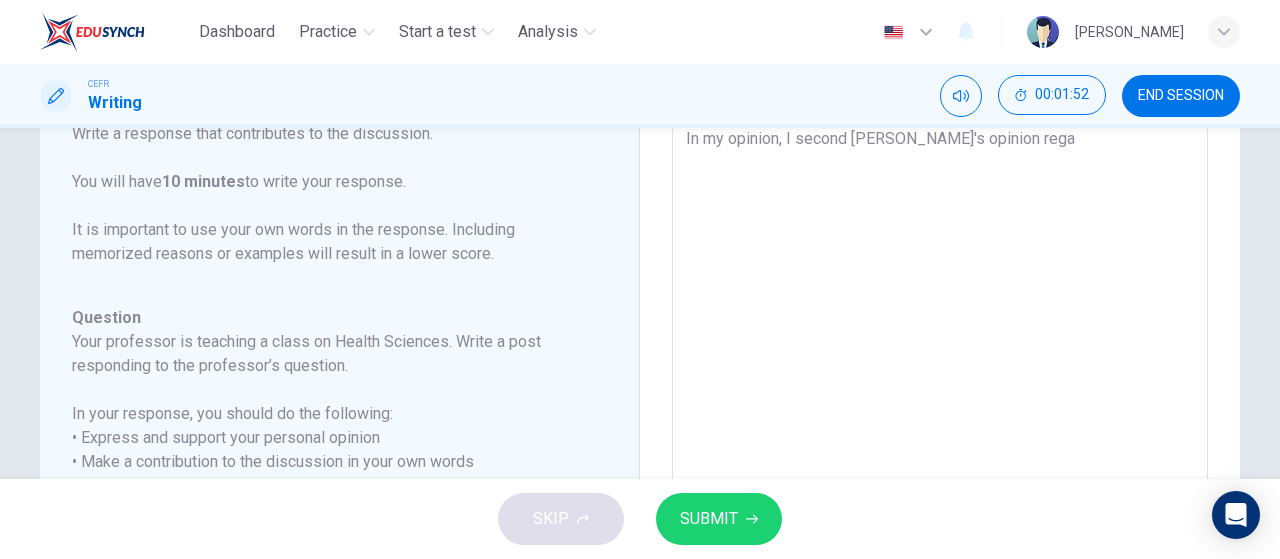type on "In my opinion, I second [PERSON_NAME]'s opinion regar" 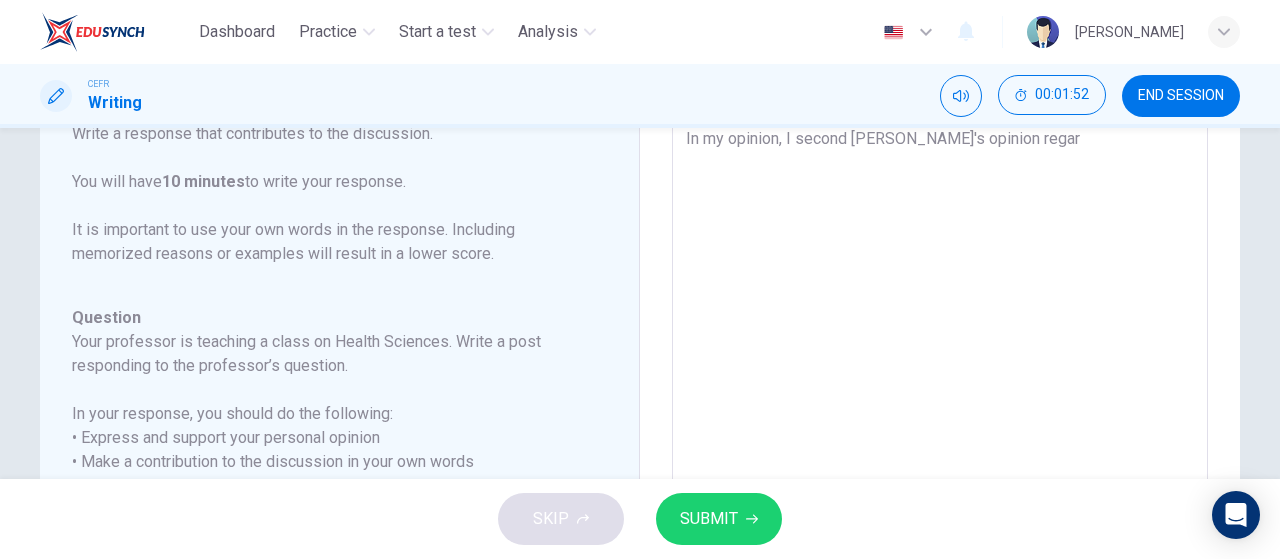type on "x" 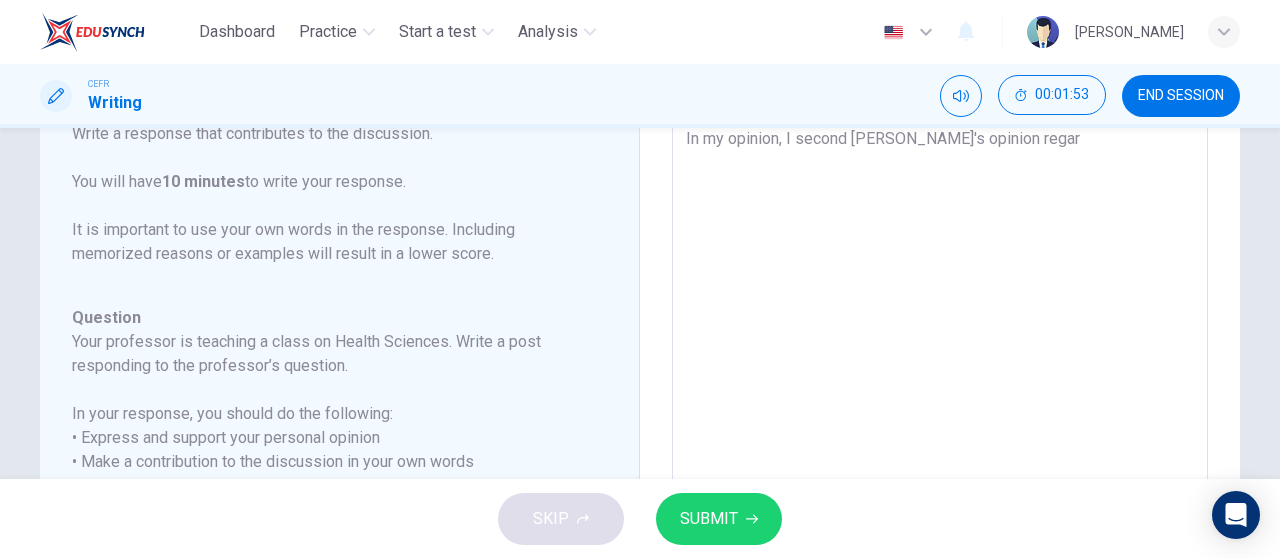 type on "In my opinion, I second [PERSON_NAME]'s opinion regard" 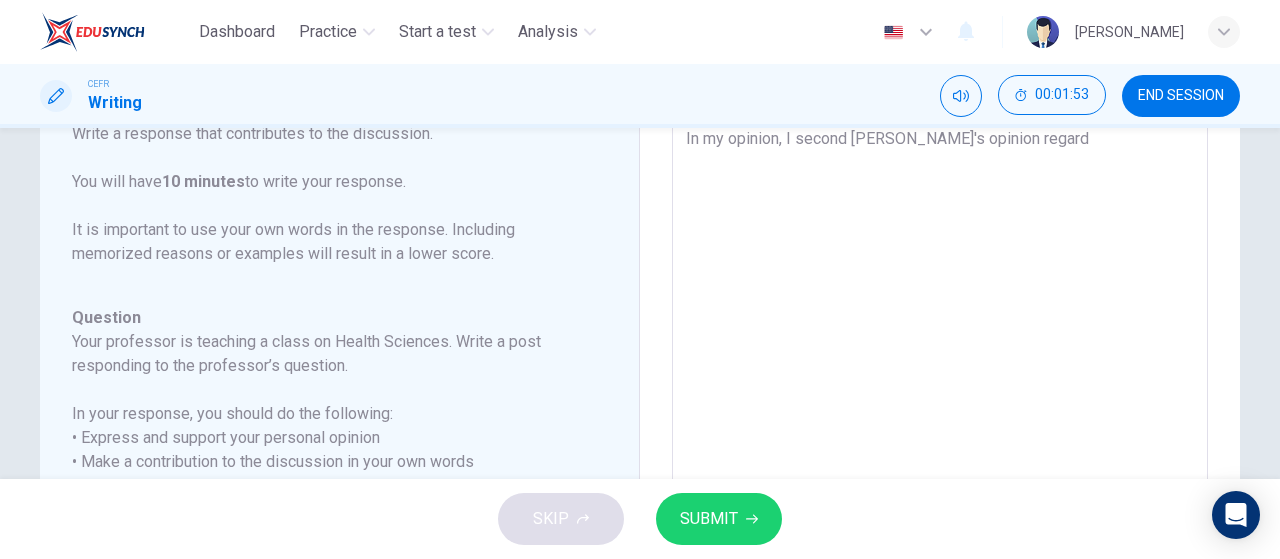 type on "In my opinion, I second [PERSON_NAME]'s opinion regardi" 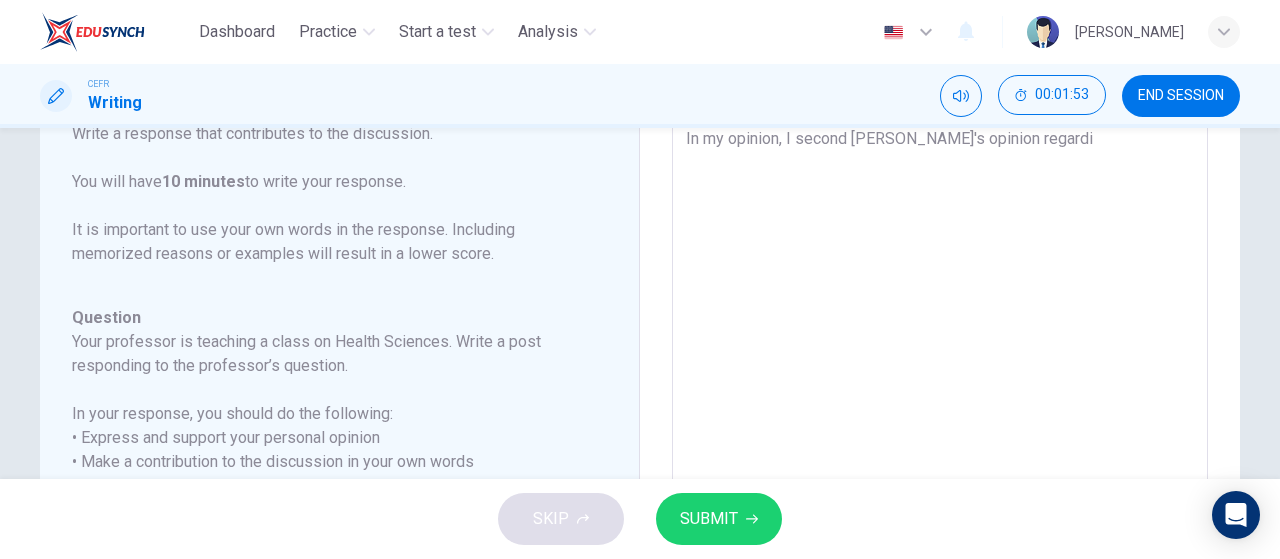 type on "x" 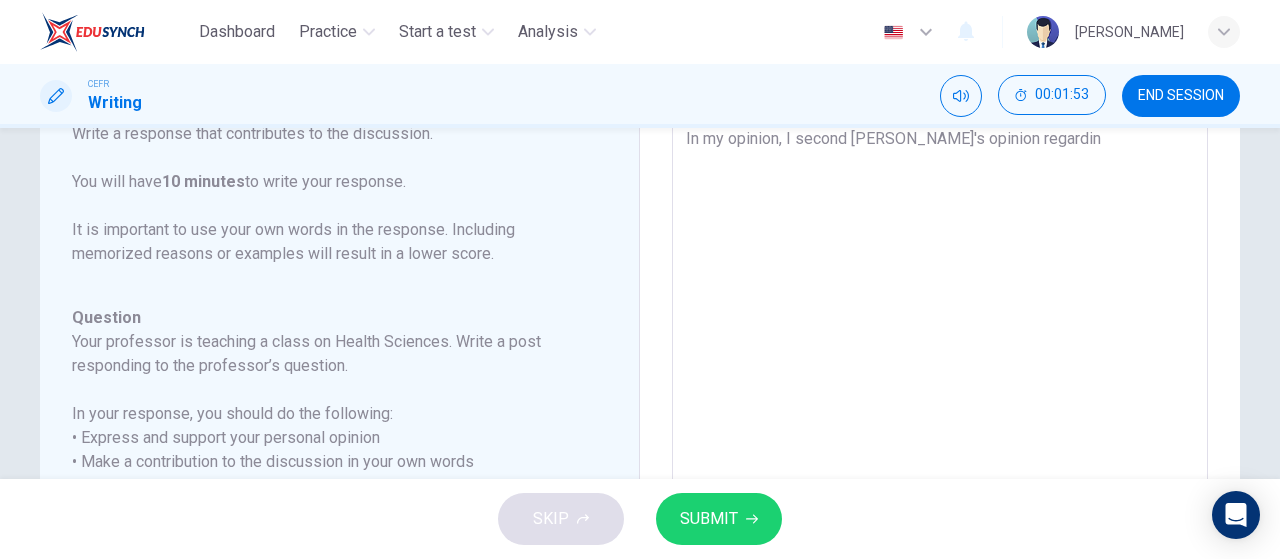 type on "x" 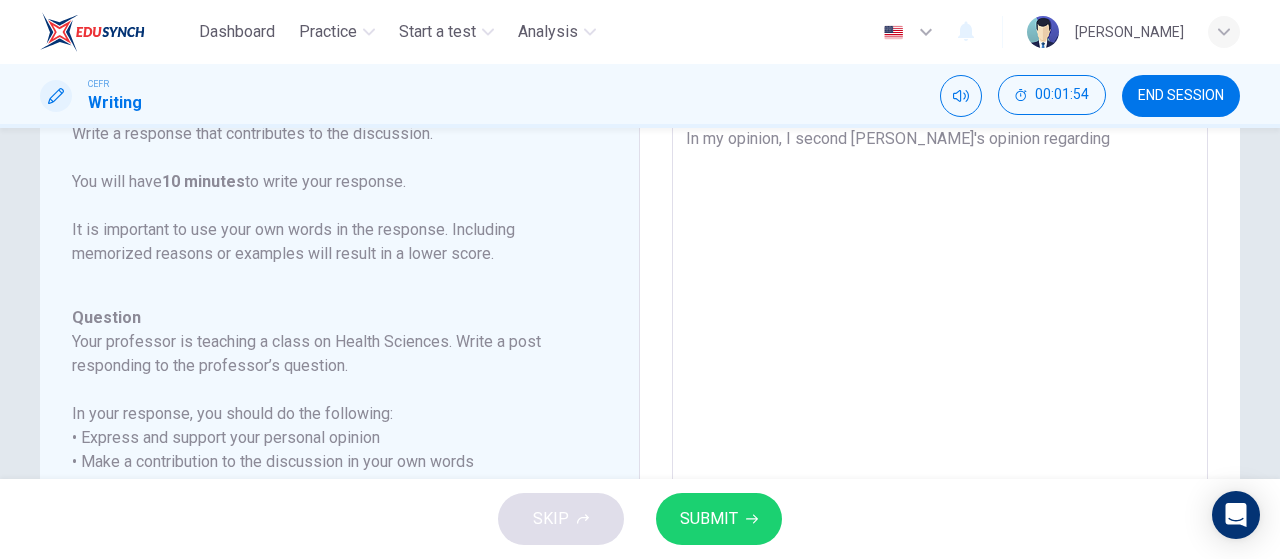 type on "In my opinion, I second [PERSON_NAME]'s opinion regarding" 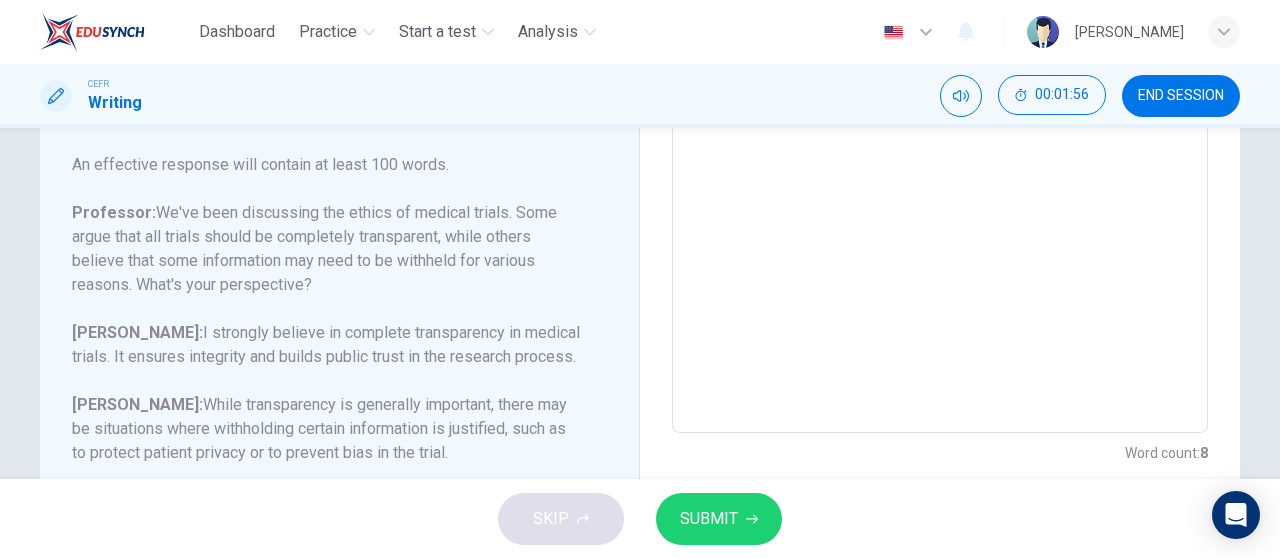 scroll, scrollTop: 474, scrollLeft: 0, axis: vertical 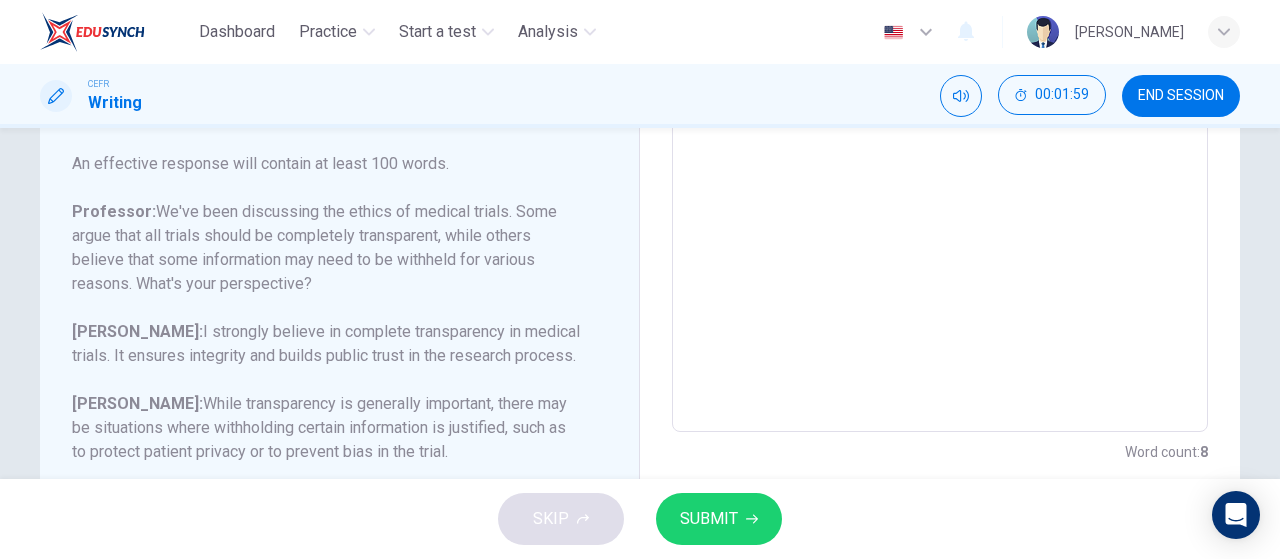 type on "In my opinion, I second [PERSON_NAME]'s opinion regarding t" 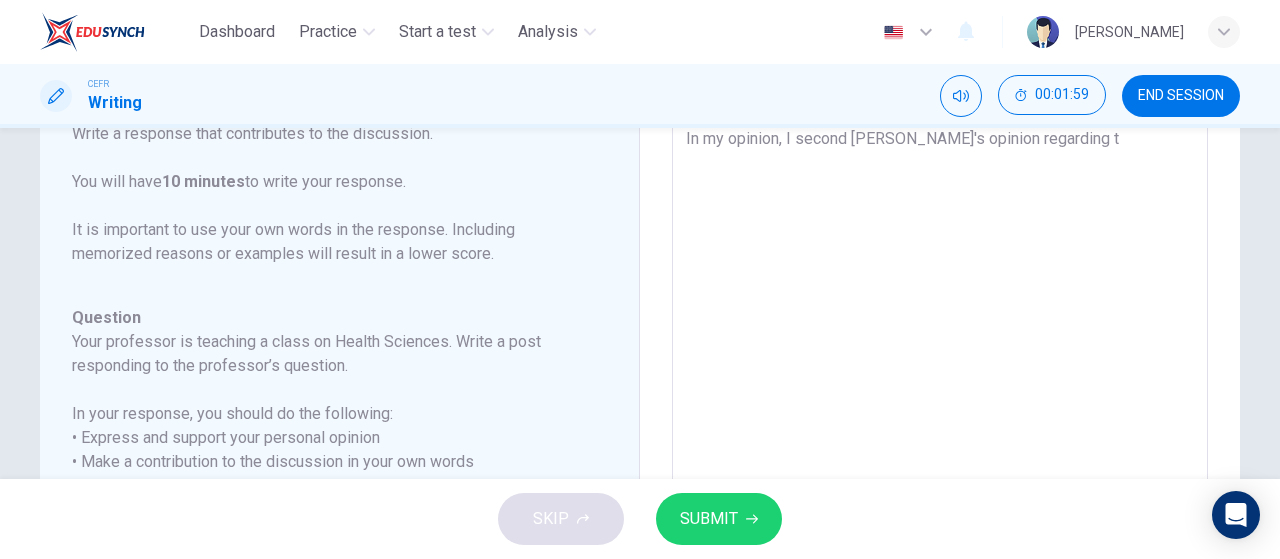 type on "In my opinion, I second [PERSON_NAME]'s opinion regarding th" 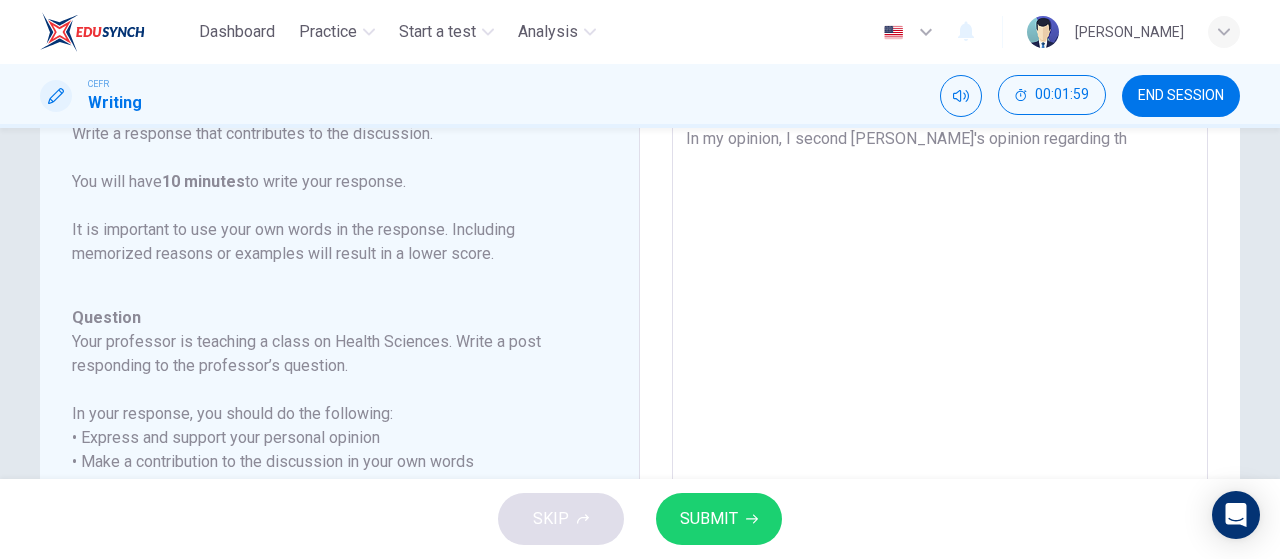 type on "In my opinion, I second [PERSON_NAME]'s opinion regarding the" 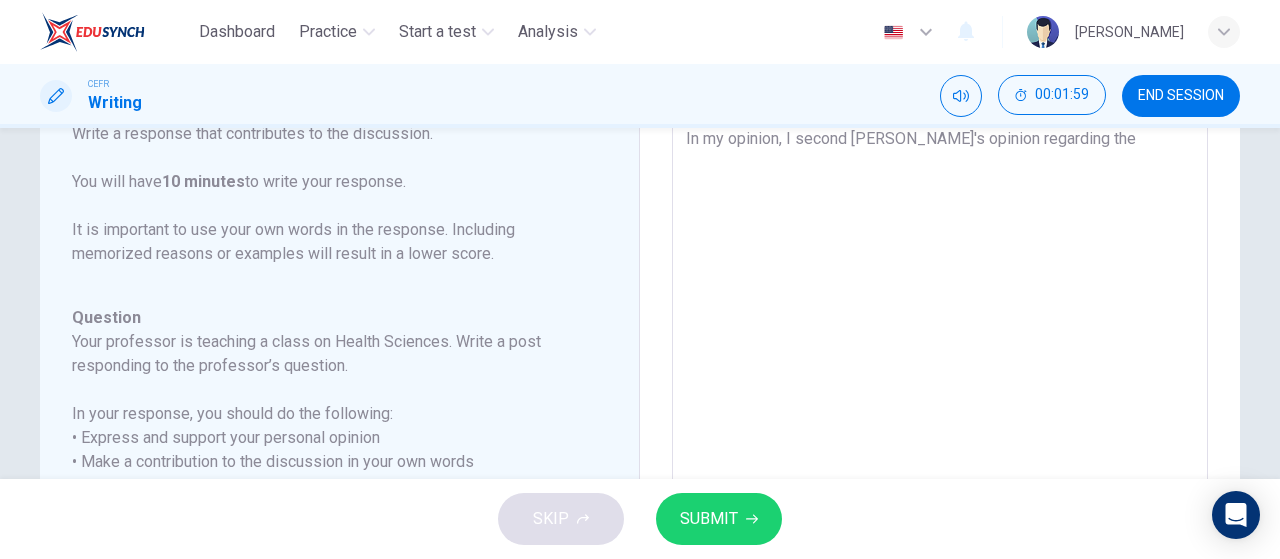 type on "x" 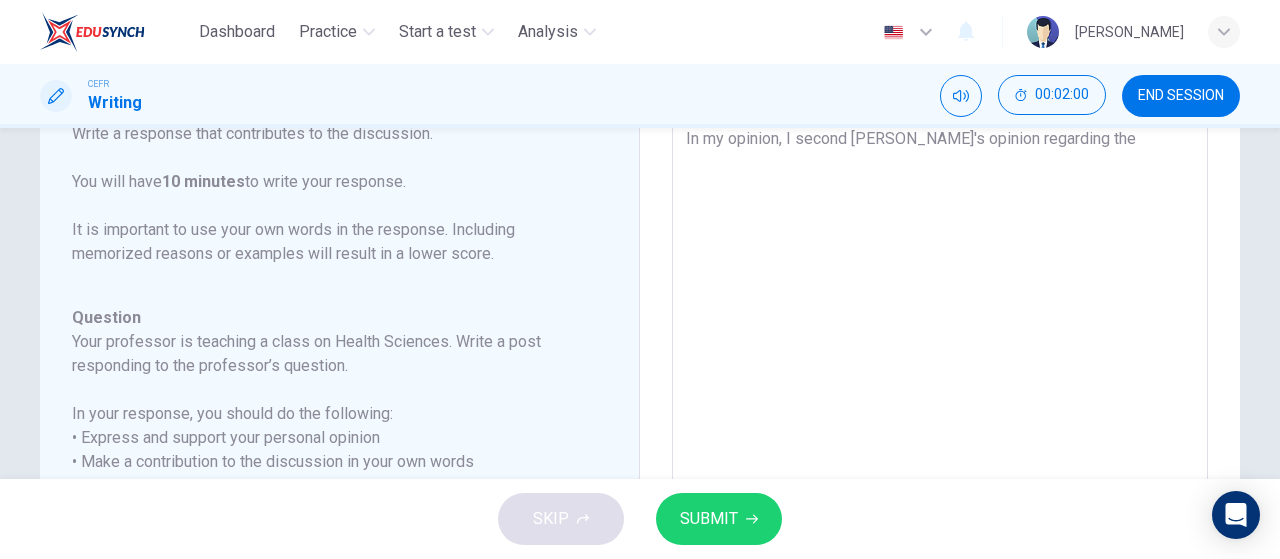 type on "In my opinion, I second [PERSON_NAME]'s opinion regarding the" 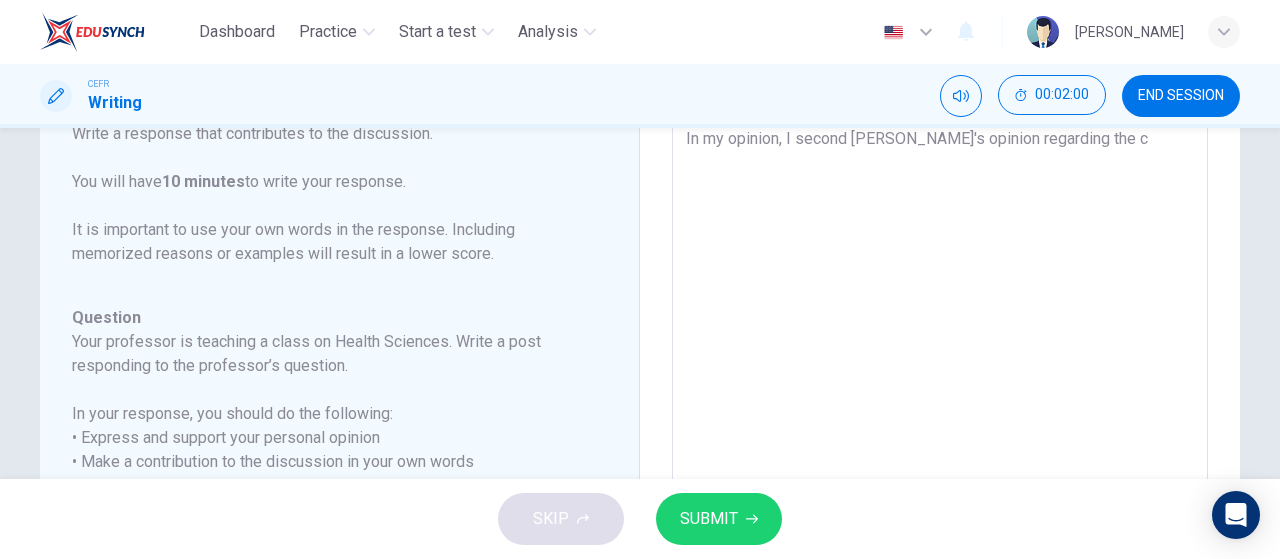 type on "x" 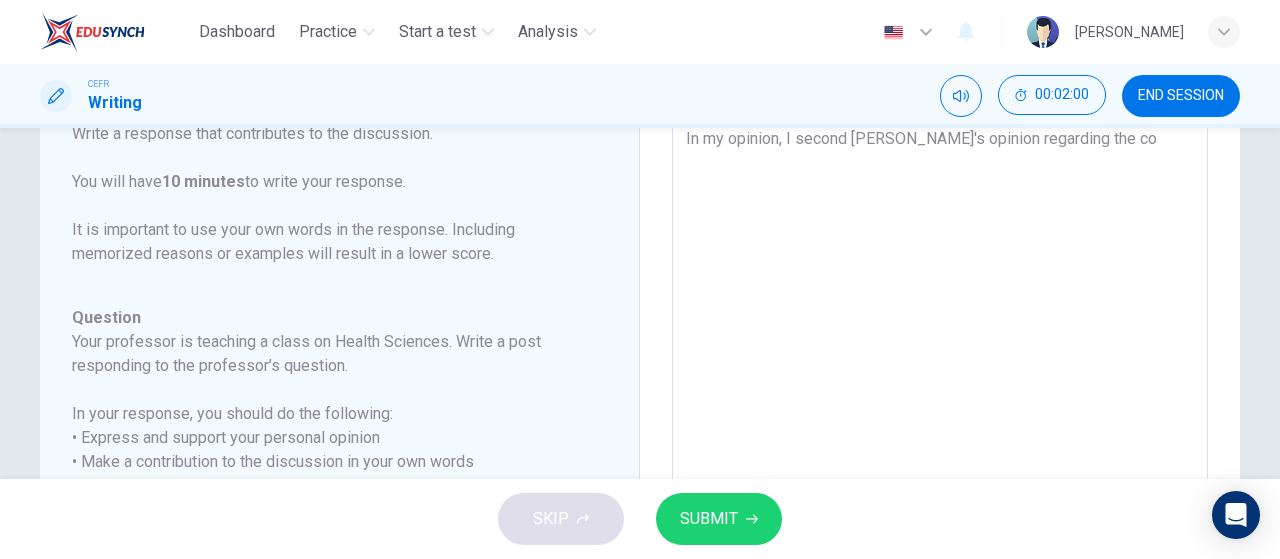 type on "x" 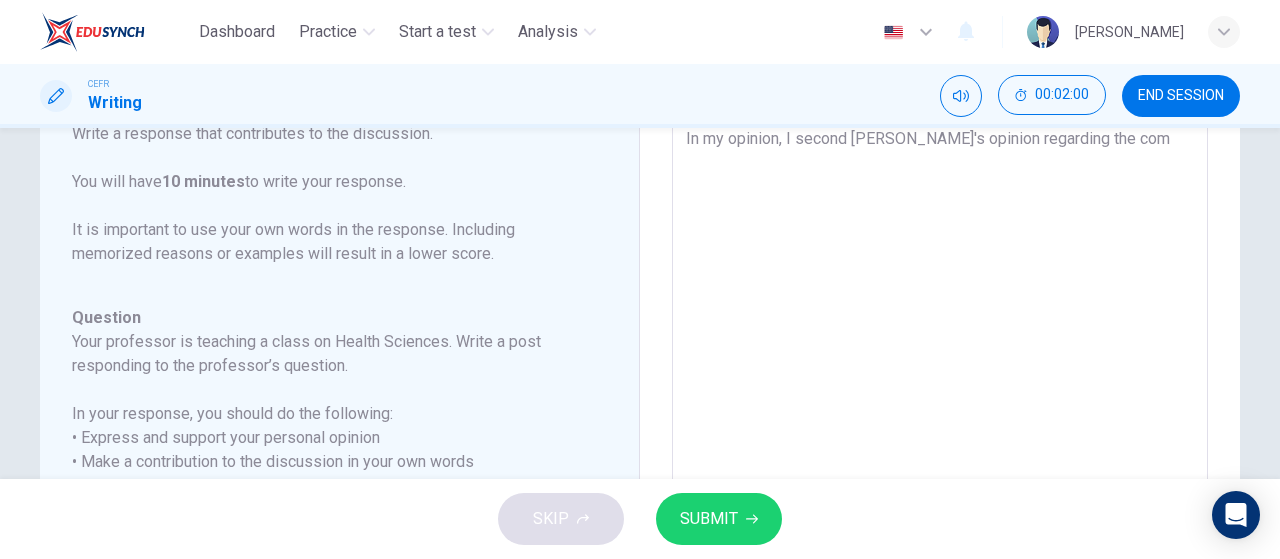 type on "x" 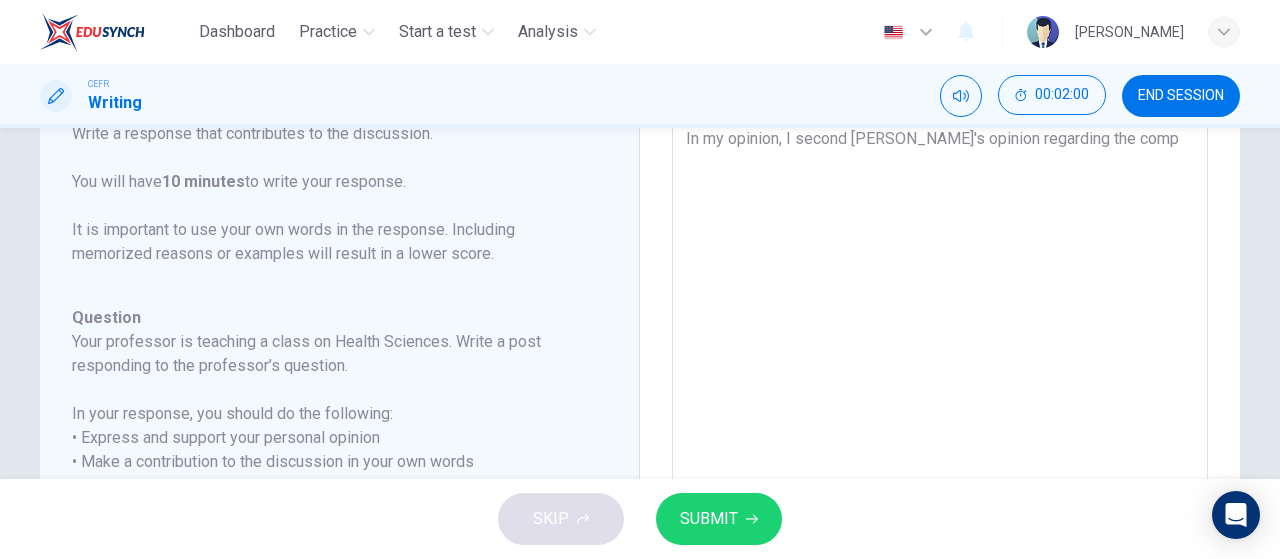 type on "x" 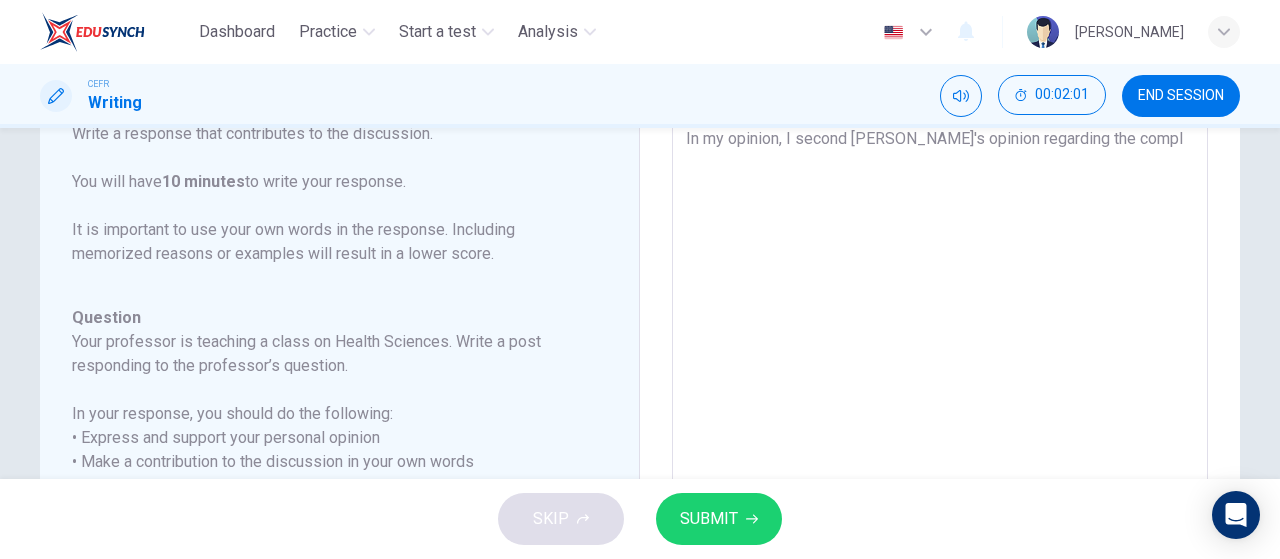 type on "In my opinion, I second [PERSON_NAME]'s opinion regarding the comple" 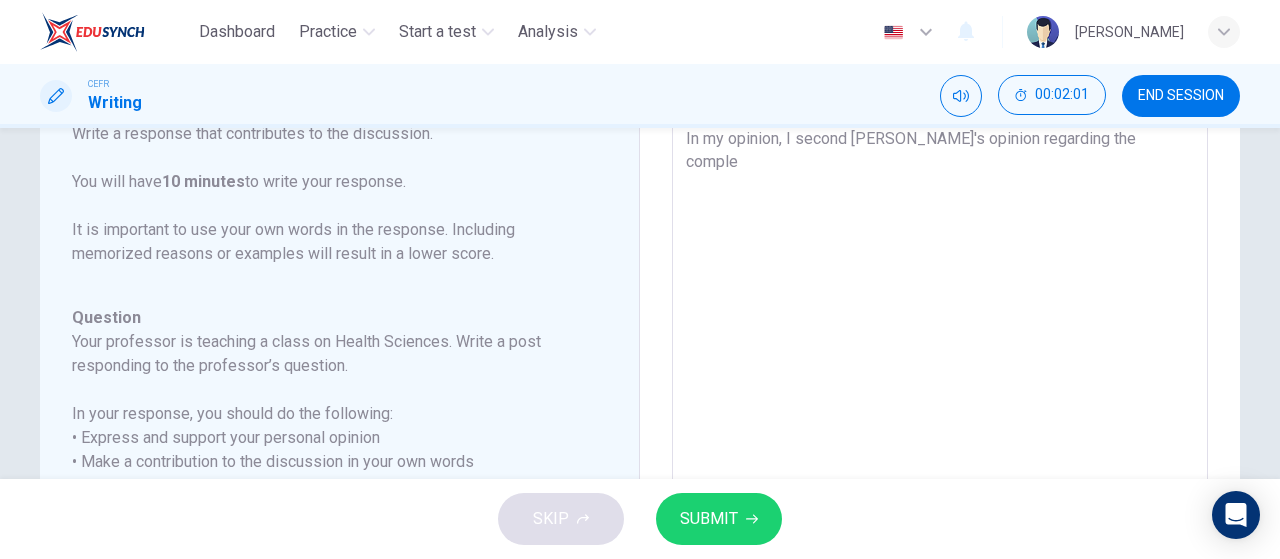 type on "x" 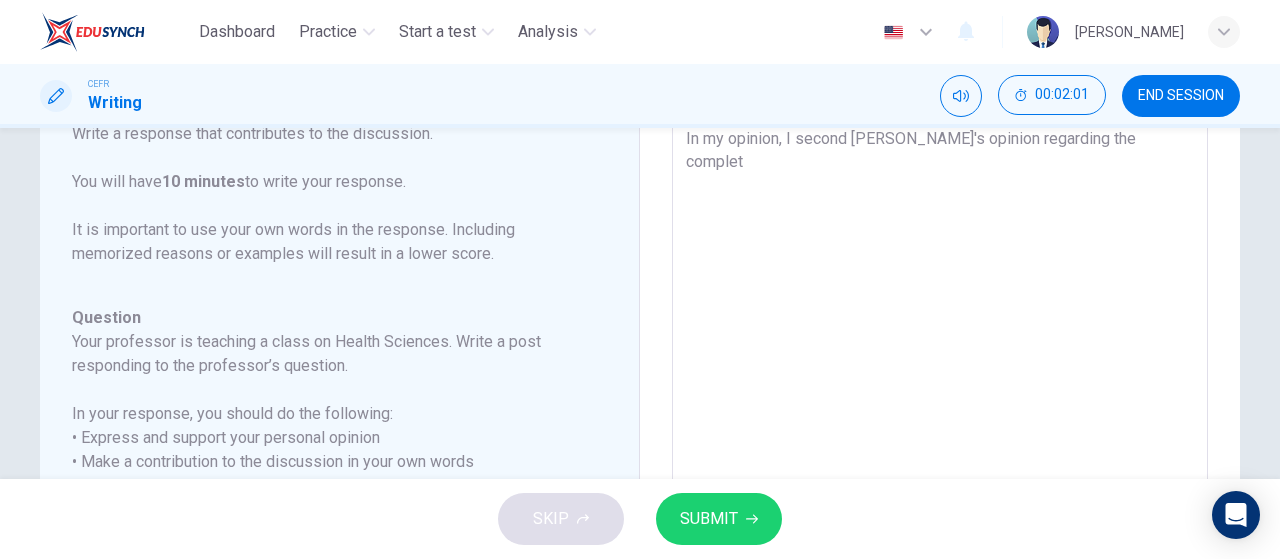 type on "x" 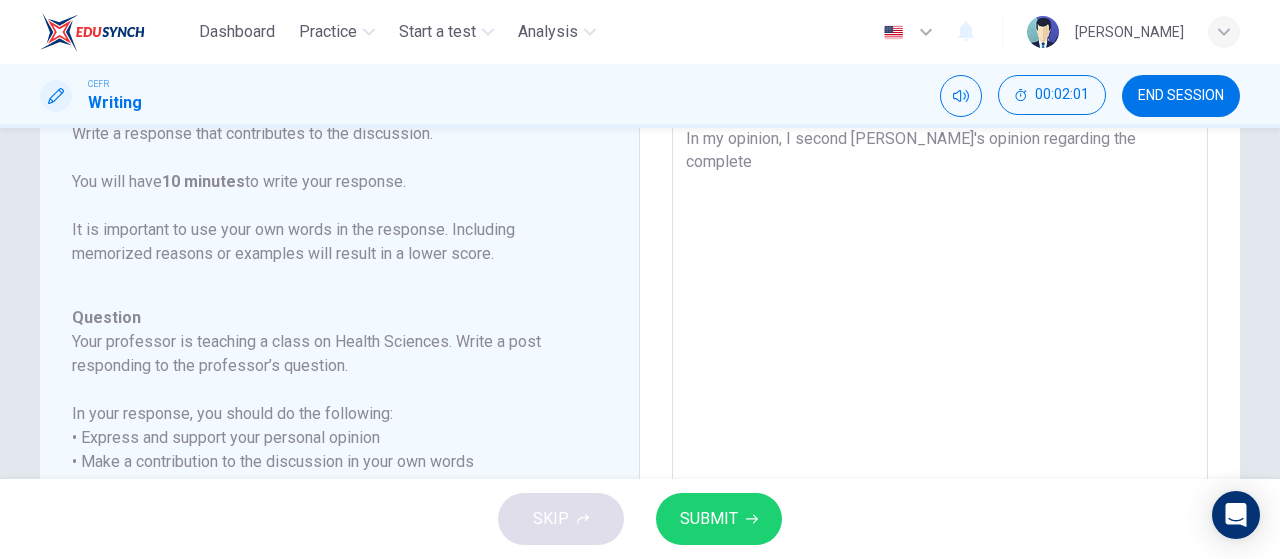 type on "x" 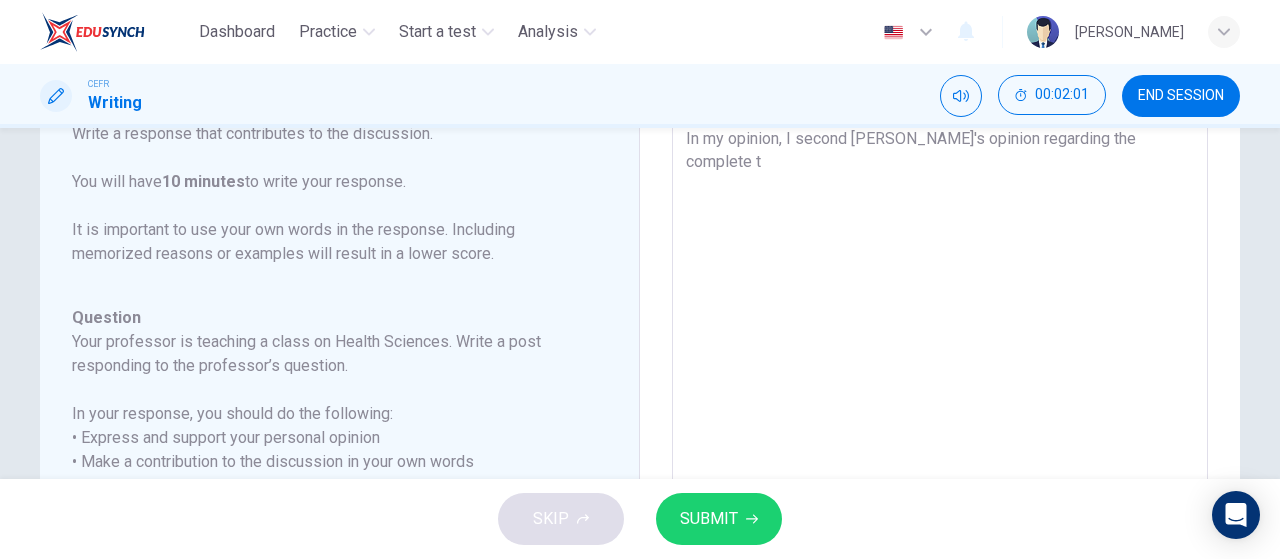type on "x" 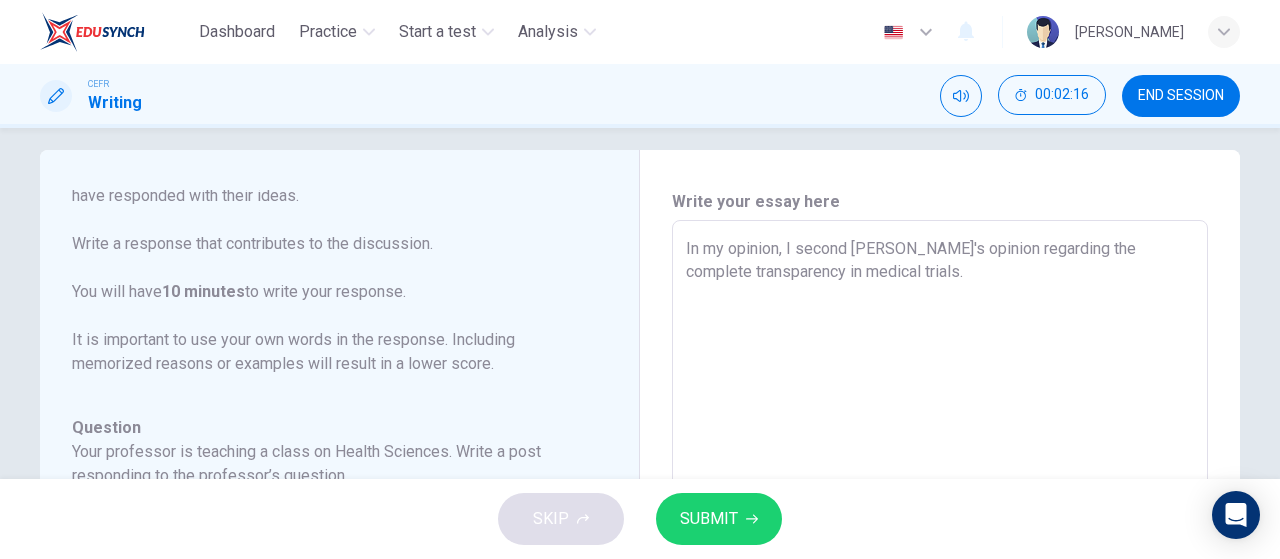 scroll, scrollTop: 0, scrollLeft: 0, axis: both 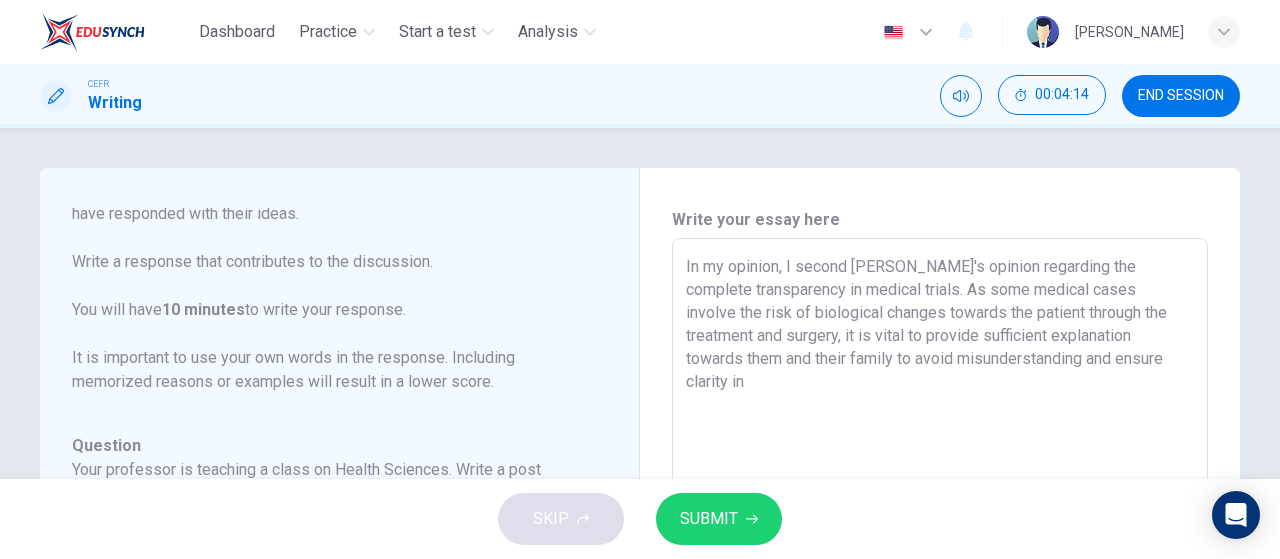 drag, startPoint x: 977, startPoint y: 308, endPoint x: 733, endPoint y: 332, distance: 245.17749 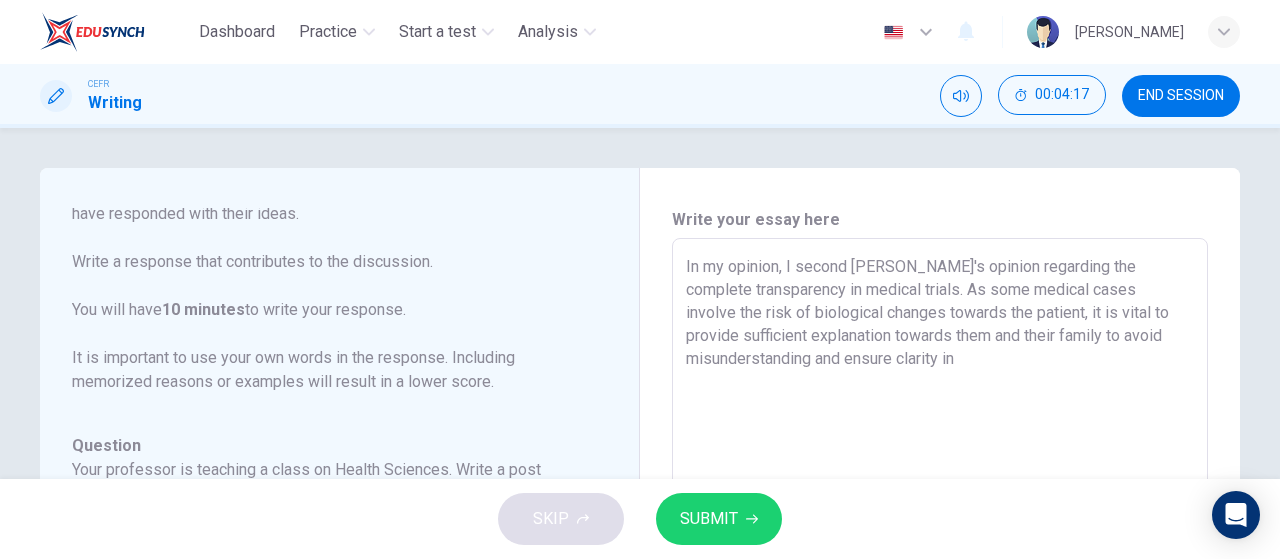 click on "In my opinion, I second [PERSON_NAME]'s opinion regarding the complete transparency in medical trials. As some medical cases involve the risk of biological changes towards the patient, it is vital to provide sufficient explanation towards them and their family to avoid misunderstanding and ensure clarity in" at bounding box center (940, 572) 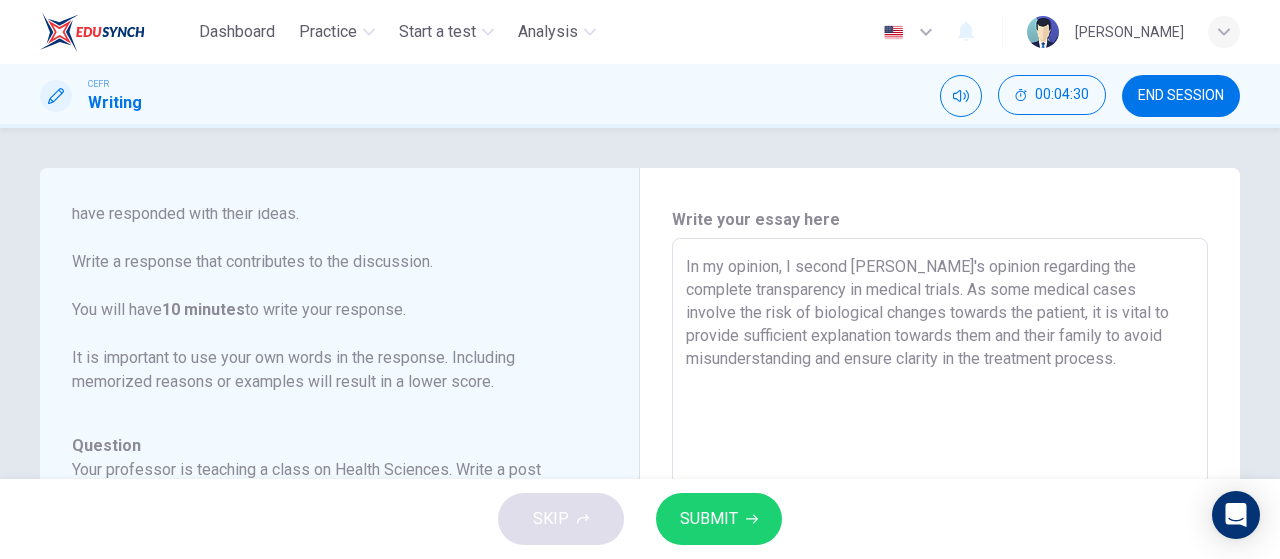 drag, startPoint x: 1122, startPoint y: 360, endPoint x: 942, endPoint y: 357, distance: 180.025 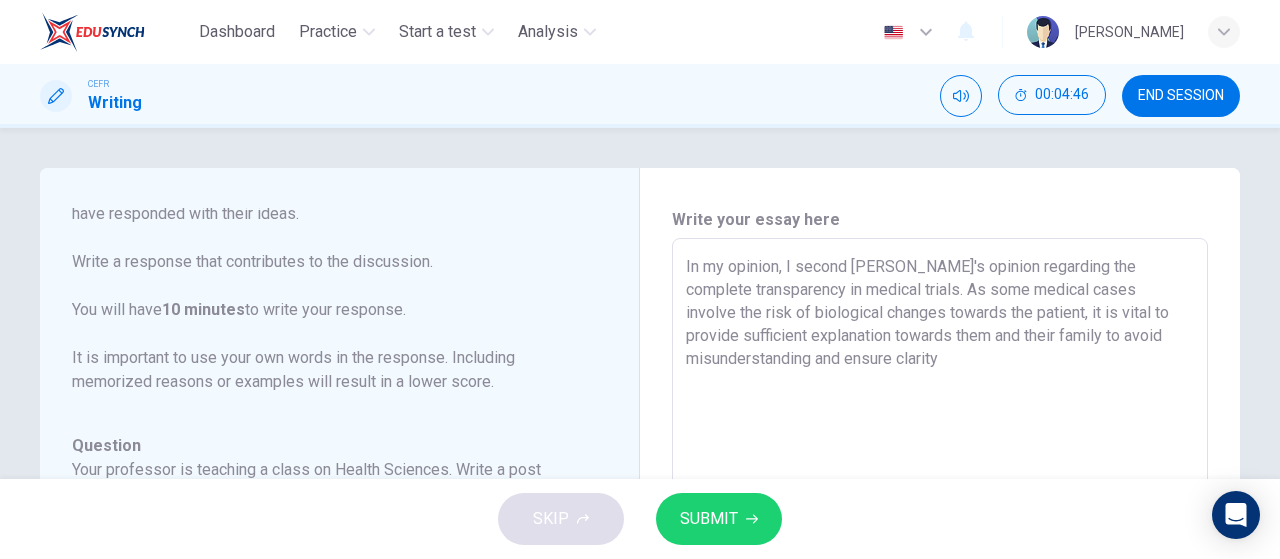 click on "In my opinion, I second [PERSON_NAME]'s opinion regarding the complete transparency in medical trials. As some medical cases involve the risk of biological changes towards the patient, it is vital to provide sufficient explanation towards them and their family to avoid misunderstanding and ensure clarity" at bounding box center (940, 572) 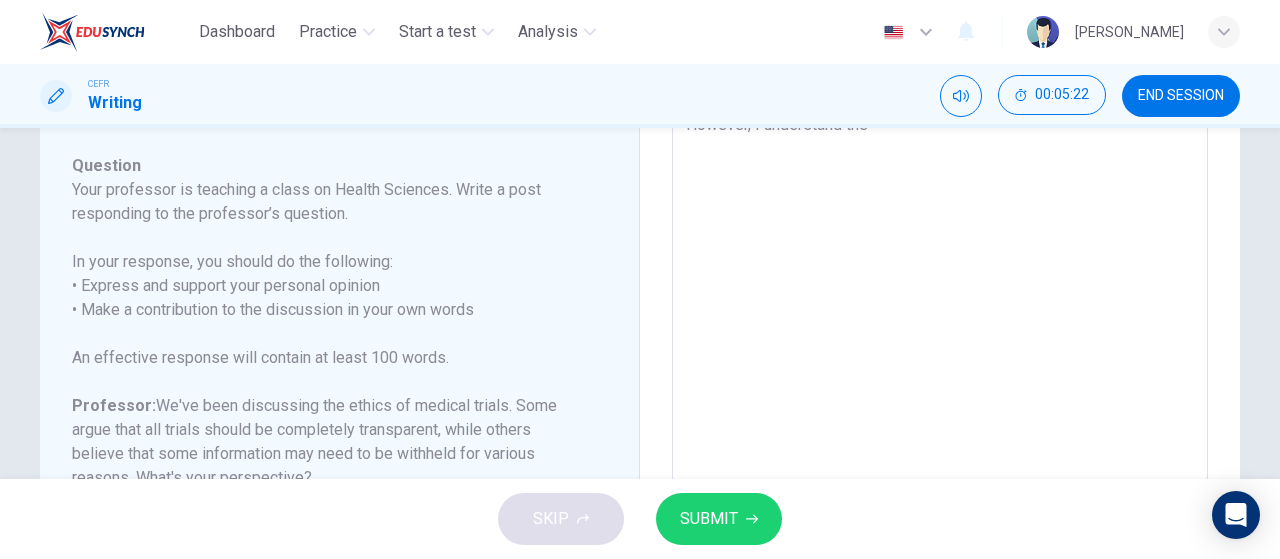 scroll, scrollTop: 274, scrollLeft: 0, axis: vertical 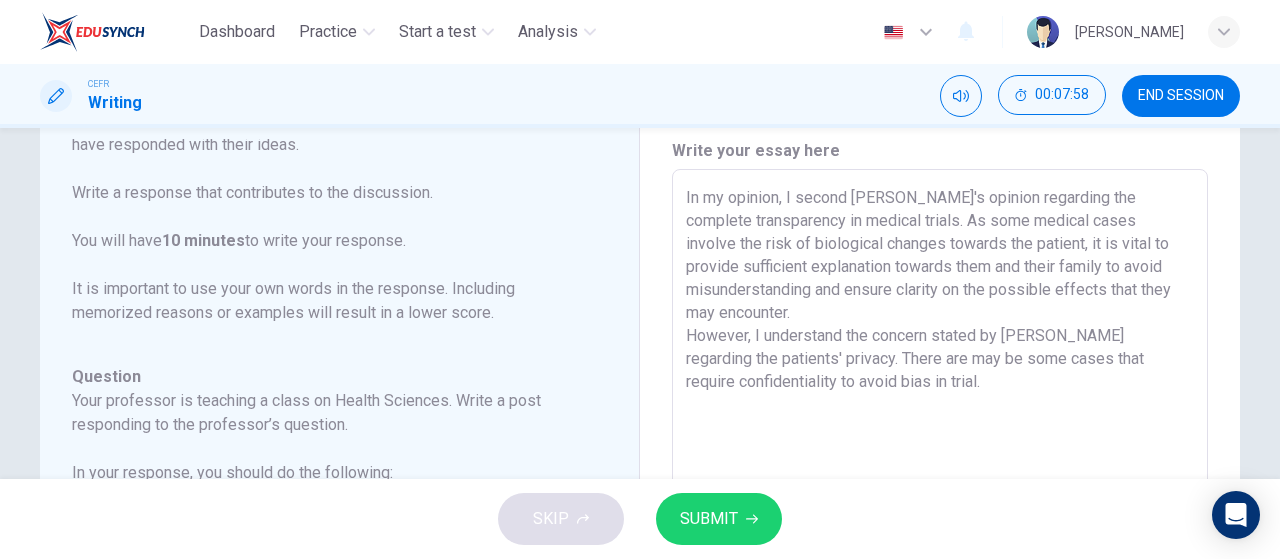 drag, startPoint x: 749, startPoint y: 335, endPoint x: 674, endPoint y: 333, distance: 75.026665 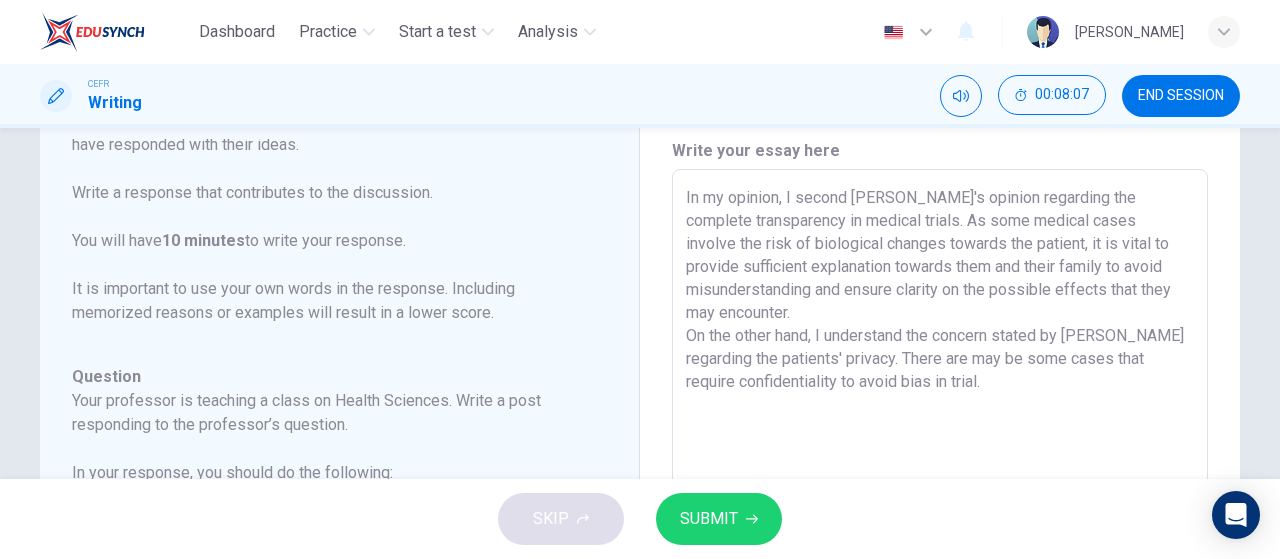 click on "In my opinion, I second [PERSON_NAME]'s opinion regarding the complete transparency in medical trials. As some medical cases involve the risk of biological changes towards the patient, it is vital to provide sufficient explanation towards them and their family to avoid misunderstanding and ensure clarity on the possible effects that they may encounter.
On the other hand, I understand the concern stated by [PERSON_NAME] regarding the patients' privacy. There are may be some cases that require confidentiality to avoid bias in trial." at bounding box center (940, 503) 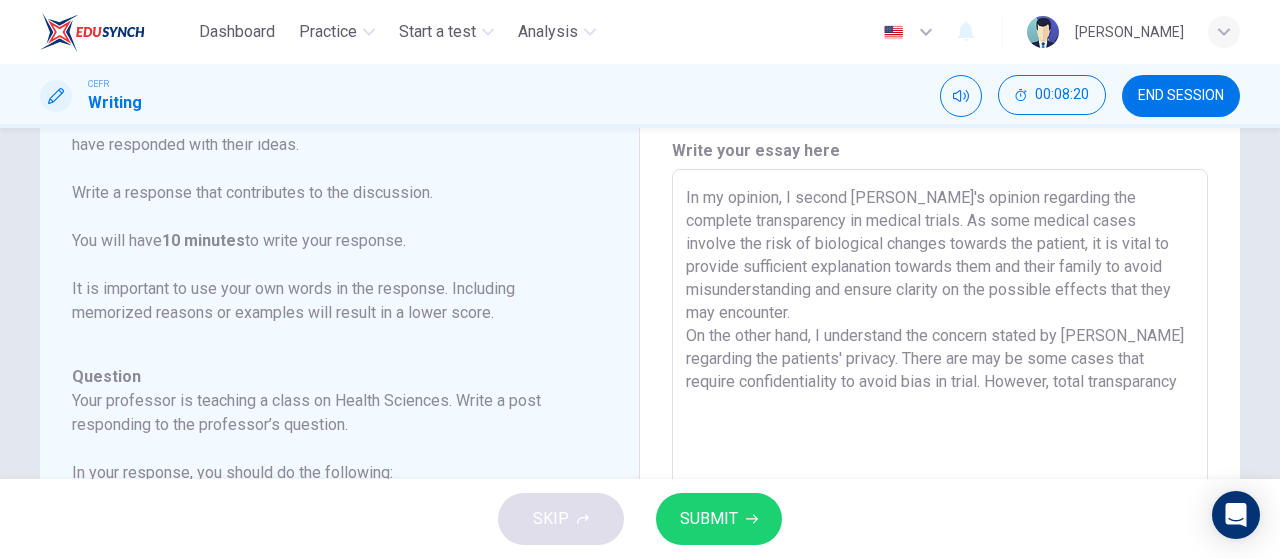 click on "In my opinion, I second [PERSON_NAME]'s opinion regarding the complete transparency in medical trials. As some medical cases involve the risk of biological changes towards the patient, it is vital to provide sufficient explanation towards them and their family to avoid misunderstanding and ensure clarity on the possible effects that they may encounter.
On the other hand, I understand the concern stated by [PERSON_NAME] regarding the patients' privacy. There are may be some cases that require confidentiality to avoid bias in trial. However, total transparancy" at bounding box center (940, 503) 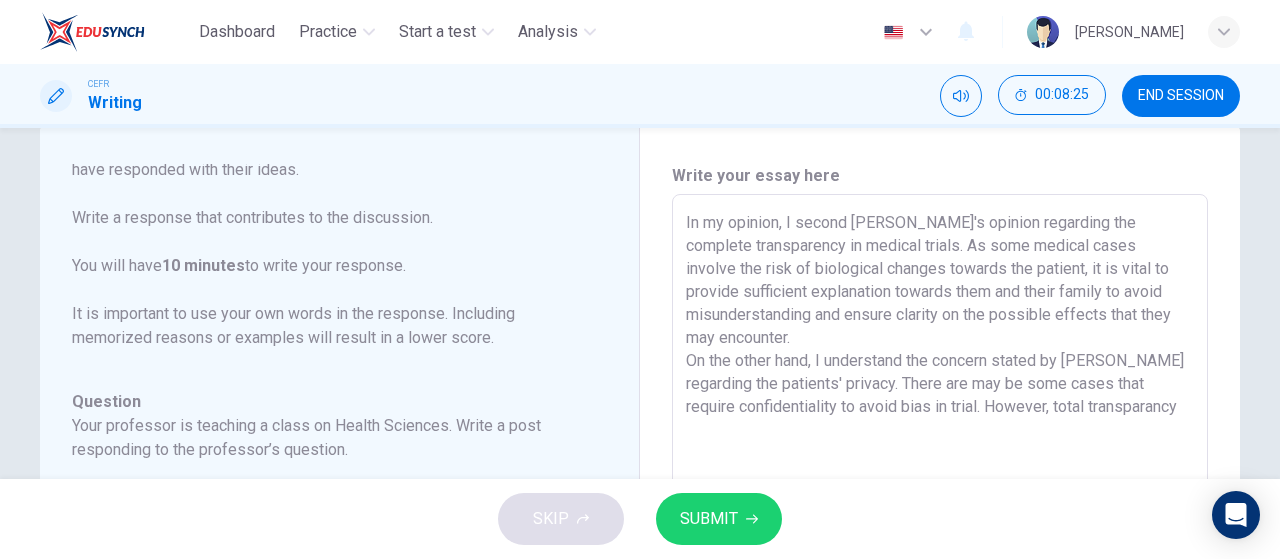 scroll, scrollTop: 41, scrollLeft: 0, axis: vertical 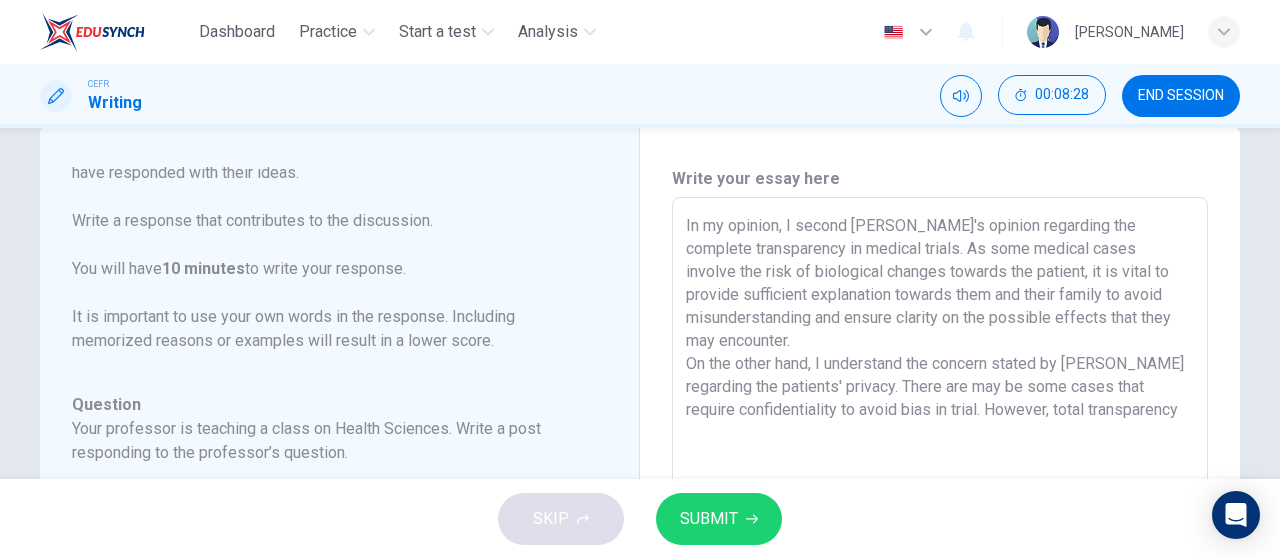 click on "In my opinion, I second [PERSON_NAME]'s opinion regarding the complete transparency in medical trials. As some medical cases involve the risk of biological changes towards the patient, it is vital to provide sufficient explanation towards them and their family to avoid misunderstanding and ensure clarity on the possible effects that they may encounter.
On the other hand, I understand the concern stated by [PERSON_NAME] regarding the patients' privacy. There are may be some cases that require confidentiality to avoid bias in trial. However, total transparency" at bounding box center (940, 531) 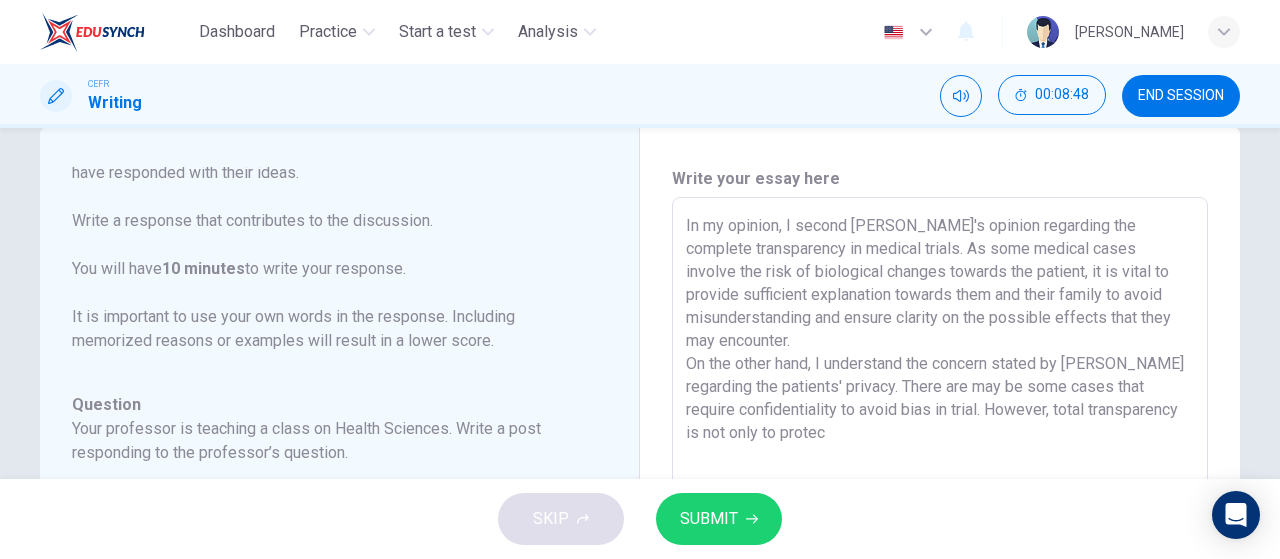 click on "In my opinion, I second [PERSON_NAME]'s opinion regarding the complete transparency in medical trials. As some medical cases involve the risk of biological changes towards the patient, it is vital to provide sufficient explanation towards them and their family to avoid misunderstanding and ensure clarity on the possible effects that they may encounter.
On the other hand, I understand the concern stated by [PERSON_NAME] regarding the patients' privacy. There are may be some cases that require confidentiality to avoid bias in trial. However, total transparency is not only to protec" at bounding box center [940, 531] 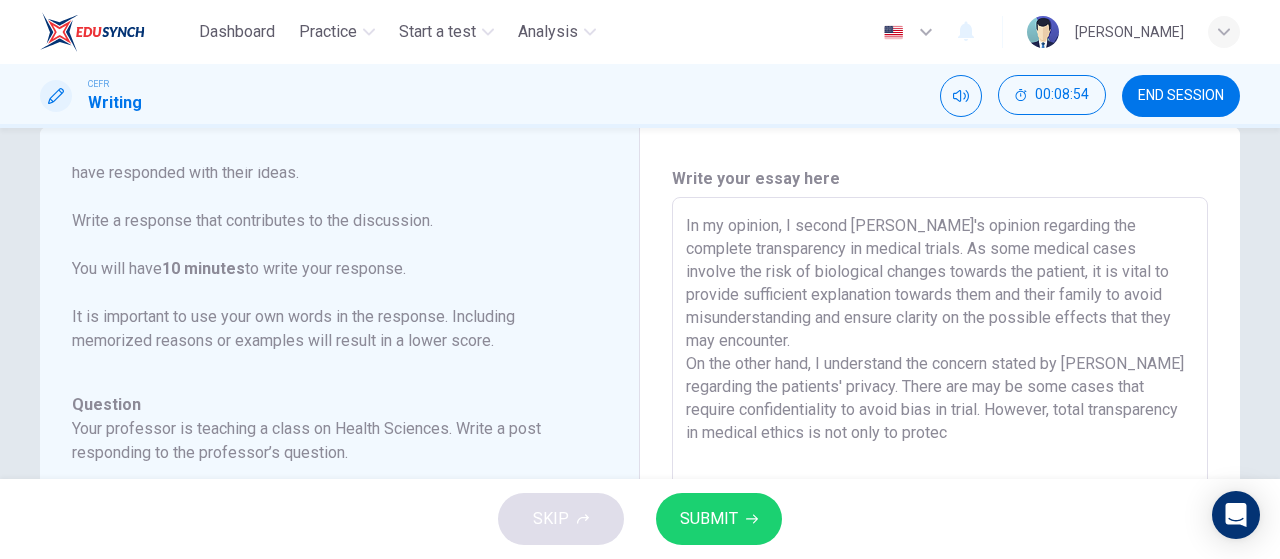click on "In my opinion, I second [PERSON_NAME]'s opinion regarding the complete transparency in medical trials. As some medical cases involve the risk of biological changes towards the patient, it is vital to provide sufficient explanation towards them and their family to avoid misunderstanding and ensure clarity on the possible effects that they may encounter.
On the other hand, I understand the concern stated by [PERSON_NAME] regarding the patients' privacy. There are may be some cases that require confidentiality to avoid bias in trial. However, total transparency in medical ethics is not only to protec" at bounding box center [940, 531] 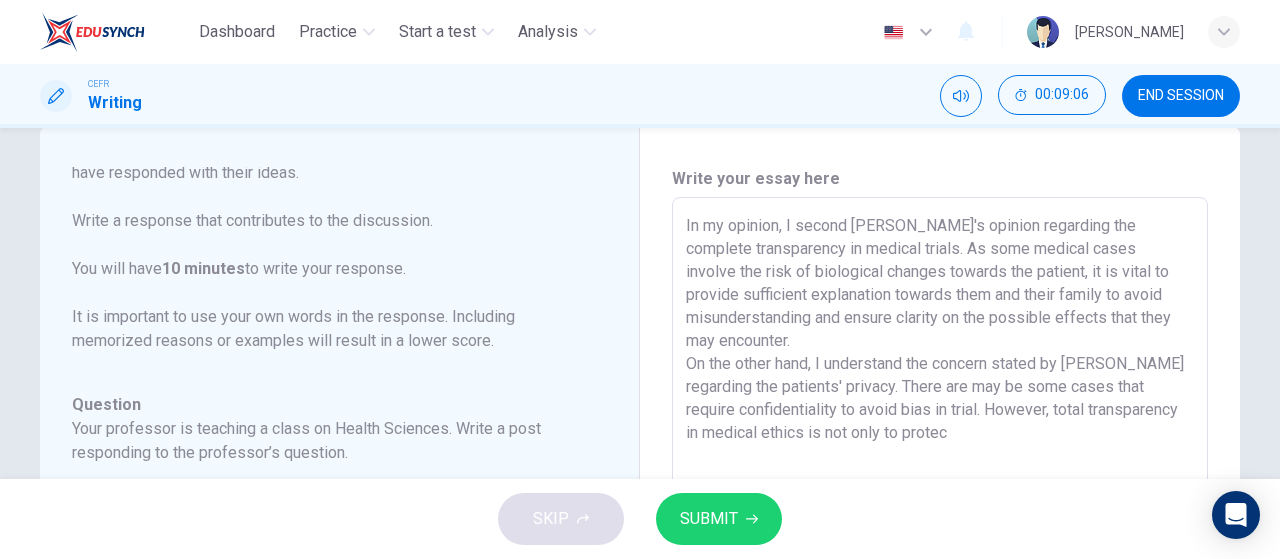 click on "In my opinion, I second [PERSON_NAME]'s opinion regarding the complete transparency in medical trials. As some medical cases involve the risk of biological changes towards the patient, it is vital to provide sufficient explanation towards them and their family to avoid misunderstanding and ensure clarity on the possible effects that they may encounter.
On the other hand, I understand the concern stated by [PERSON_NAME] regarding the patients' privacy. There are may be some cases that require confidentiality to avoid bias in trial. However, total transparency in medical ethics is not only to protec" at bounding box center (940, 531) 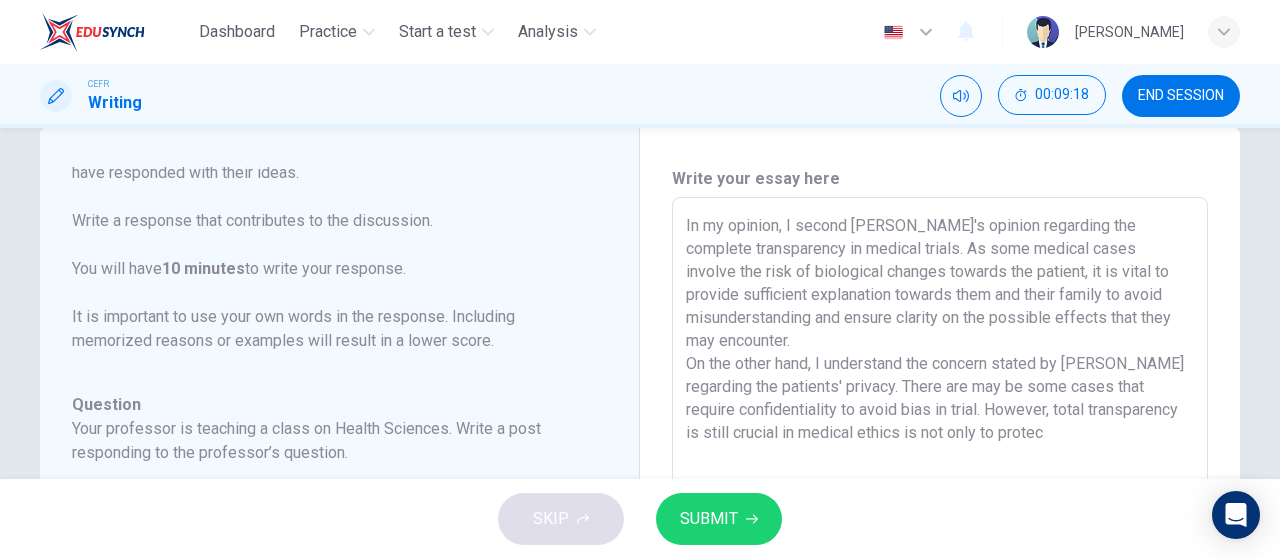 drag, startPoint x: 1012, startPoint y: 445, endPoint x: 872, endPoint y: 435, distance: 140.35669 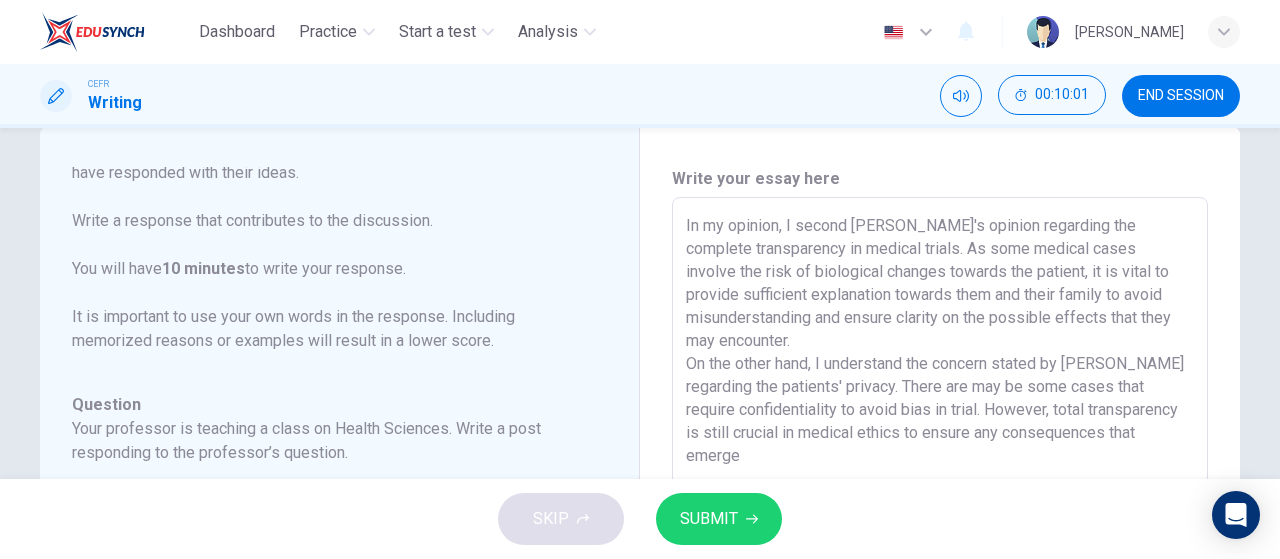 click on "In my opinion, I second [PERSON_NAME]'s opinion regarding the complete transparency in medical trials. As some medical cases involve the risk of biological changes towards the patient, it is vital to provide sufficient explanation towards them and their family to avoid misunderstanding and ensure clarity on the possible effects that they may encounter.
On the other hand, I understand the concern stated by [PERSON_NAME] regarding the patients' privacy. There are may be some cases that require confidentiality to avoid bias in trial. However, total transparency is still crucial in medical ethics to ensure any consequences that emerge" at bounding box center (940, 531) 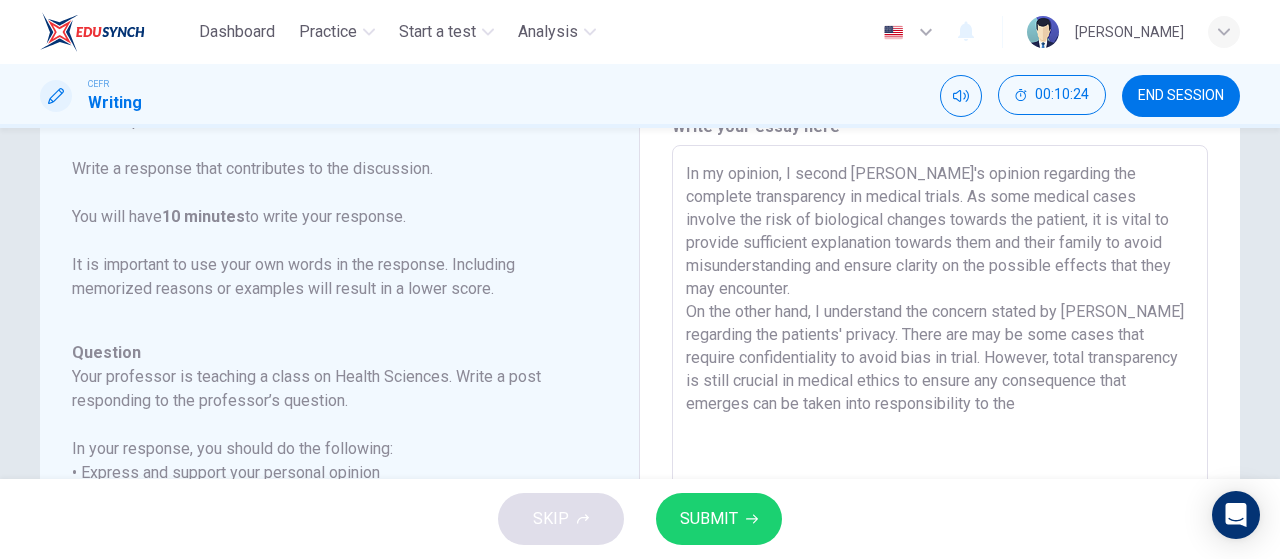 scroll, scrollTop: 97, scrollLeft: 0, axis: vertical 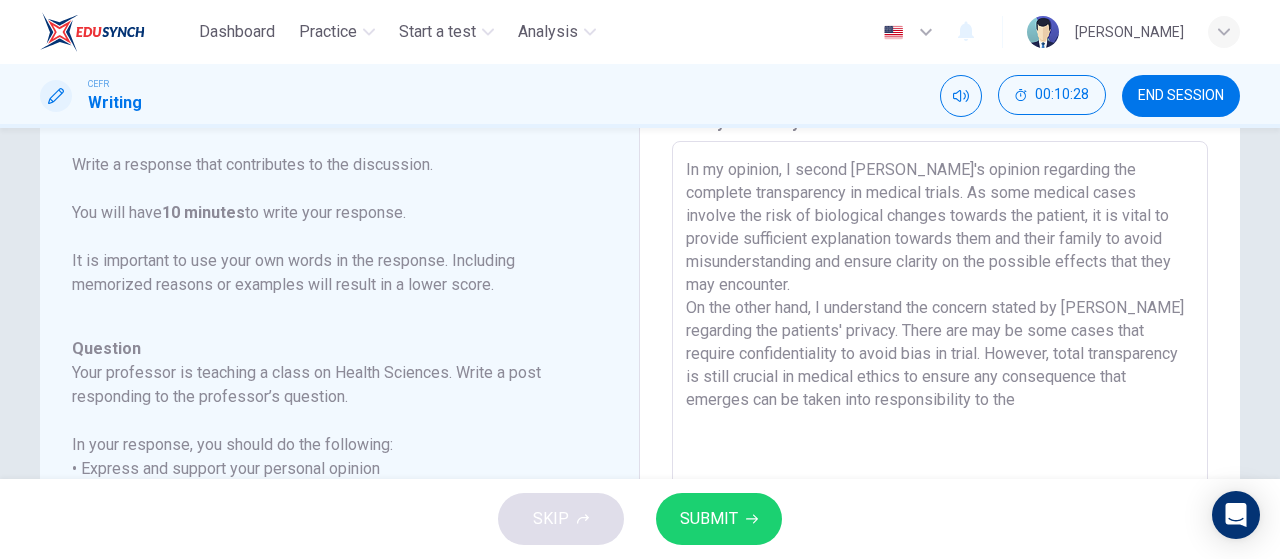 click on "In my opinion, I second [PERSON_NAME]'s opinion regarding the complete transparency in medical trials. As some medical cases involve the risk of biological changes towards the patient, it is vital to provide sufficient explanation towards them and their family to avoid misunderstanding and ensure clarity on the possible effects that they may encounter.
On the other hand, I understand the concern stated by [PERSON_NAME] regarding the patients' privacy. There are may be some cases that require confidentiality to avoid bias in trial. However, total transparency is still crucial in medical ethics to ensure any consequence that emerges can be taken into responsibility to the" at bounding box center (940, 475) 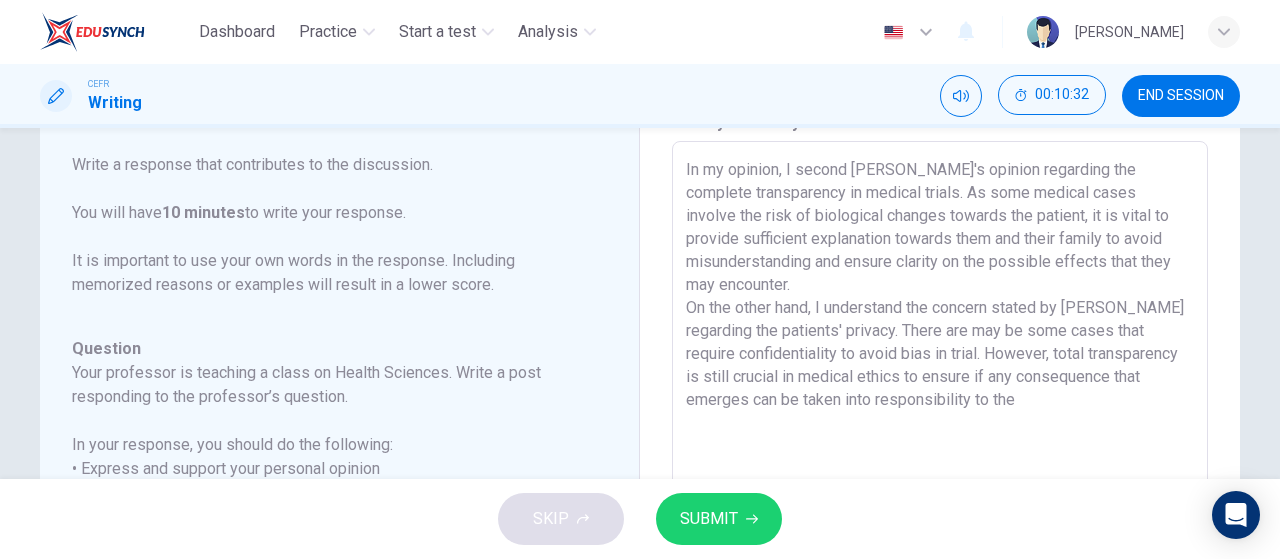 click on "In my opinion, I second [PERSON_NAME]'s opinion regarding the complete transparency in medical trials. As some medical cases involve the risk of biological changes towards the patient, it is vital to provide sufficient explanation towards them and their family to avoid misunderstanding and ensure clarity on the possible effects that they may encounter.
On the other hand, I understand the concern stated by [PERSON_NAME] regarding the patients' privacy. There are may be some cases that require confidentiality to avoid bias in trial. However, total transparency is still crucial in medical ethics to ensure if any consequence that emerges can be taken into responsibility to the" at bounding box center [940, 475] 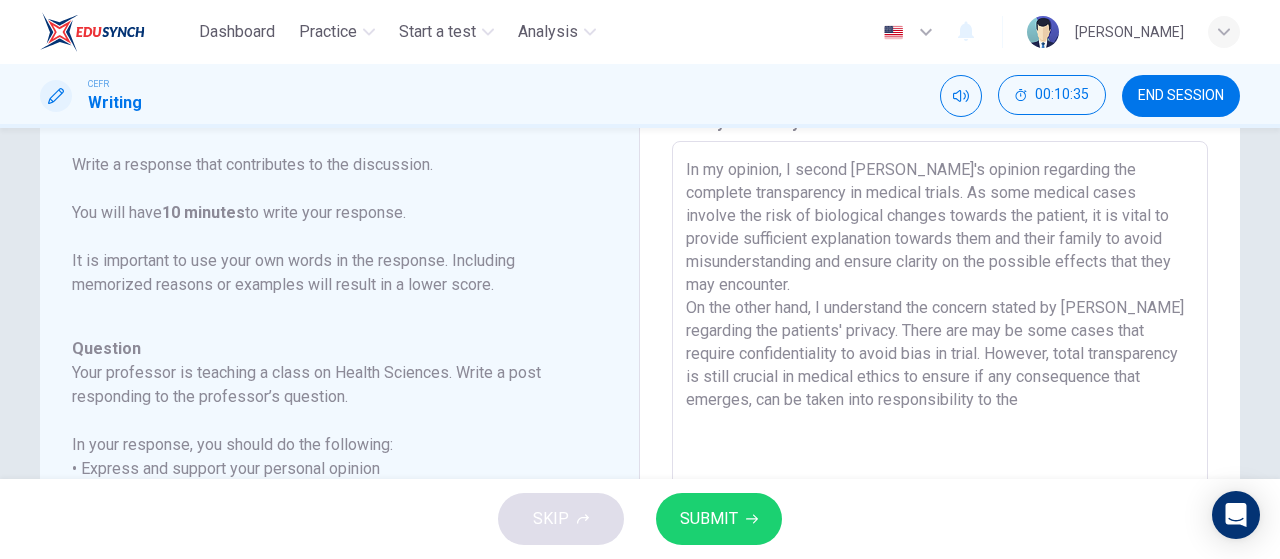drag, startPoint x: 990, startPoint y: 402, endPoint x: 666, endPoint y: 406, distance: 324.0247 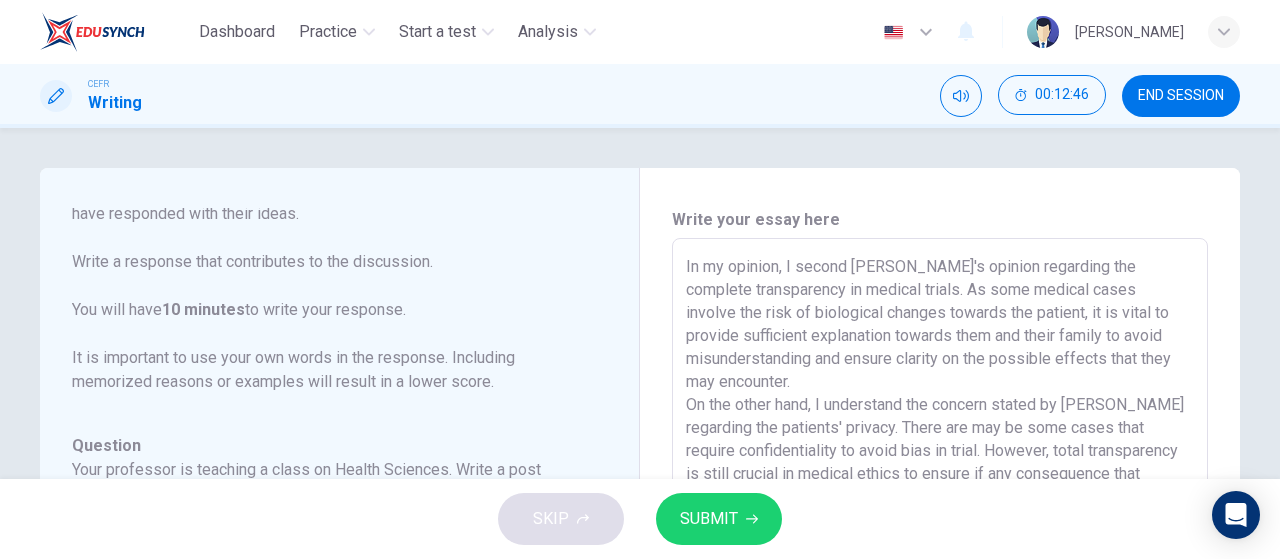 scroll, scrollTop: 93, scrollLeft: 0, axis: vertical 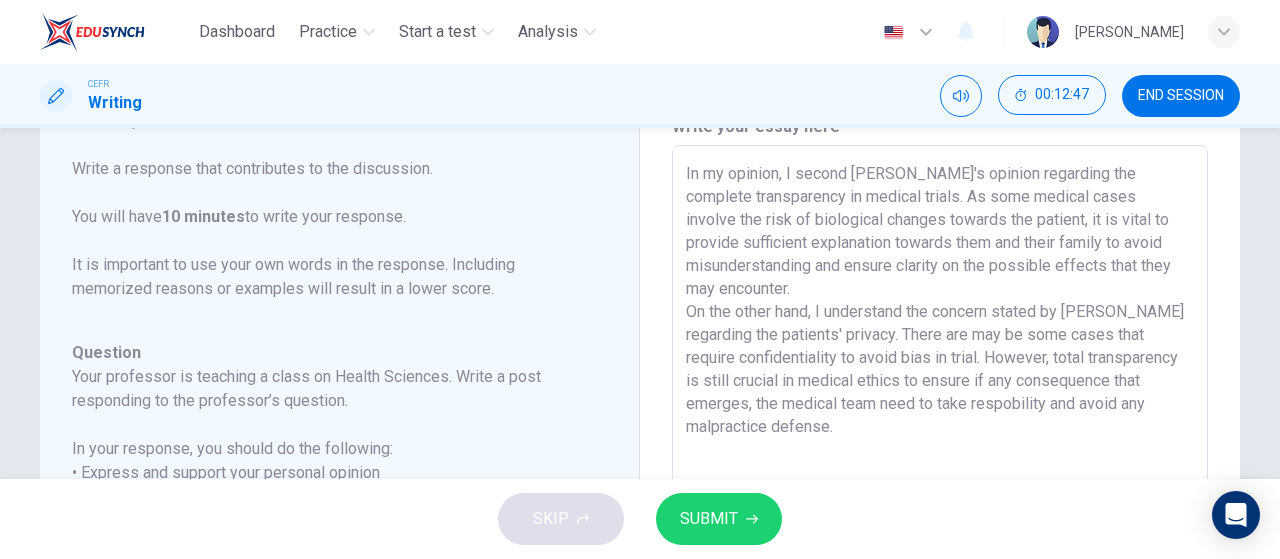 click on "In my opinion, I second [PERSON_NAME]'s opinion regarding the complete transparency in medical trials. As some medical cases involve the risk of biological changes towards the patient, it is vital to provide sufficient explanation towards them and their family to avoid misunderstanding and ensure clarity on the possible effects that they may encounter.
On the other hand, I understand the concern stated by [PERSON_NAME] regarding the patients' privacy. There are may be some cases that require confidentiality to avoid bias in trial. However, total transparency is still crucial in medical ethics to ensure if any consequence that emerges, the medical team need to take respobility and avoid any malpractice defense." at bounding box center [940, 479] 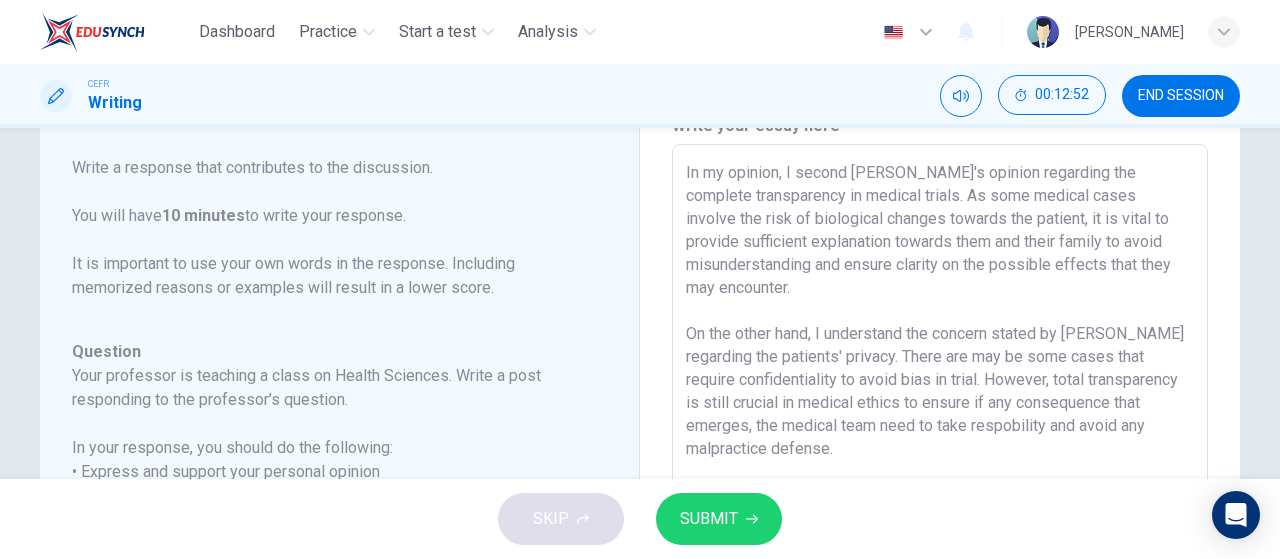 scroll, scrollTop: 85, scrollLeft: 0, axis: vertical 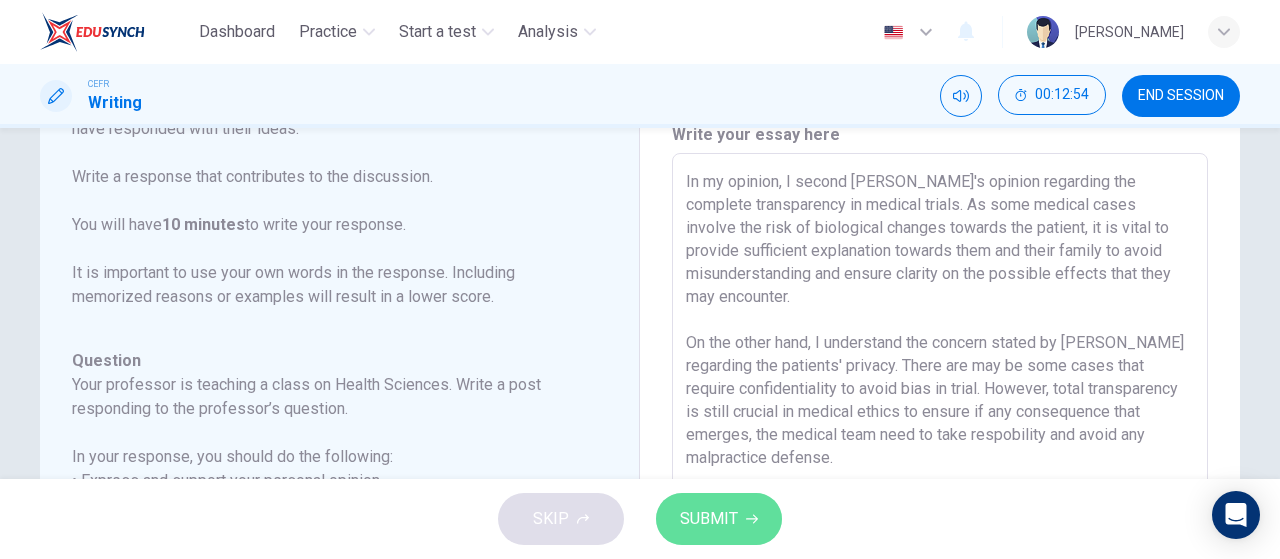 click on "SUBMIT" at bounding box center [719, 519] 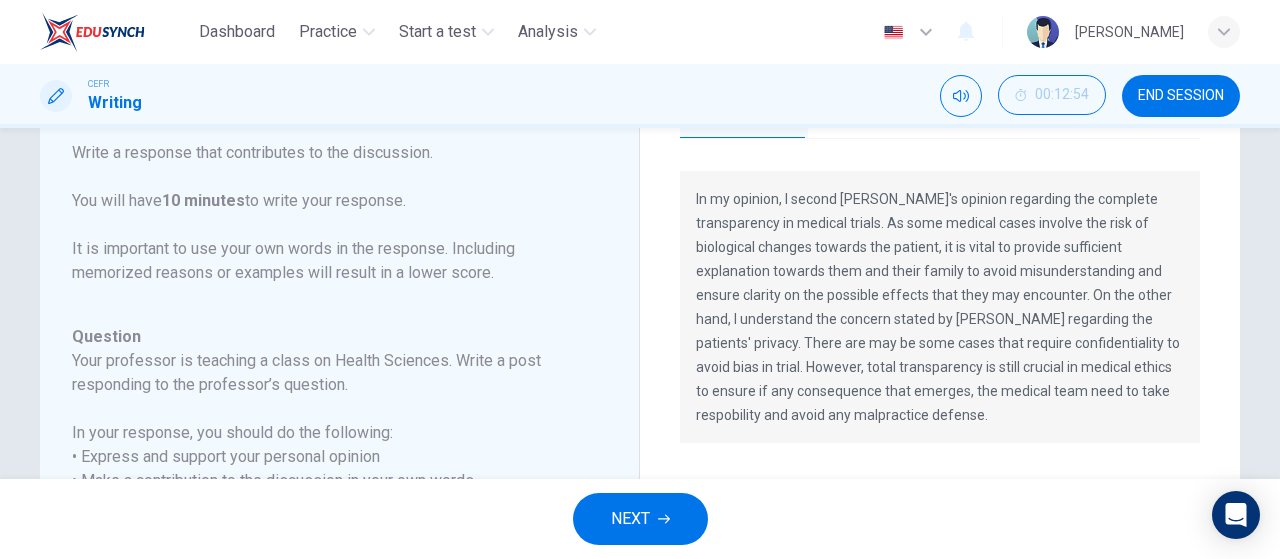 scroll, scrollTop: 81, scrollLeft: 0, axis: vertical 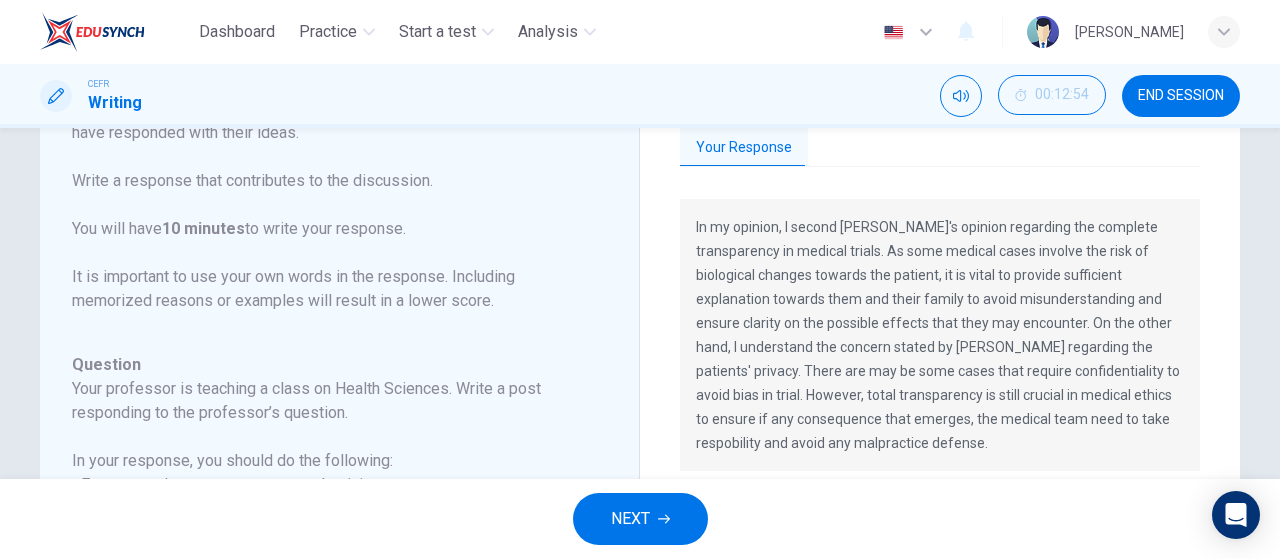 drag, startPoint x: 690, startPoint y: 224, endPoint x: 886, endPoint y: 444, distance: 294.64554 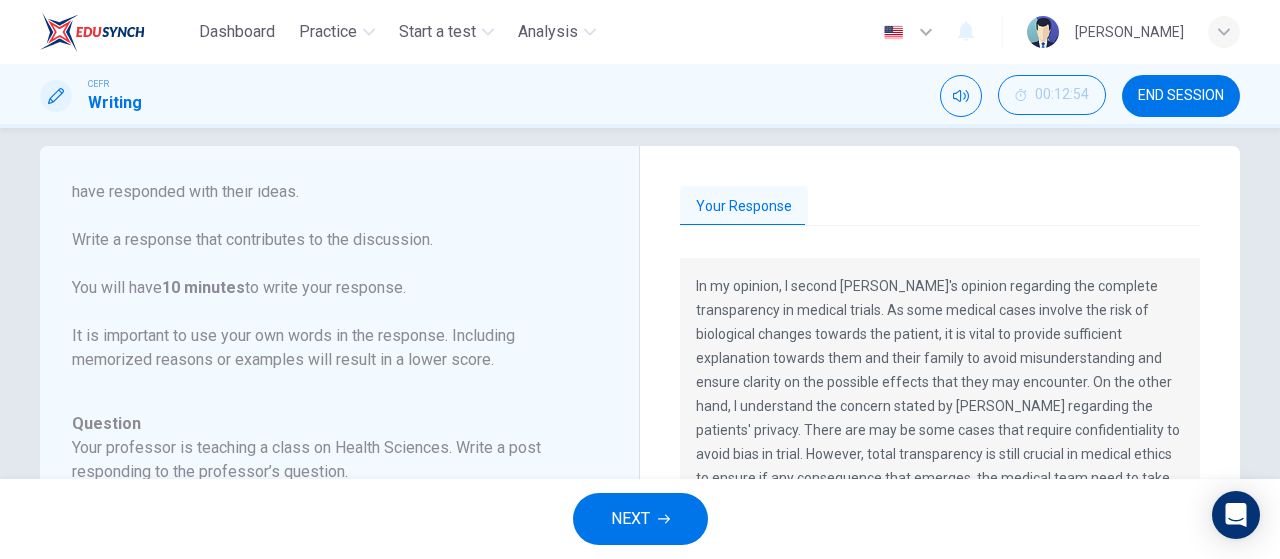 scroll, scrollTop: 0, scrollLeft: 0, axis: both 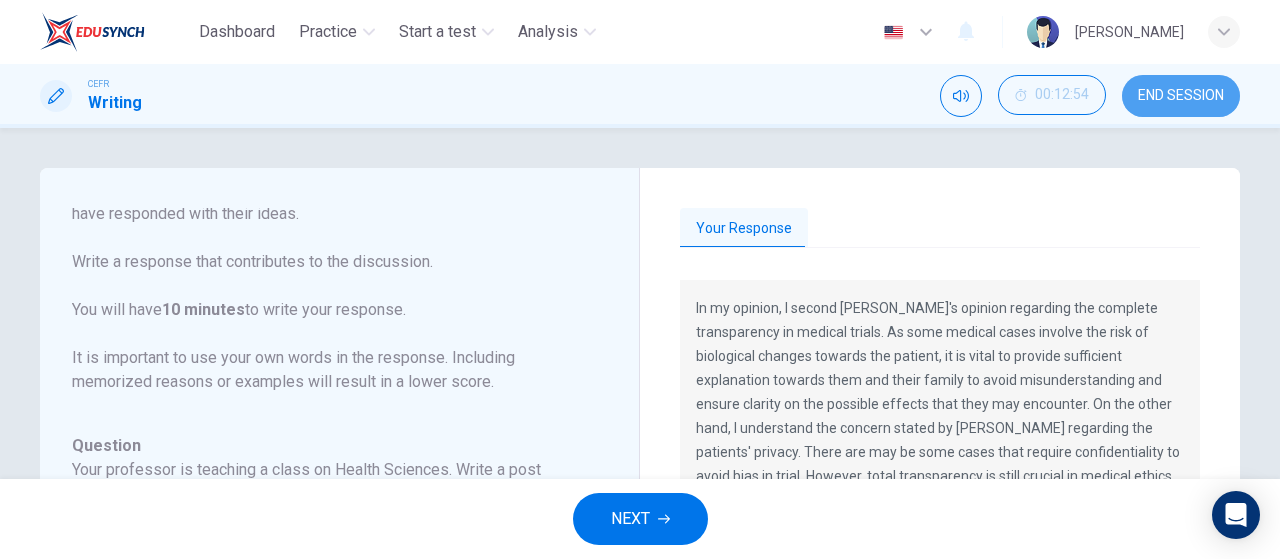 click on "END SESSION" at bounding box center (1181, 96) 